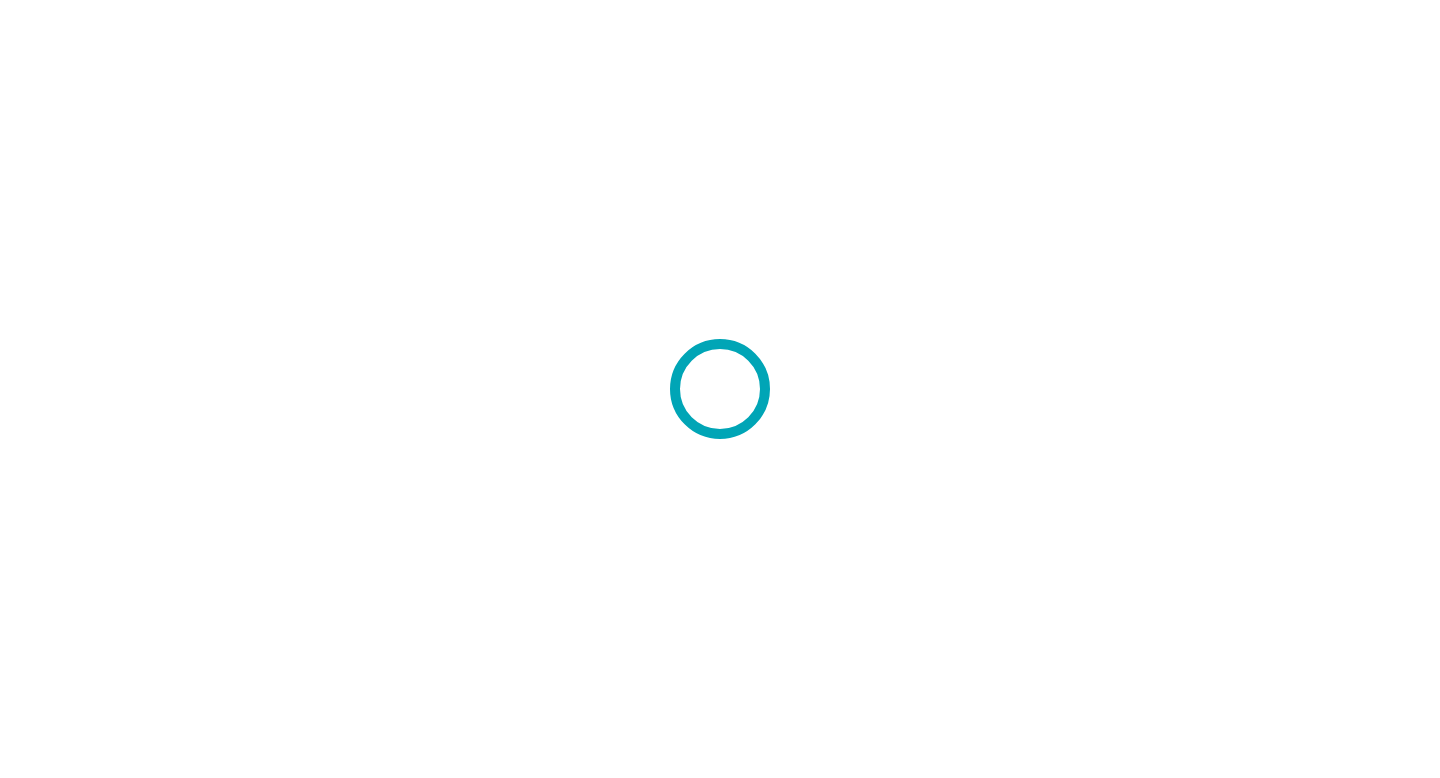 scroll, scrollTop: 0, scrollLeft: 0, axis: both 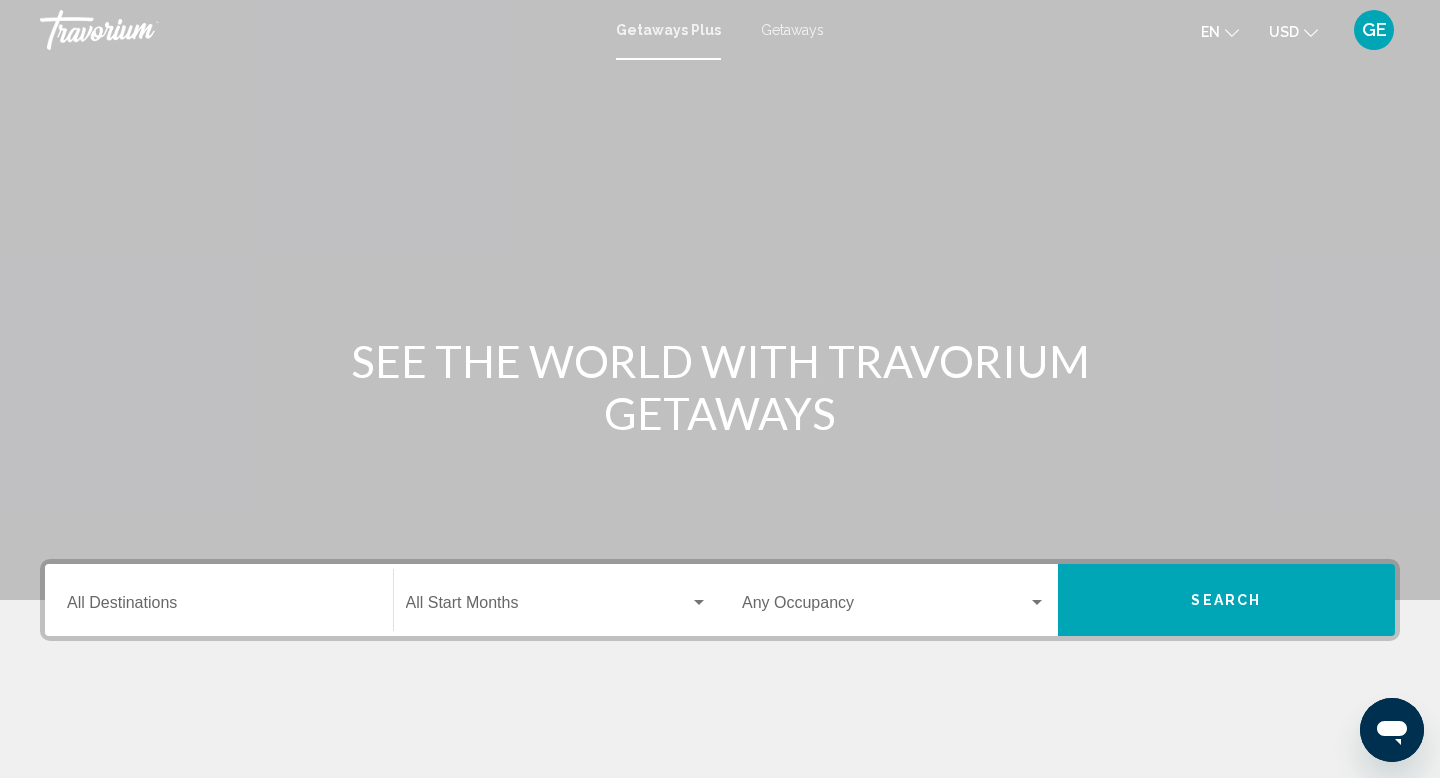 click on "USD
USD ($) MXN (Mex$) CAD (Can$) GBP (£) EUR (€) AUD (A$) NZD (NZ$) CNY (CN¥)" 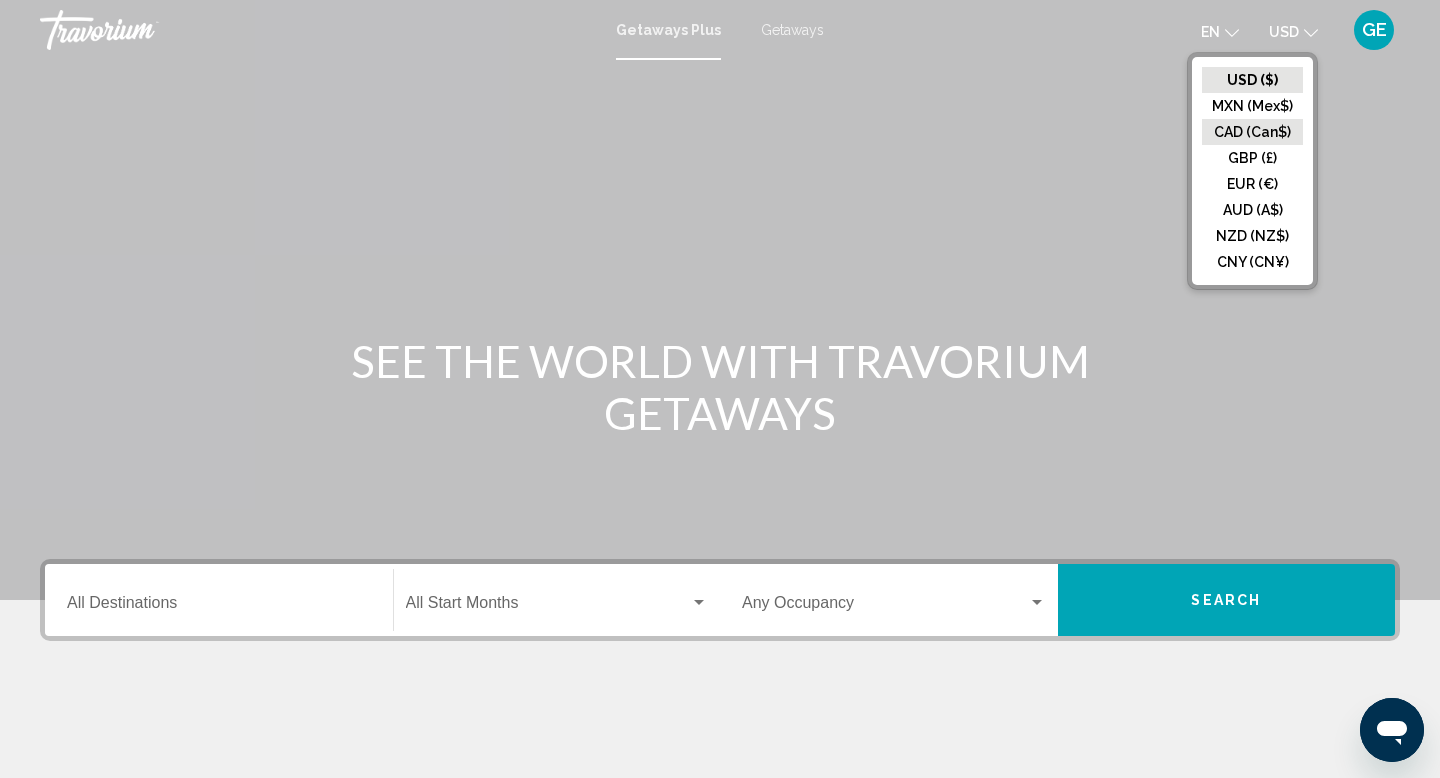click on "CAD (Can$)" 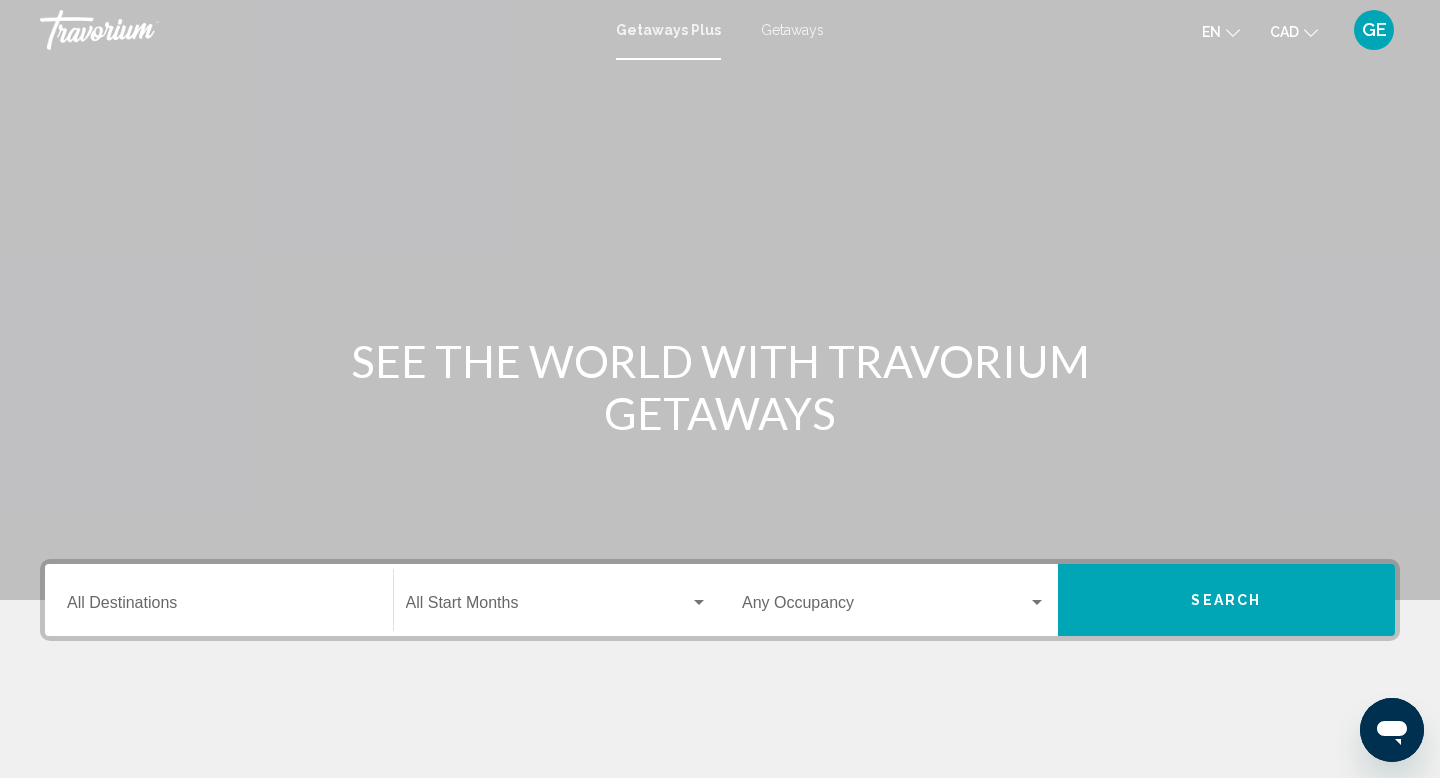 click on "Getaways" at bounding box center (792, 30) 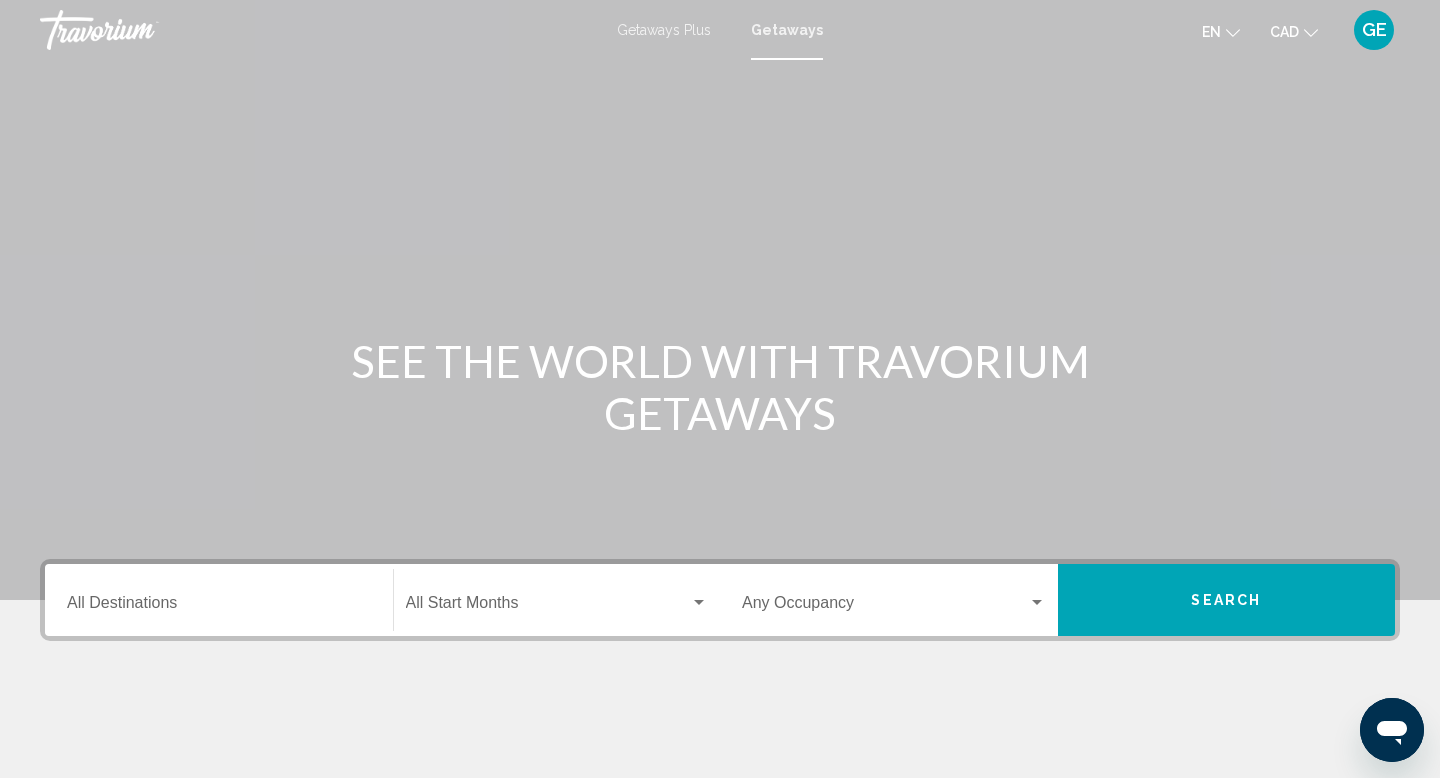 click on "Destination All Destinations" at bounding box center [219, 600] 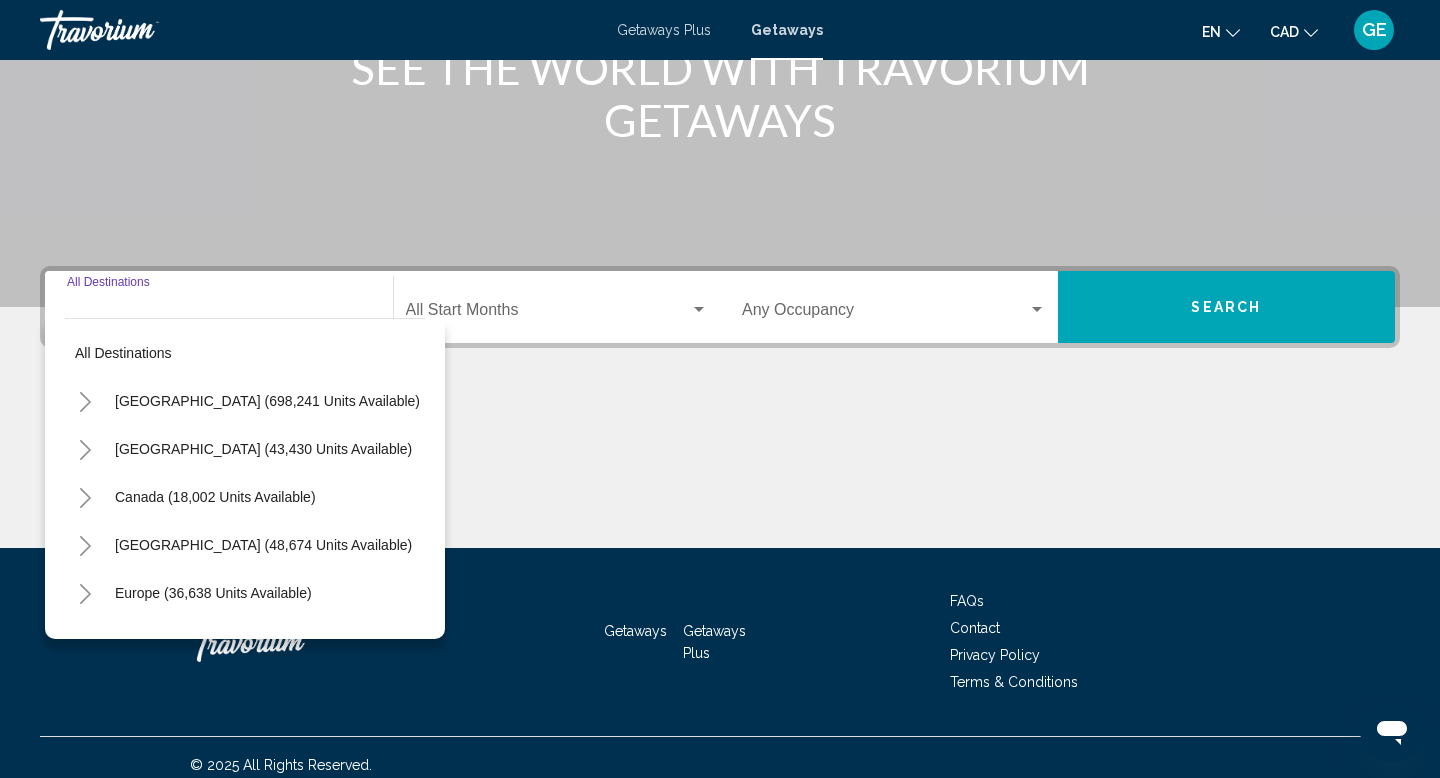 scroll, scrollTop: 308, scrollLeft: 0, axis: vertical 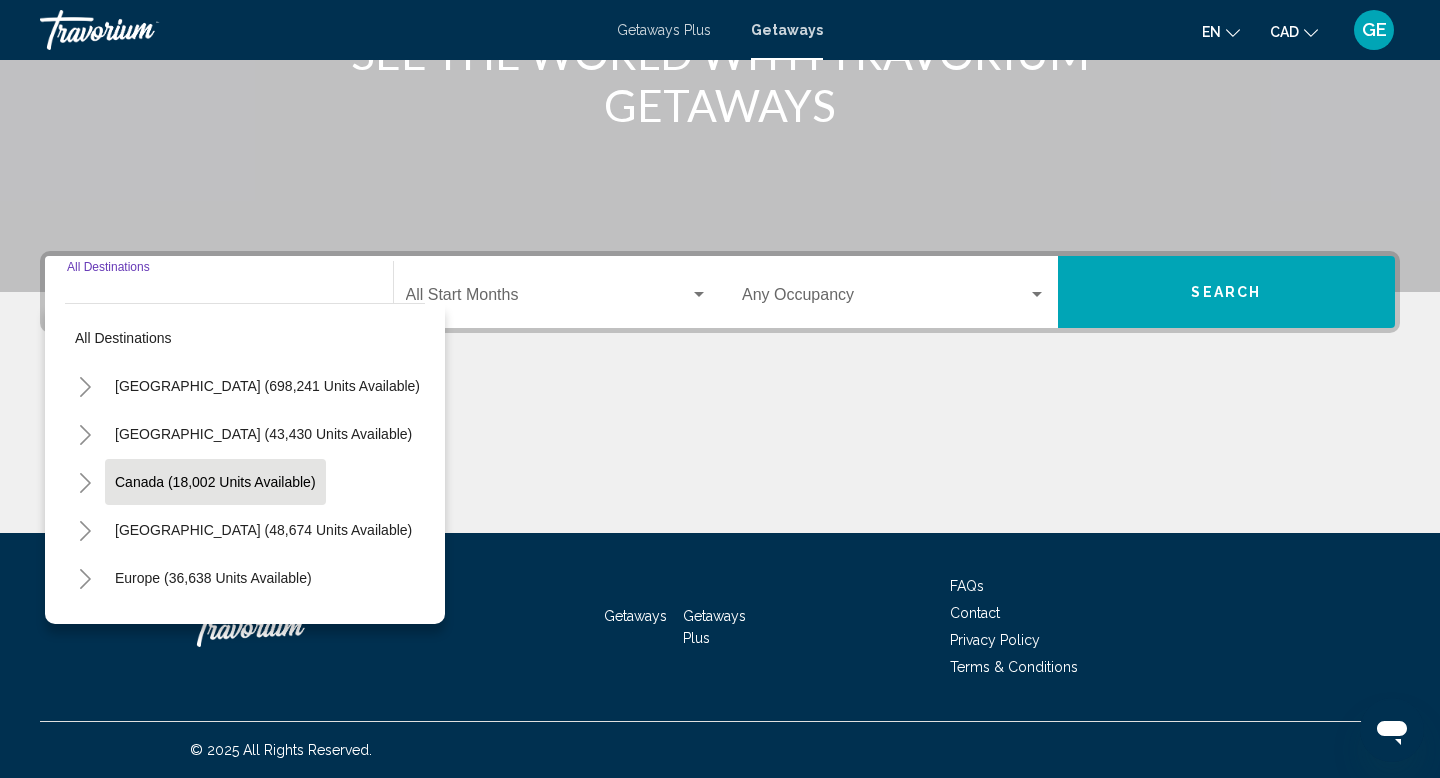 click on "Canada (18,002 units available)" at bounding box center [263, 530] 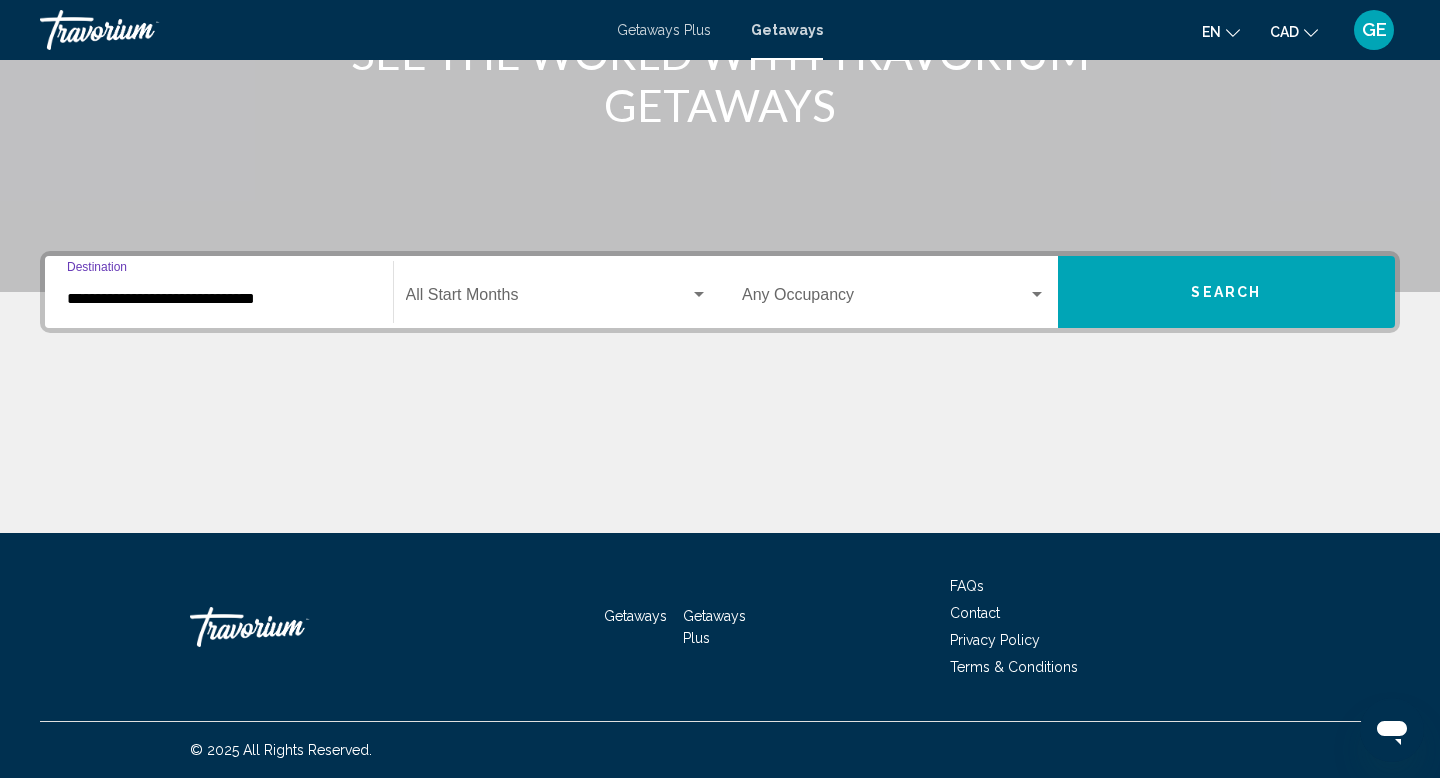 click at bounding box center (548, 299) 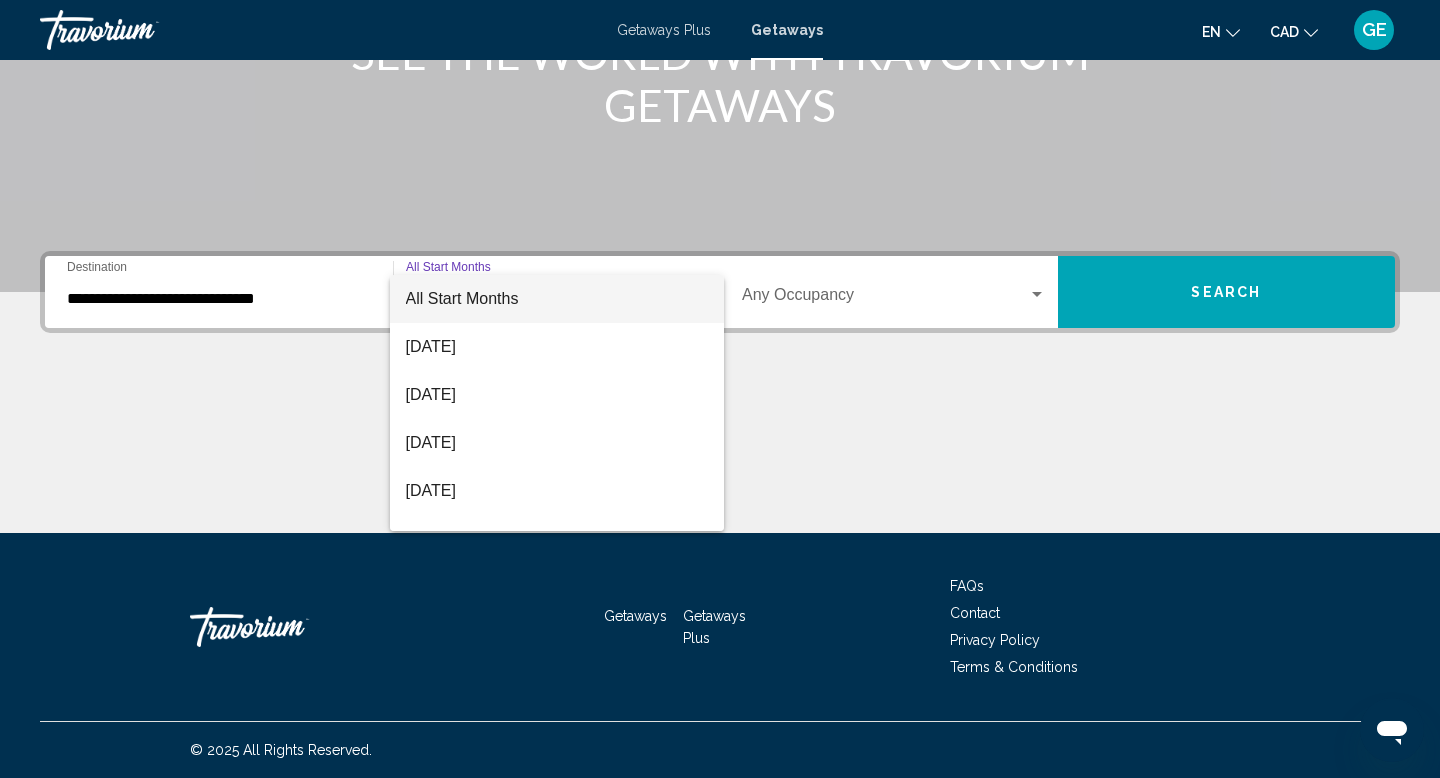 click at bounding box center (720, 389) 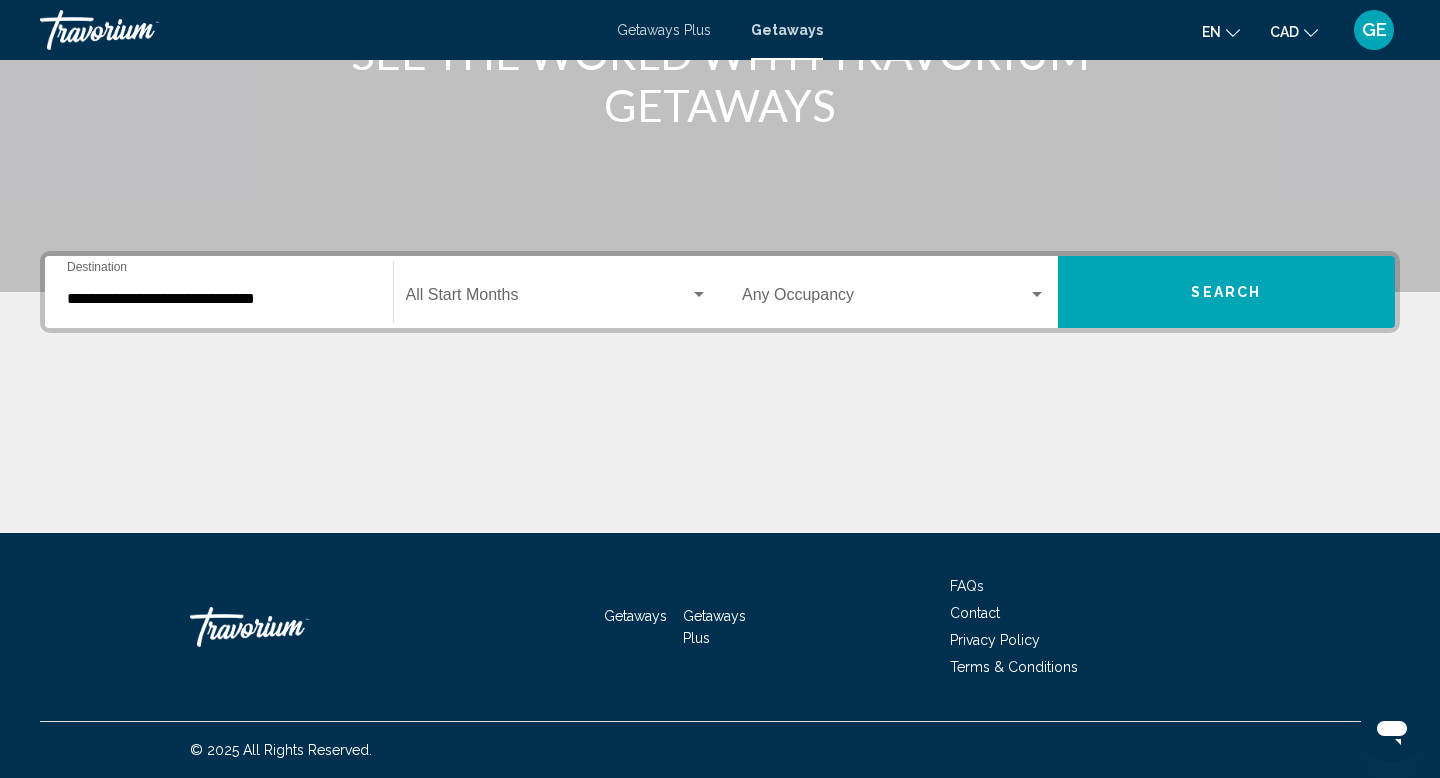 click on "Occupancy Any Occupancy" at bounding box center (894, 292) 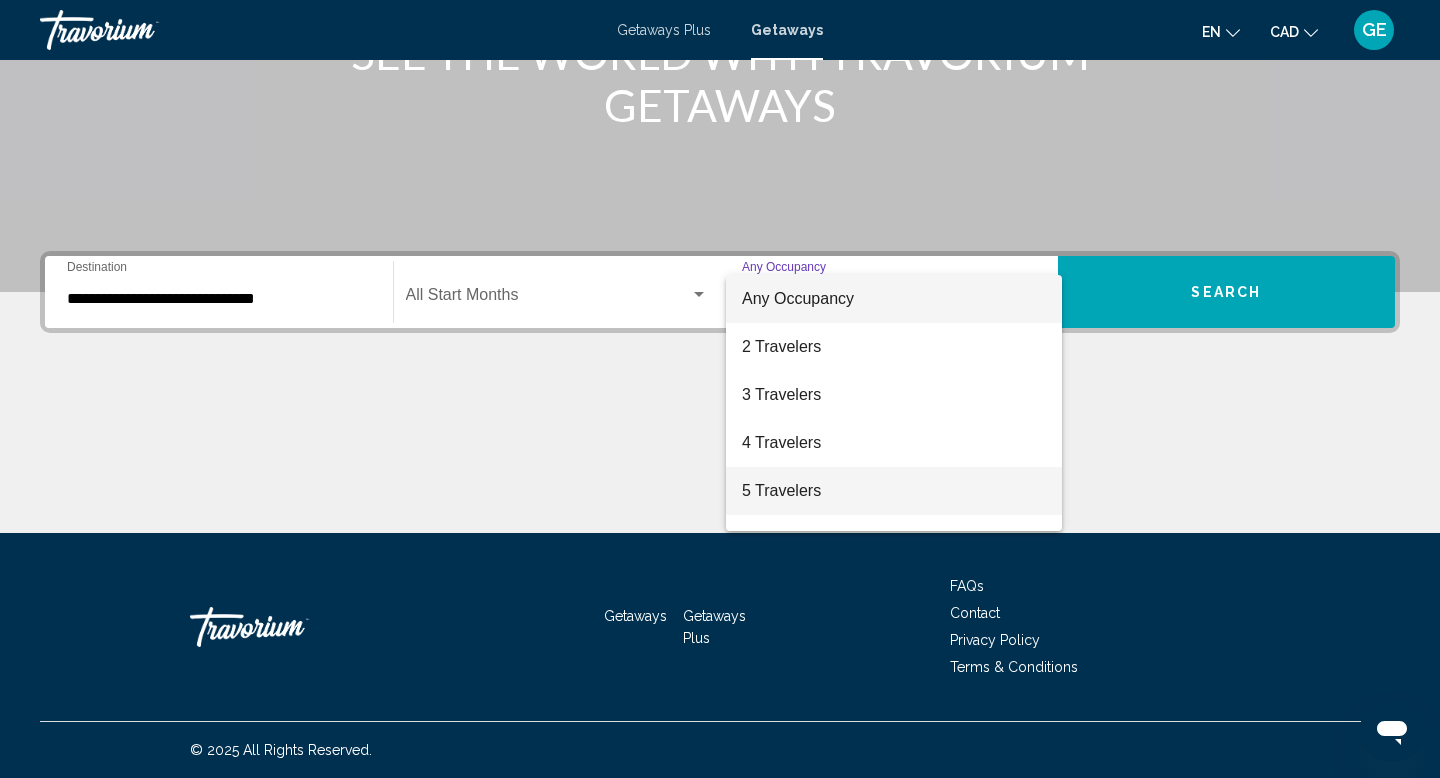 click on "5 Travelers" at bounding box center [894, 491] 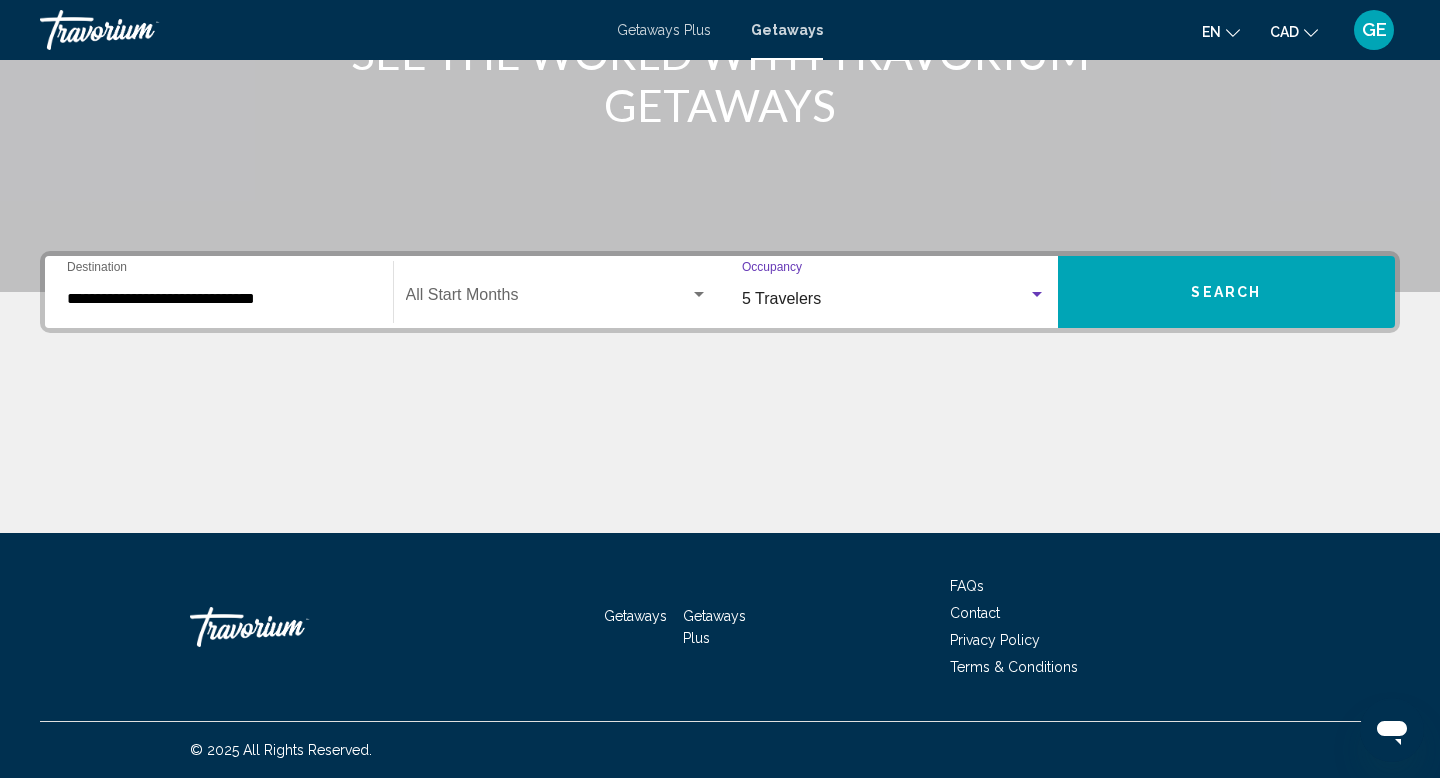 click on "Search" at bounding box center [1227, 292] 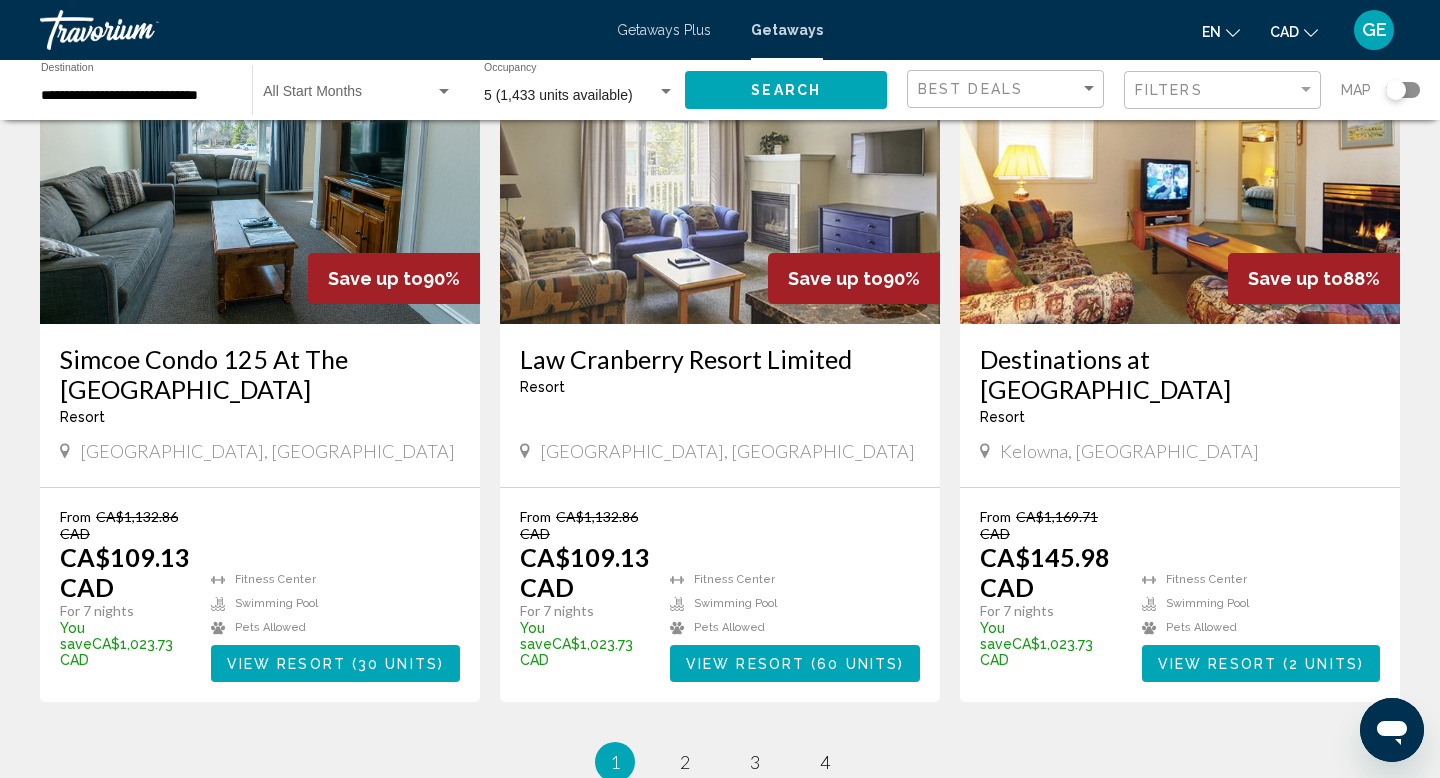 scroll, scrollTop: 2585, scrollLeft: 0, axis: vertical 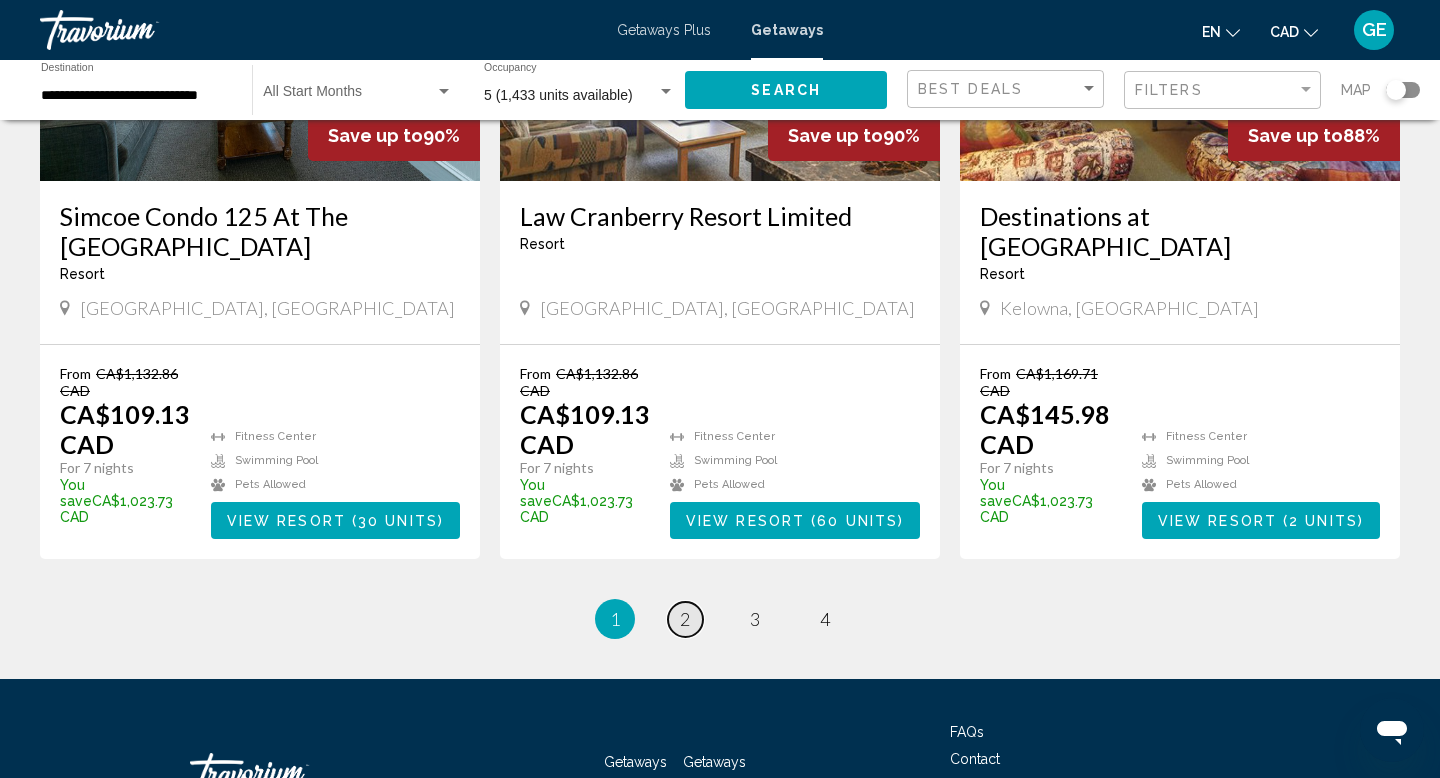 click on "2" at bounding box center [685, 619] 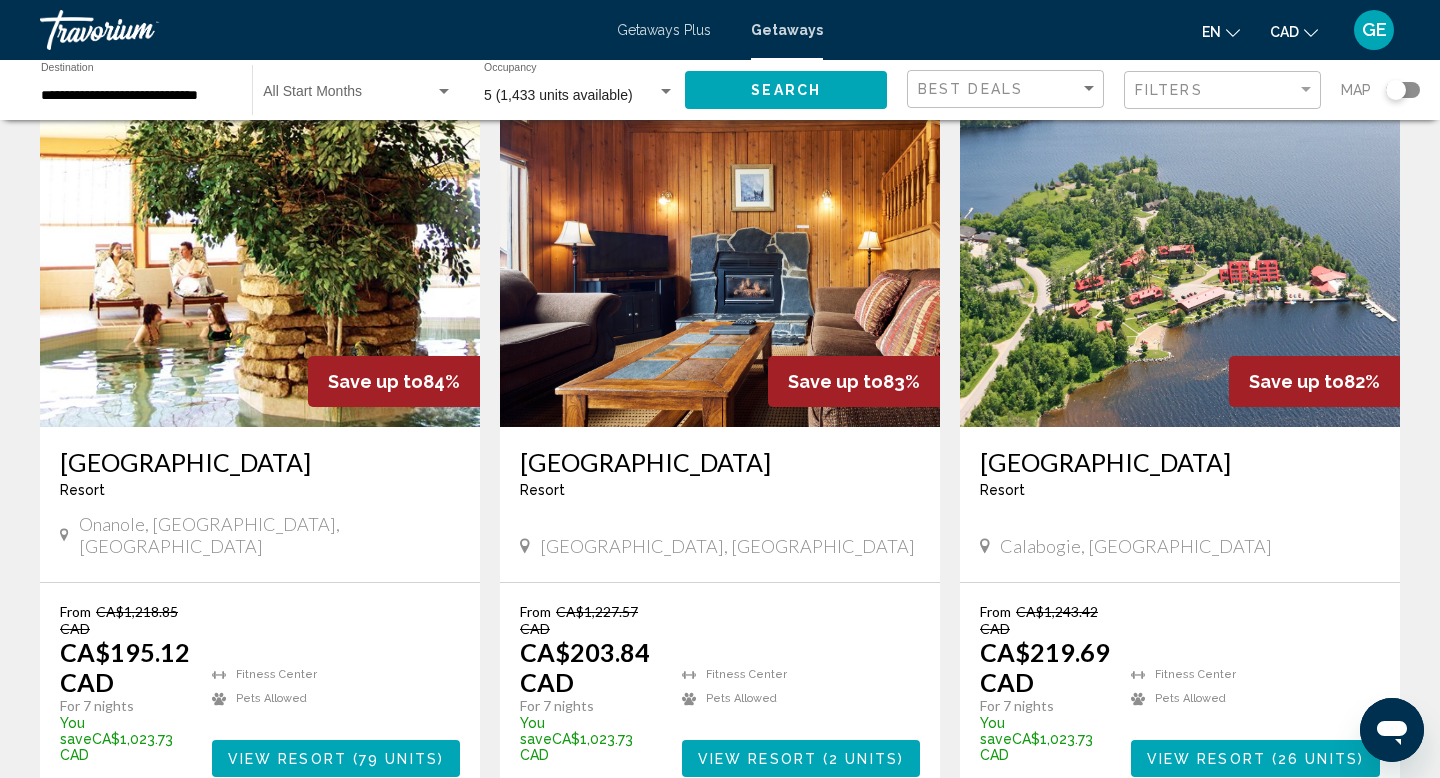 scroll, scrollTop: 112, scrollLeft: 0, axis: vertical 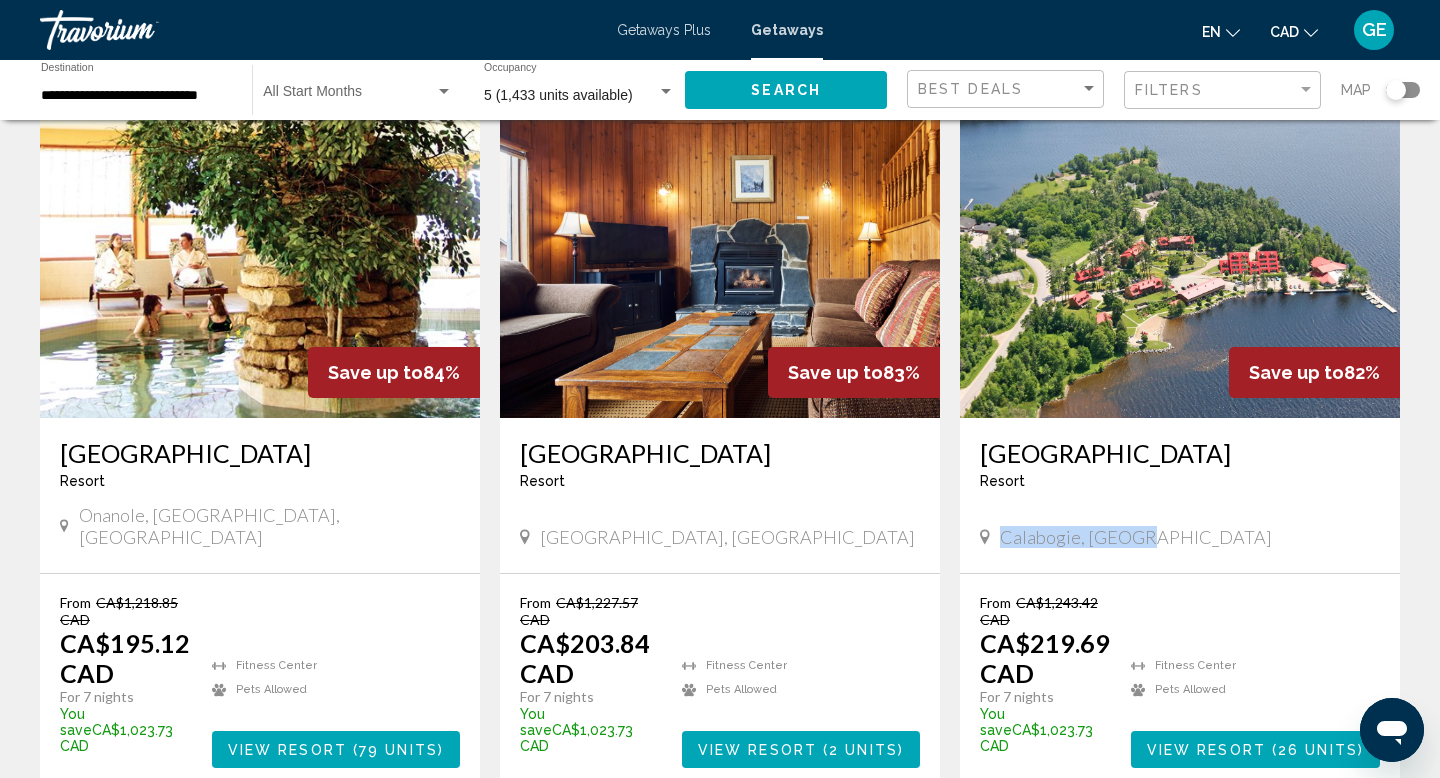 drag, startPoint x: 1139, startPoint y: 518, endPoint x: 990, endPoint y: 516, distance: 149.01343 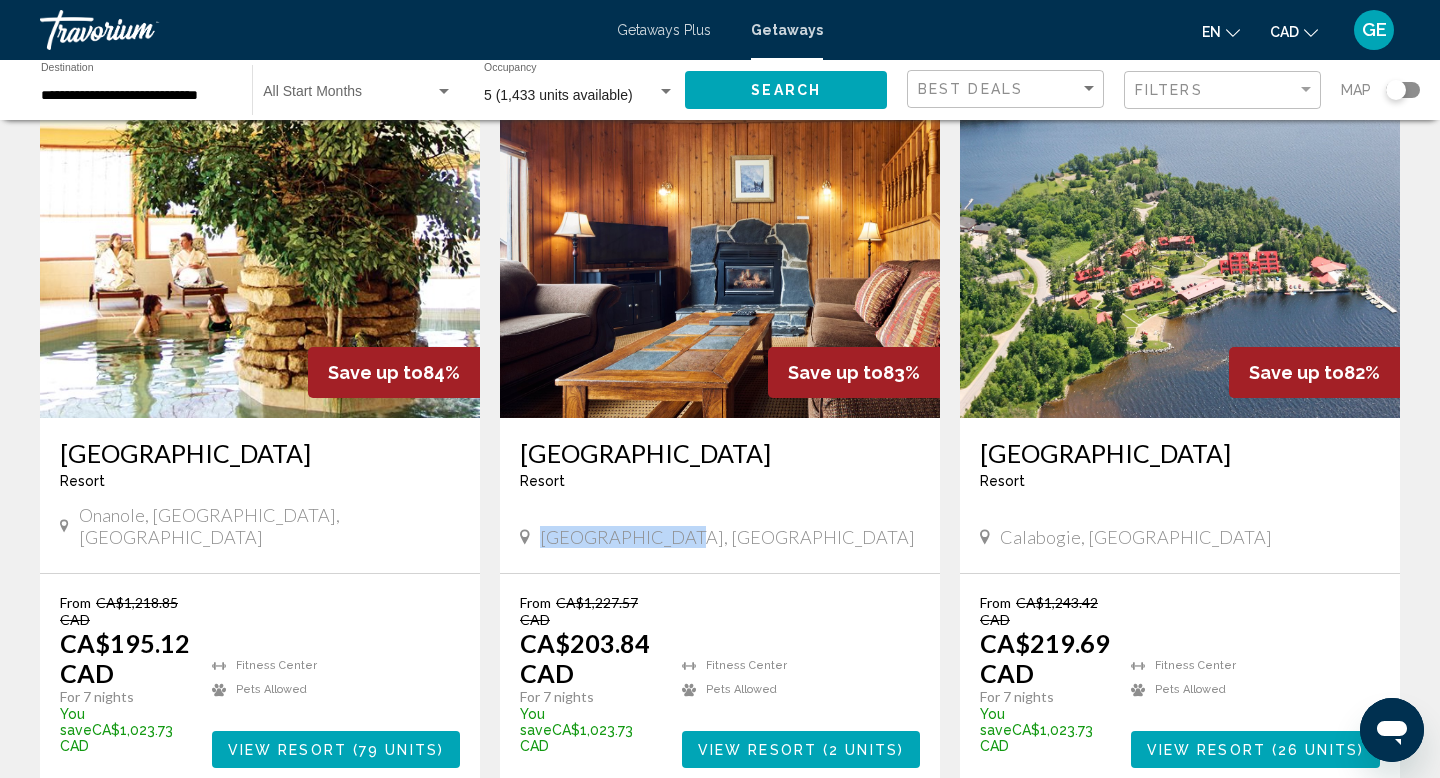 drag, startPoint x: 686, startPoint y: 513, endPoint x: 542, endPoint y: 517, distance: 144.05554 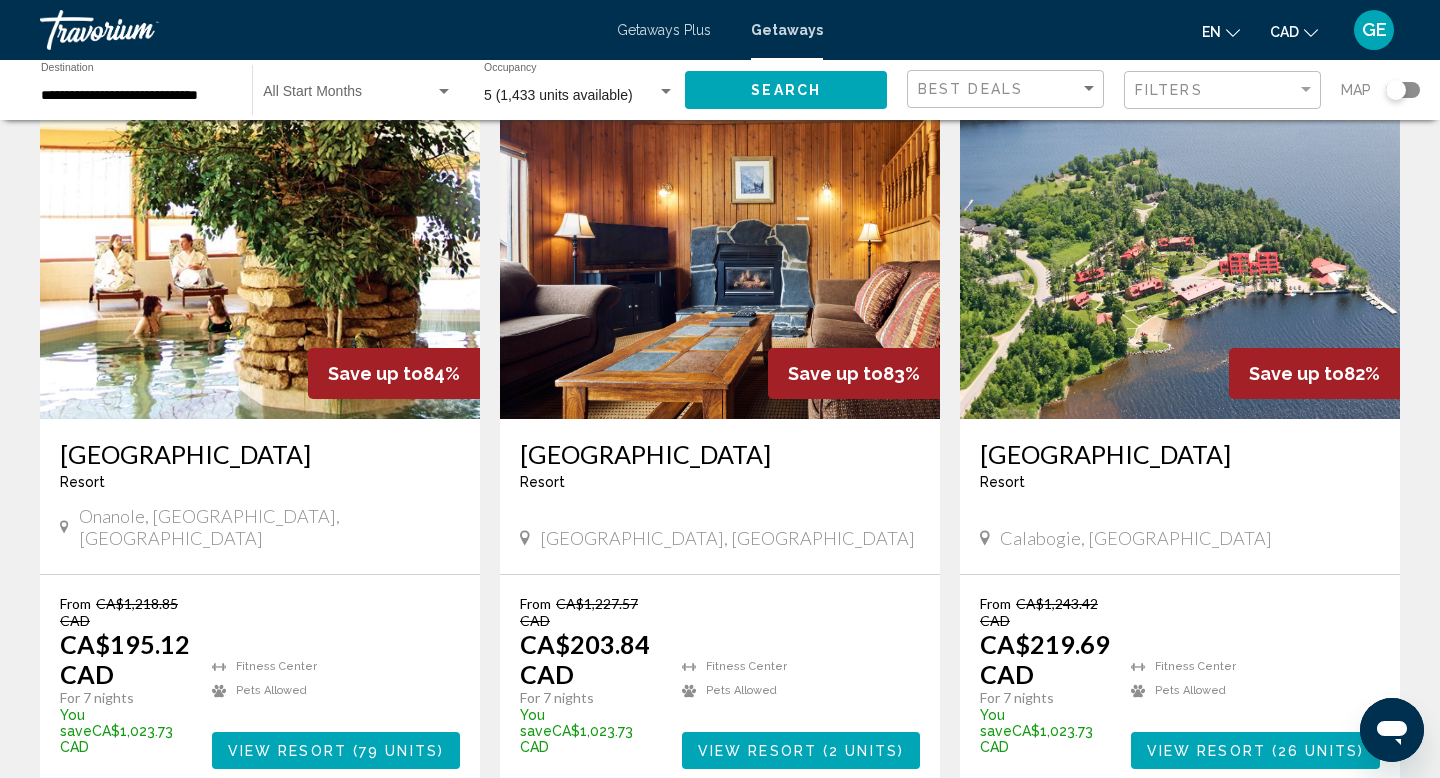 scroll, scrollTop: 130, scrollLeft: 0, axis: vertical 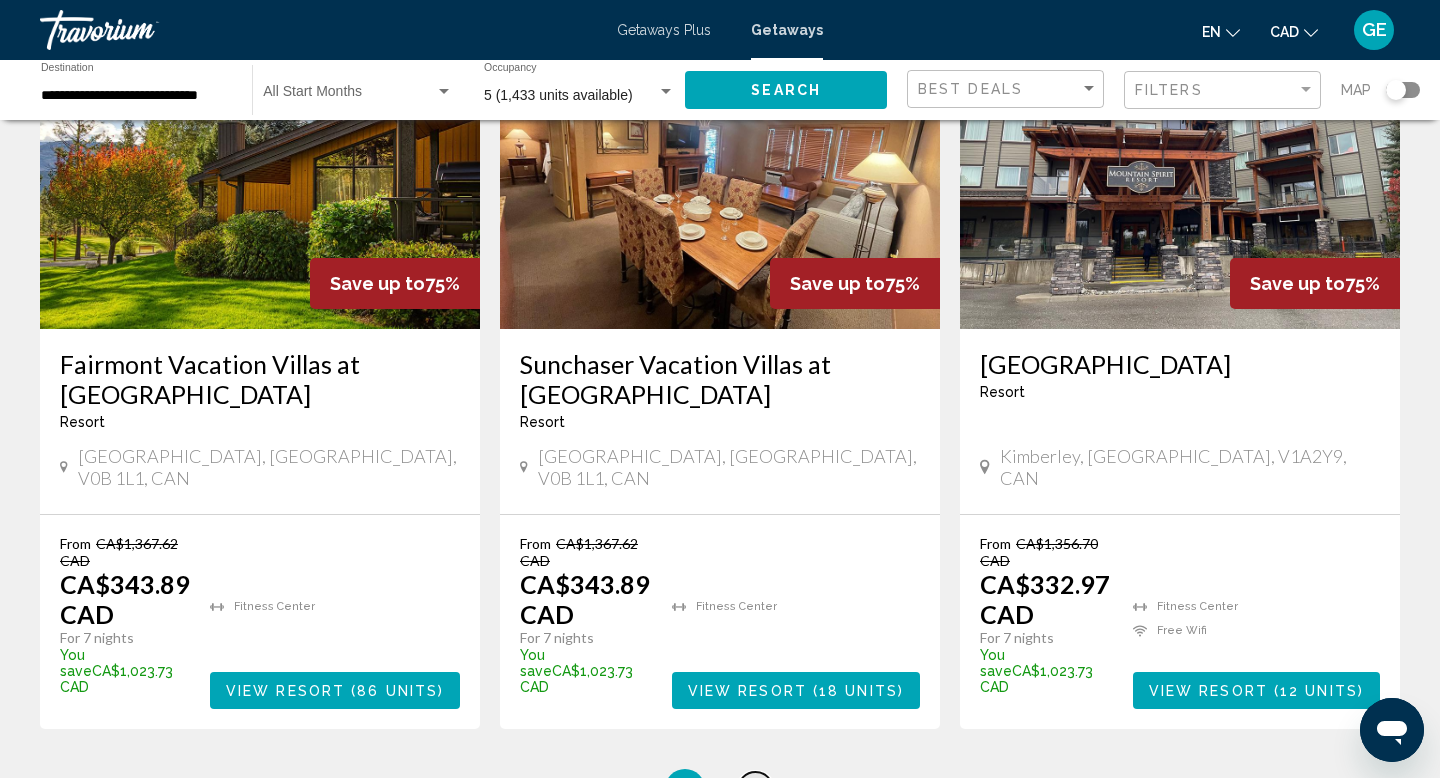 click on "3" at bounding box center (755, 789) 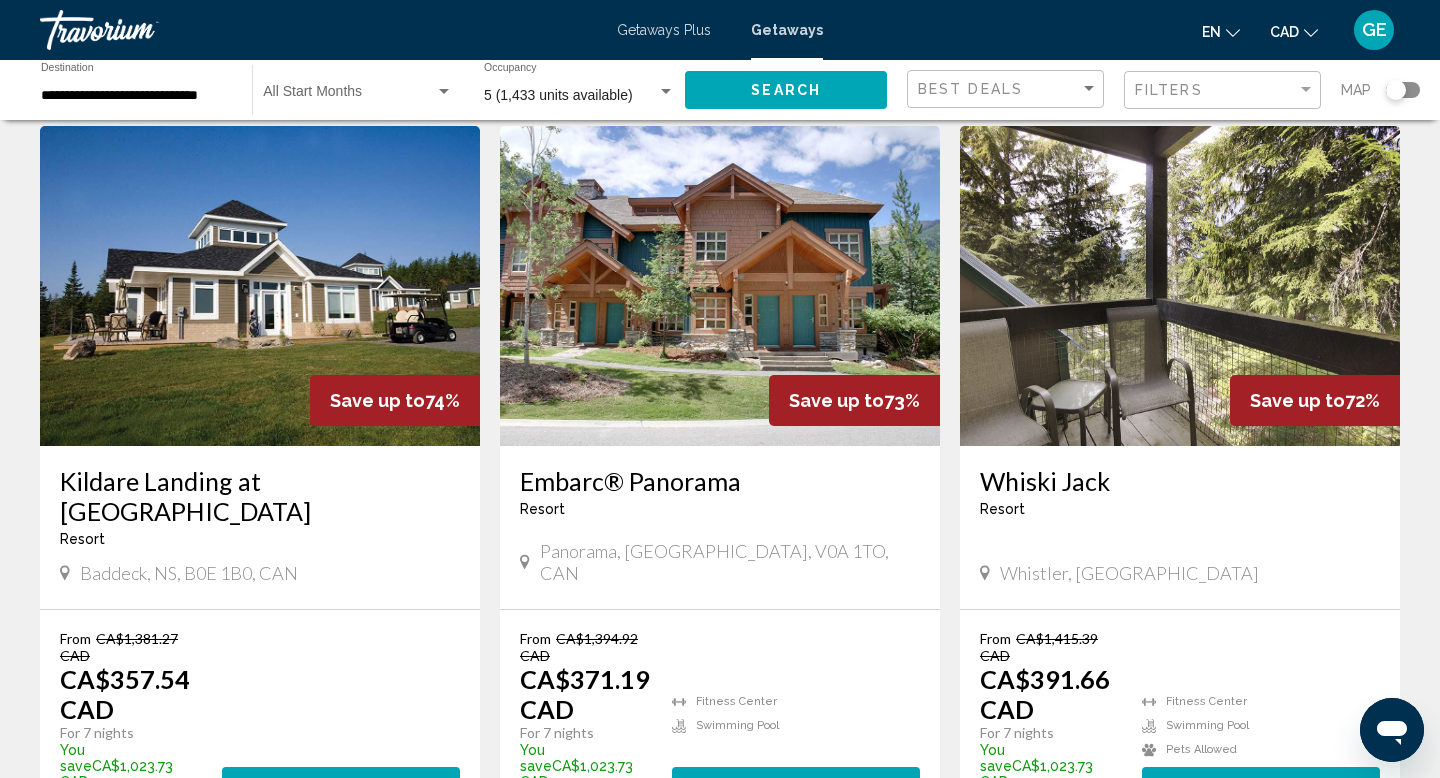 scroll, scrollTop: 83, scrollLeft: 0, axis: vertical 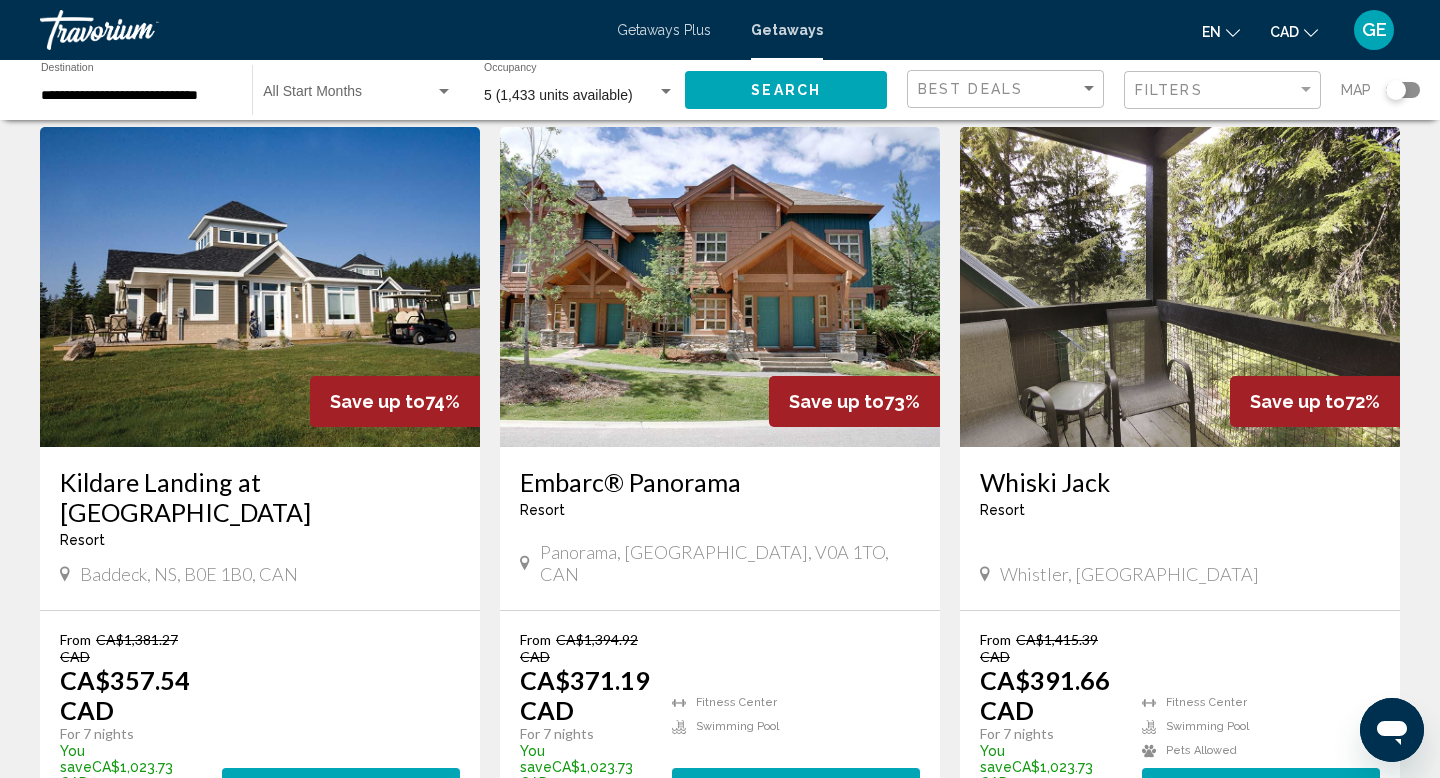 drag, startPoint x: 463, startPoint y: 487, endPoint x: 23, endPoint y: 472, distance: 440.2556 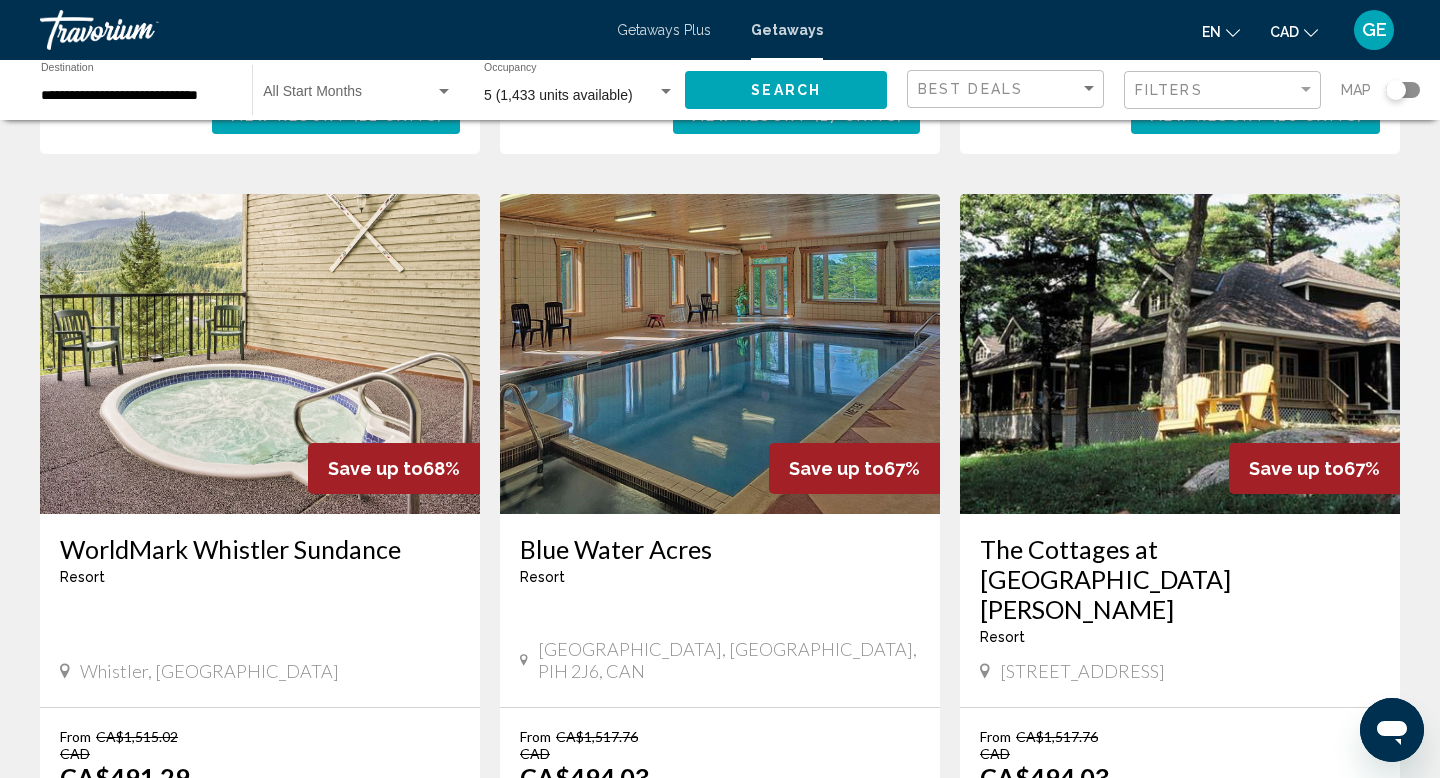 scroll, scrollTop: 2253, scrollLeft: 0, axis: vertical 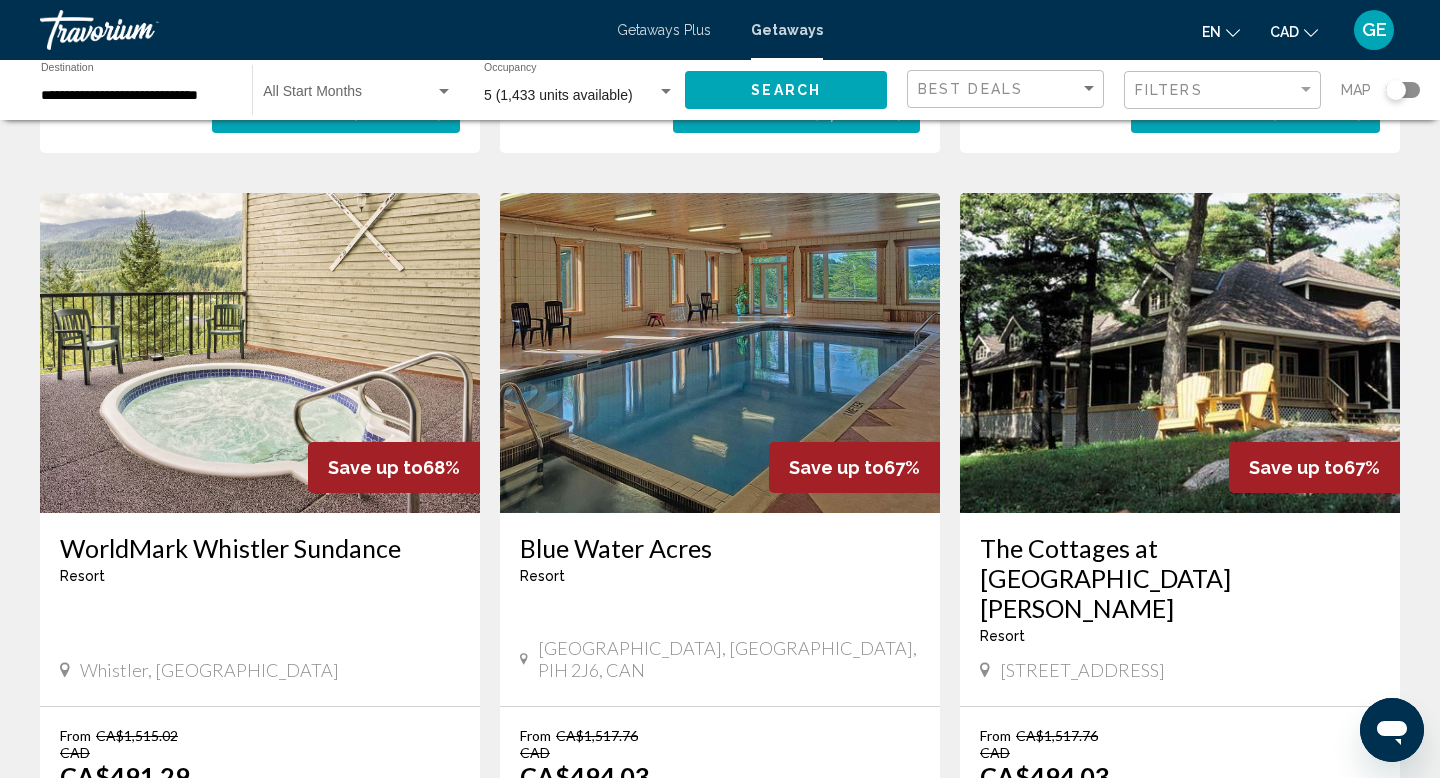 click on "Blue Water Acres" at bounding box center [720, 548] 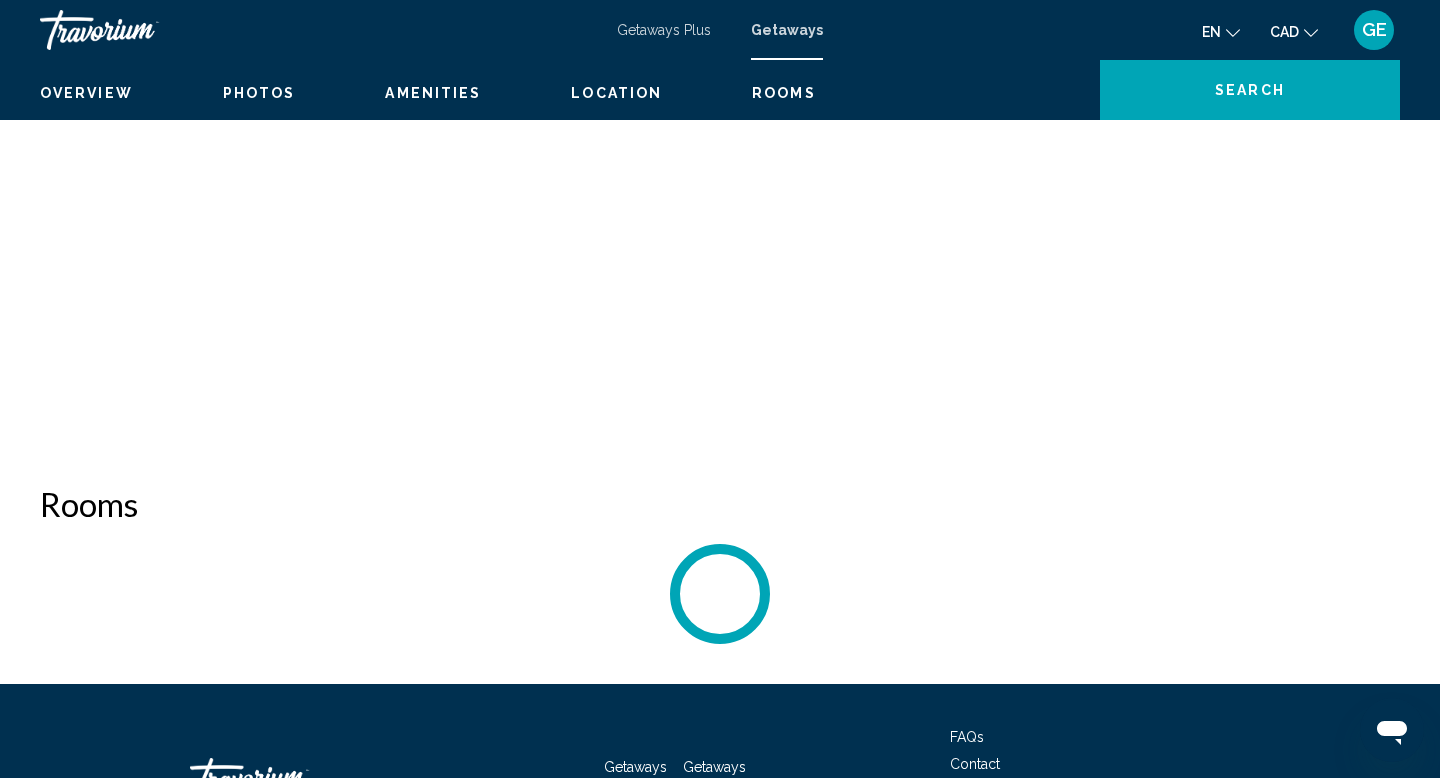scroll, scrollTop: 0, scrollLeft: 0, axis: both 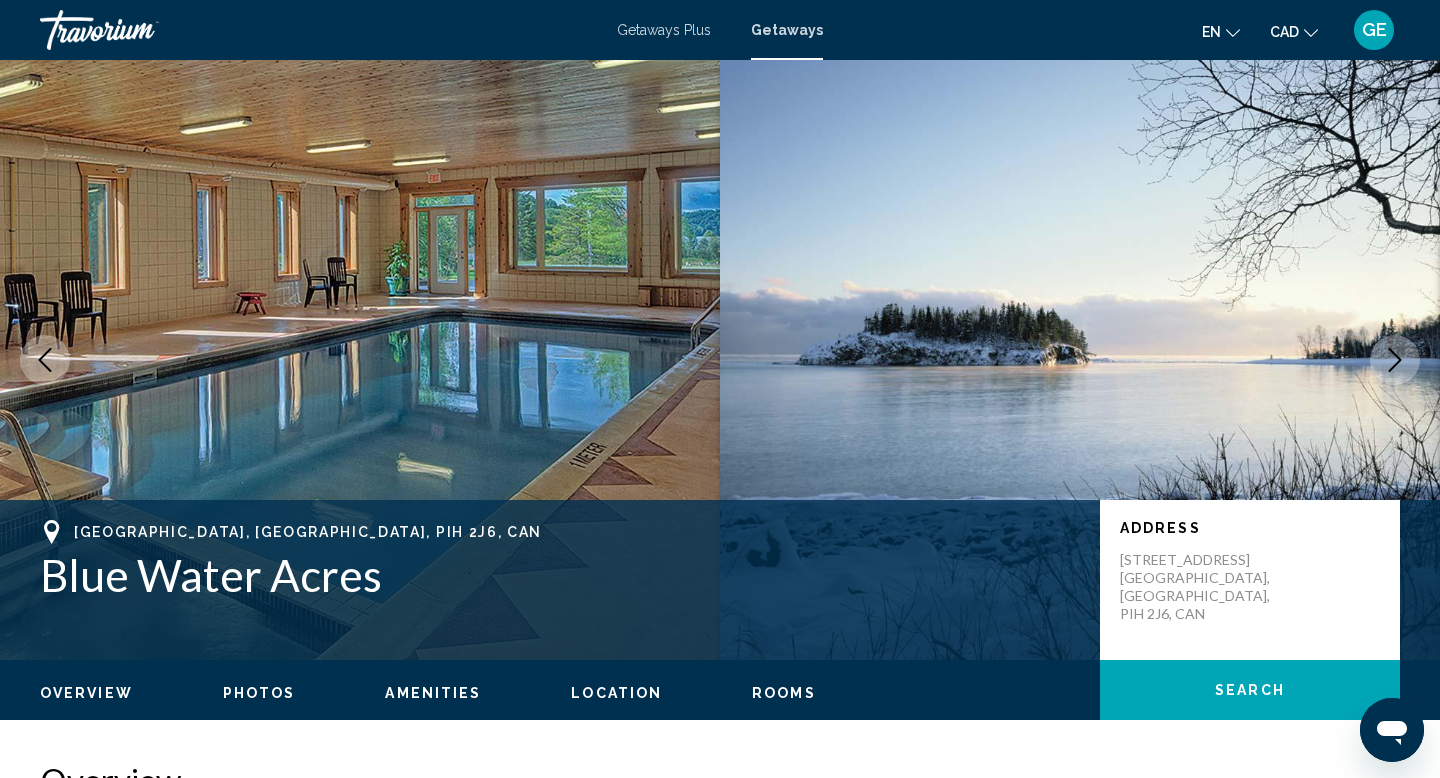 click 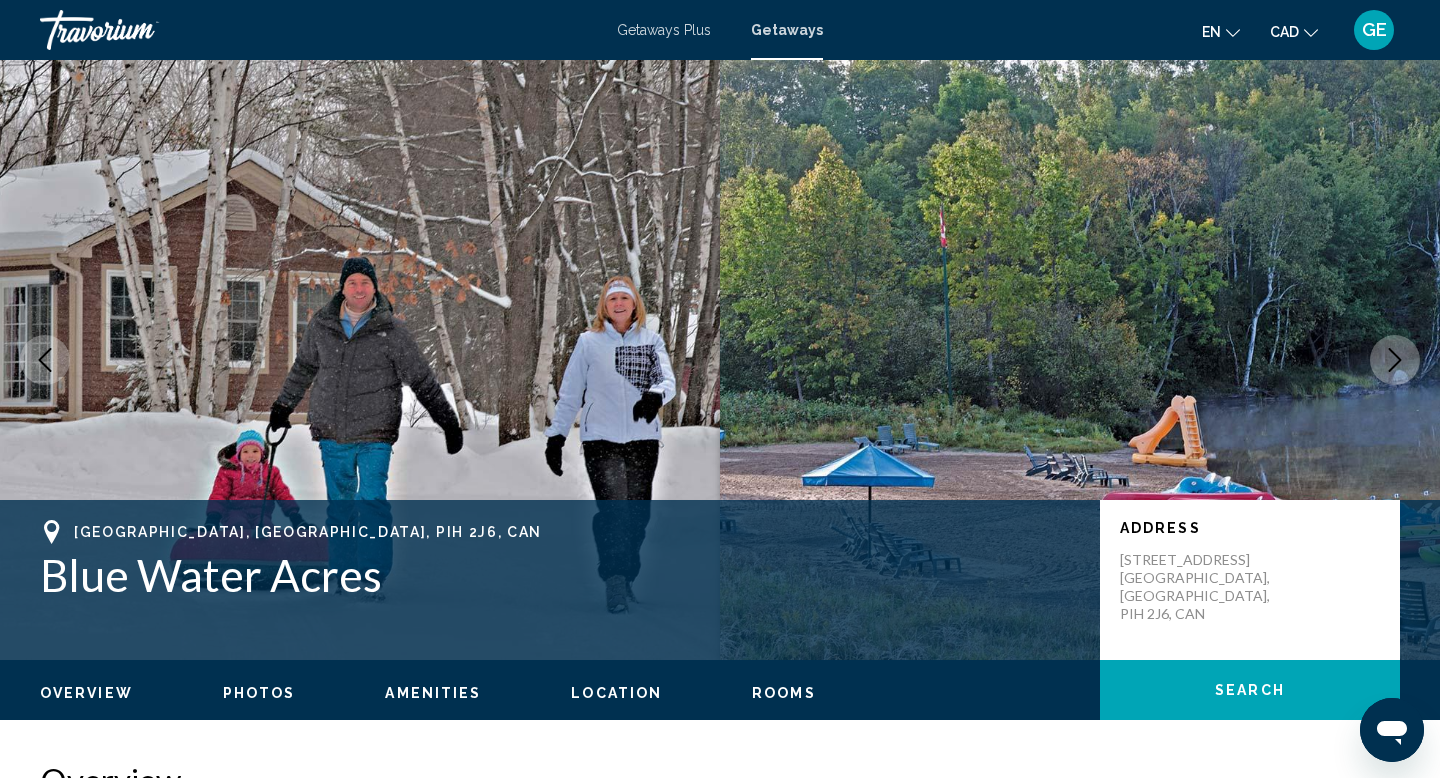 click 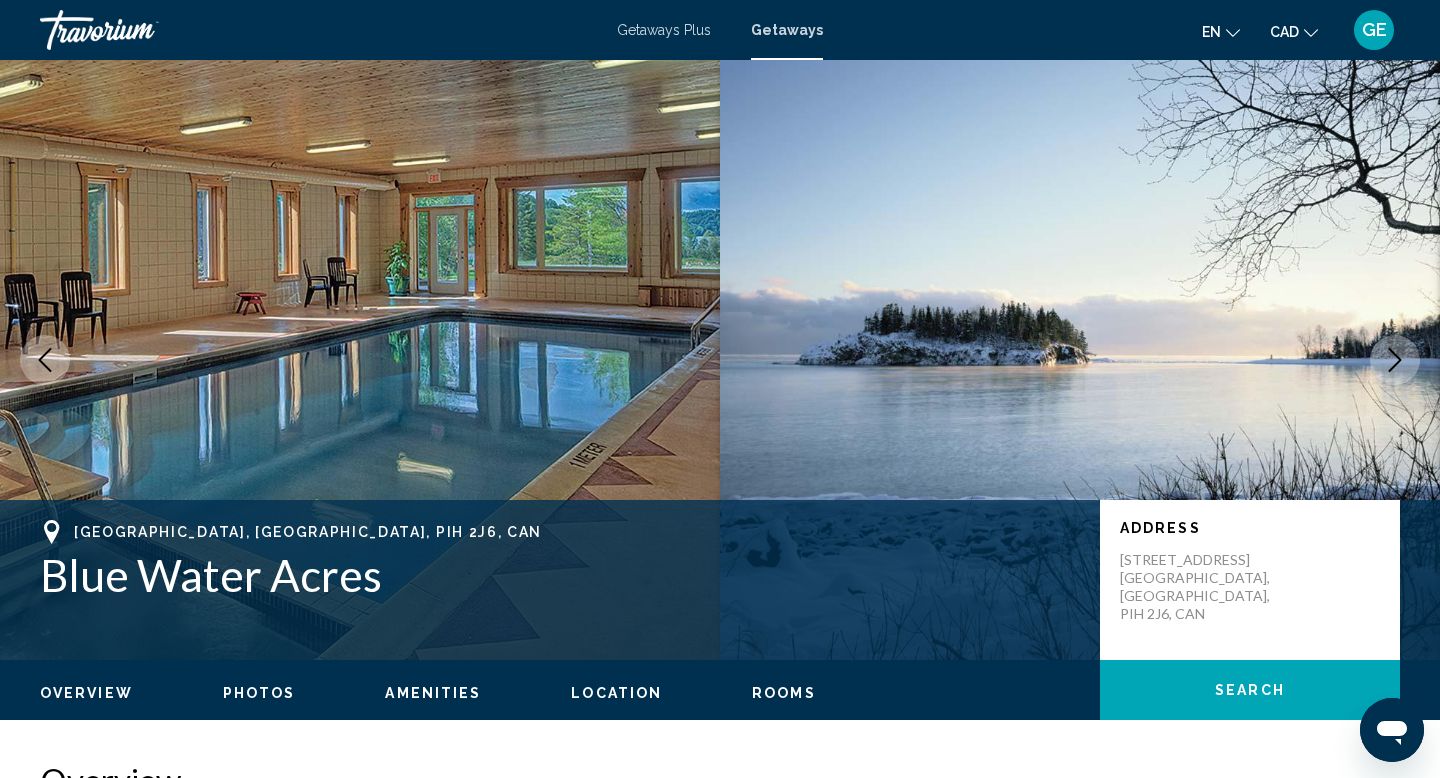click 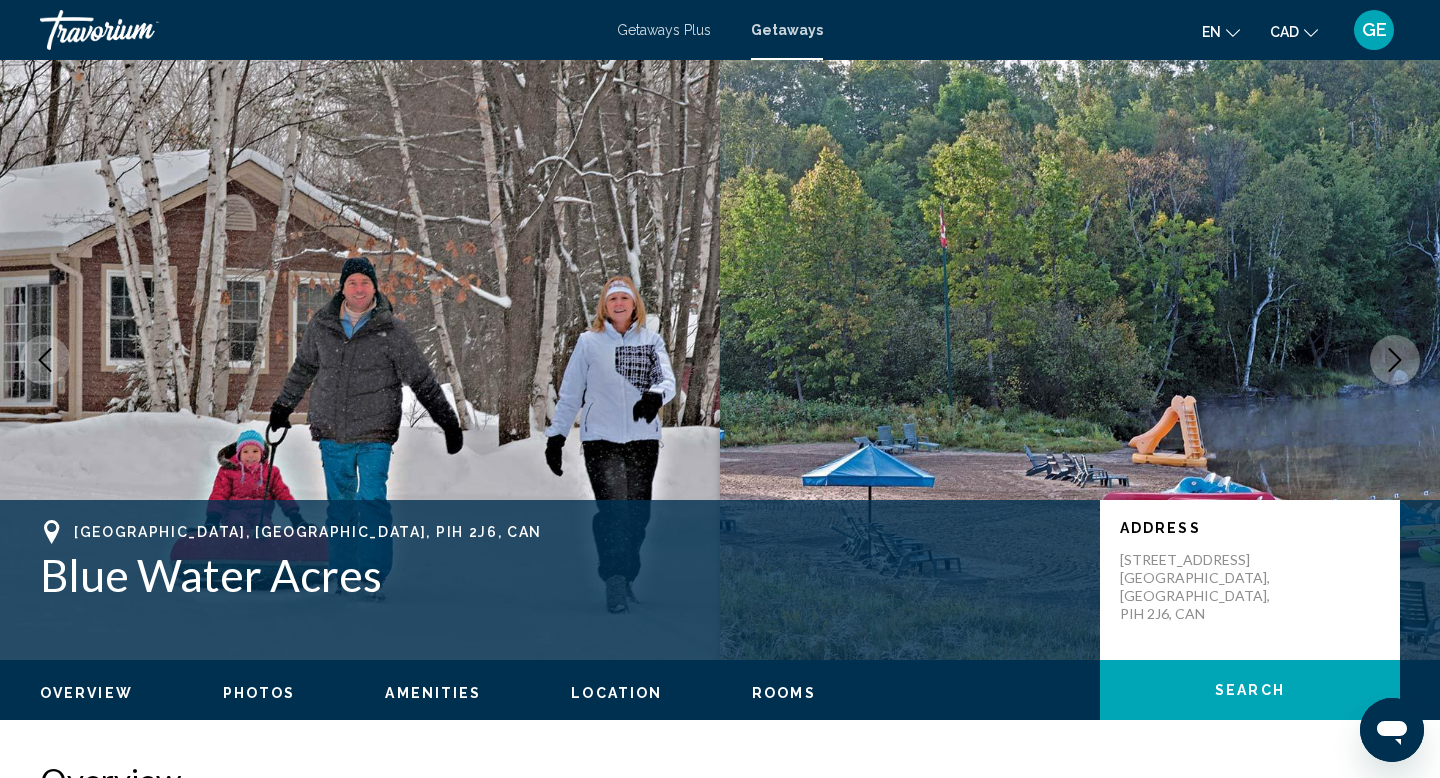 click 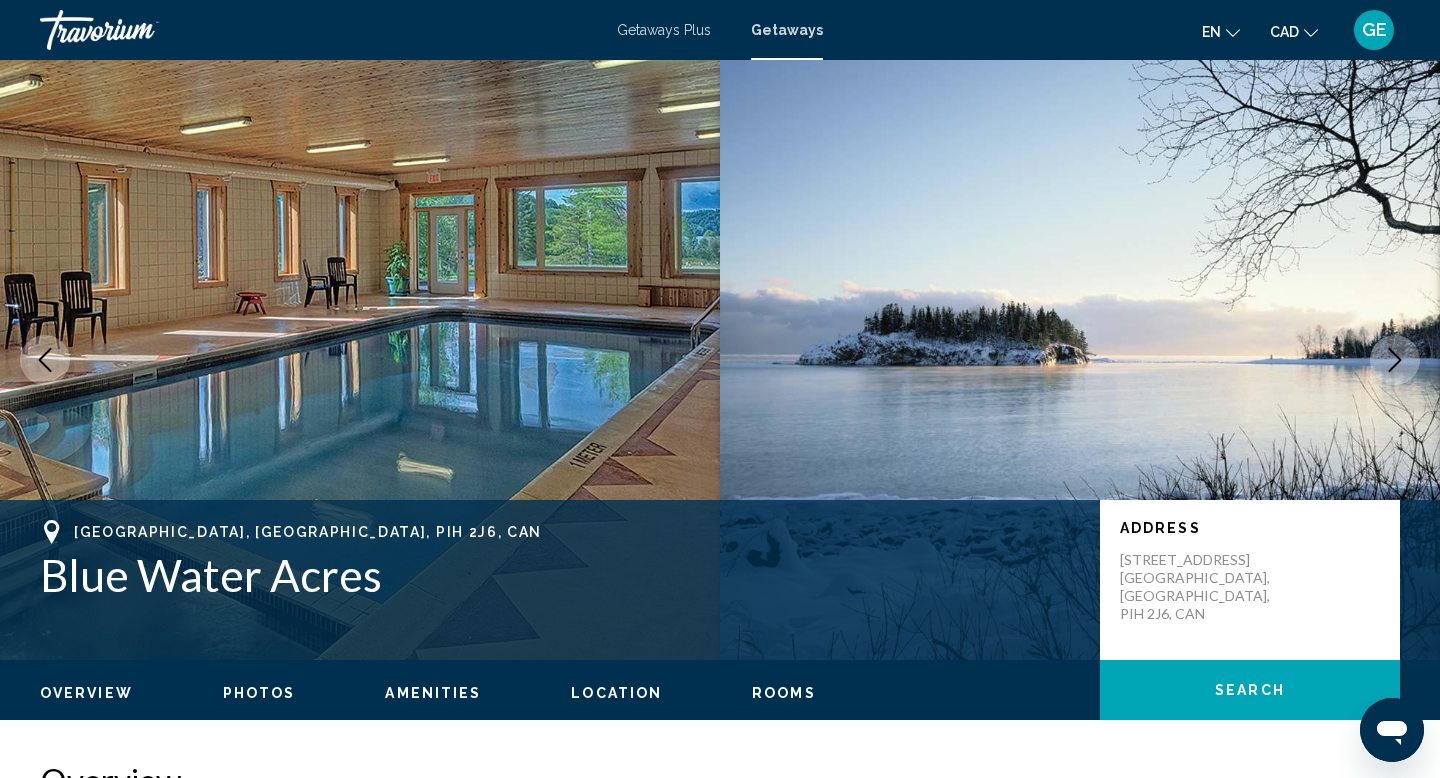 click 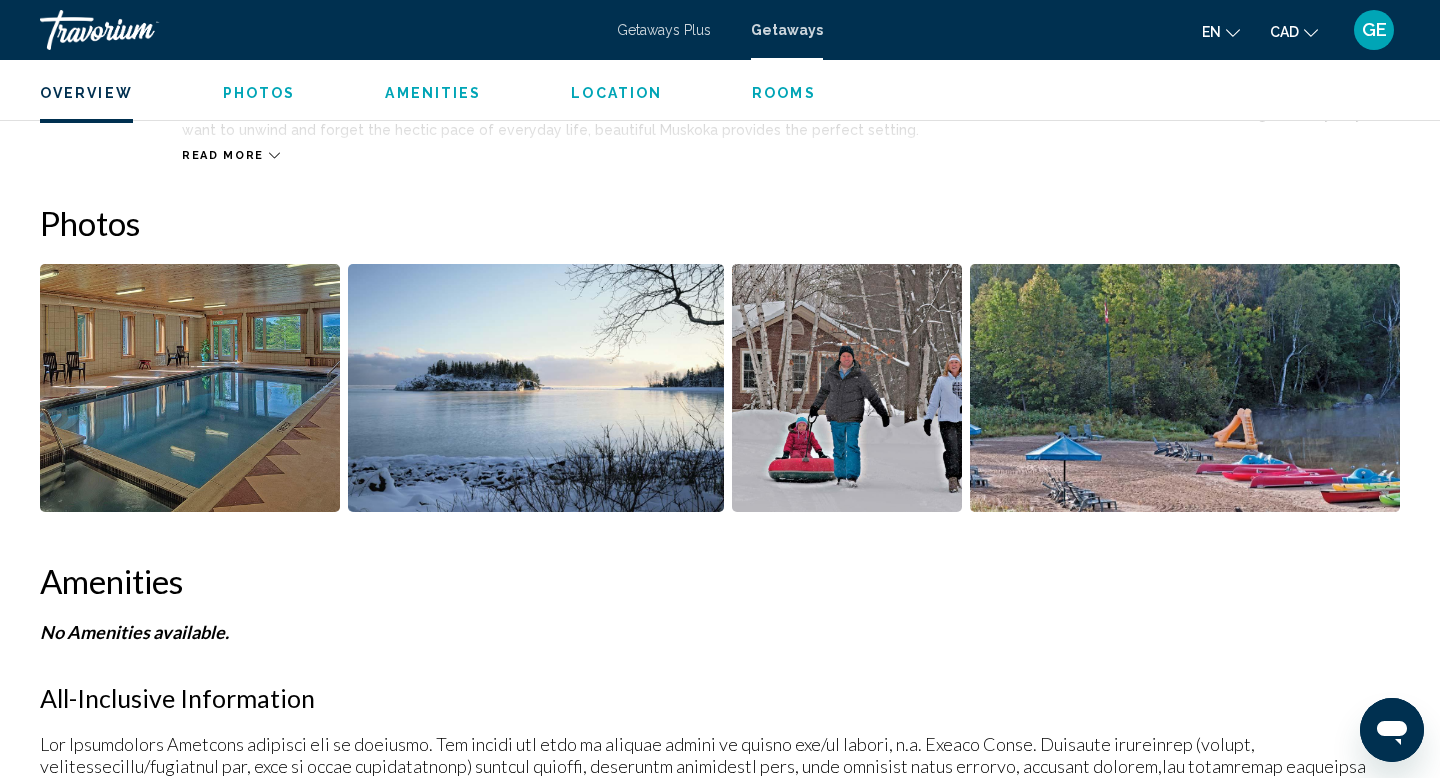 scroll, scrollTop: 824, scrollLeft: 0, axis: vertical 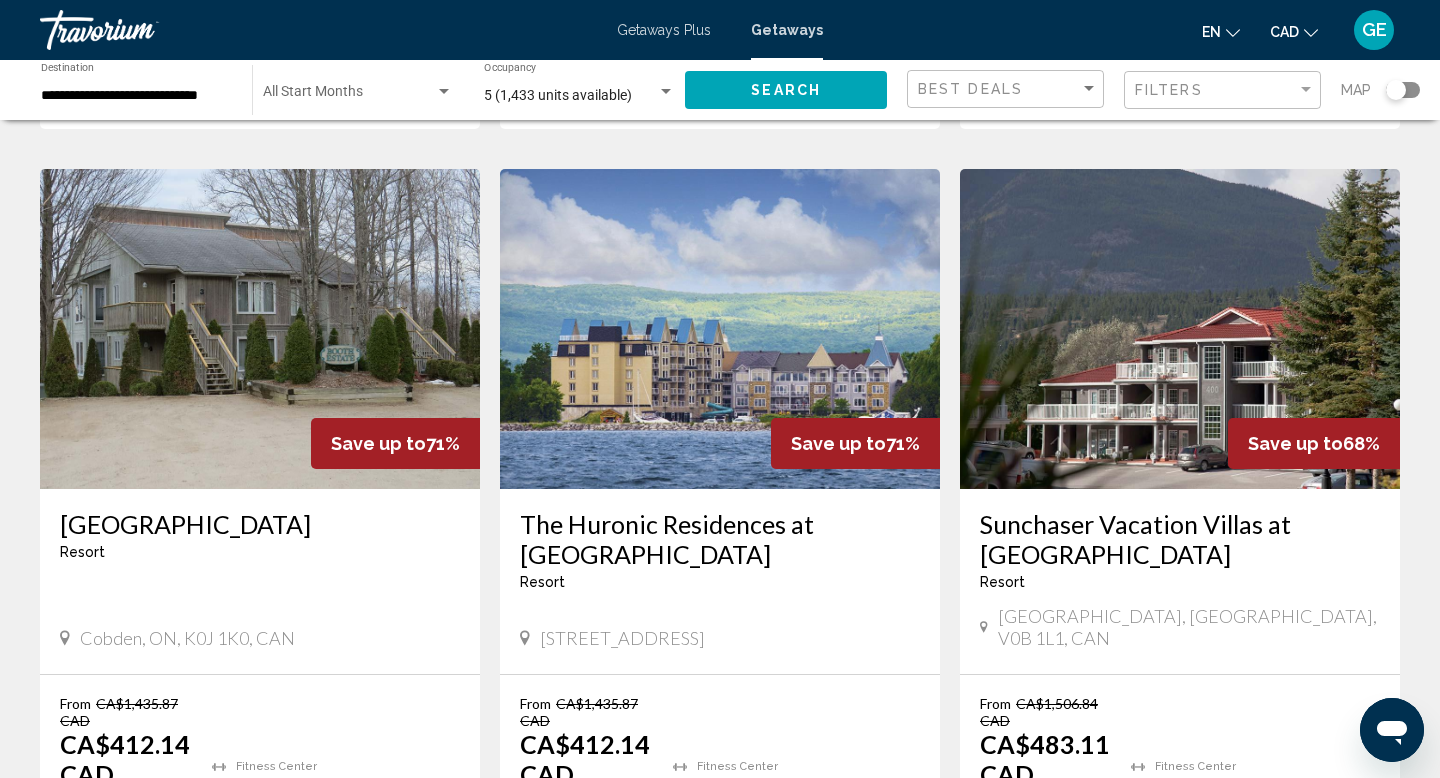 drag, startPoint x: 605, startPoint y: 499, endPoint x: 1229, endPoint y: 0, distance: 798.985 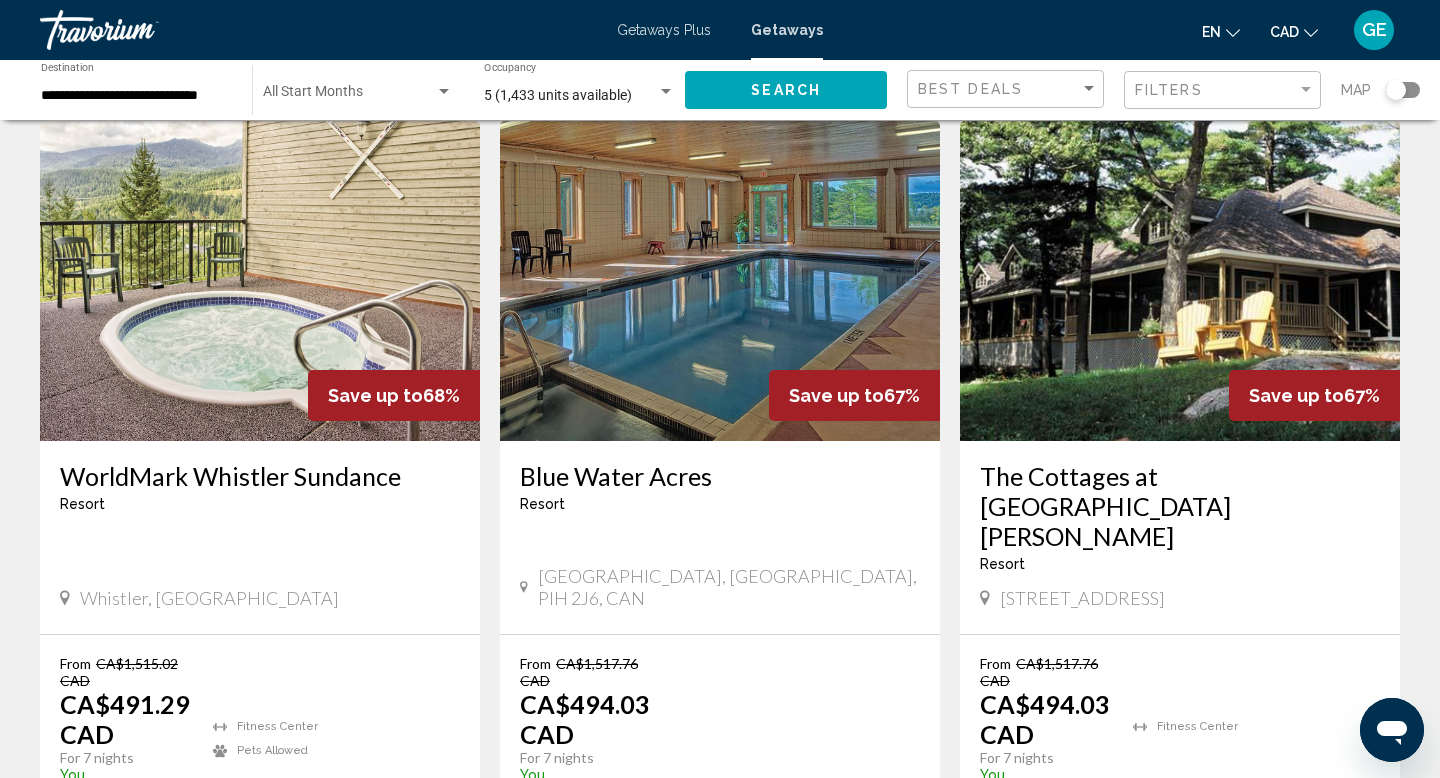 scroll, scrollTop: 2338, scrollLeft: 0, axis: vertical 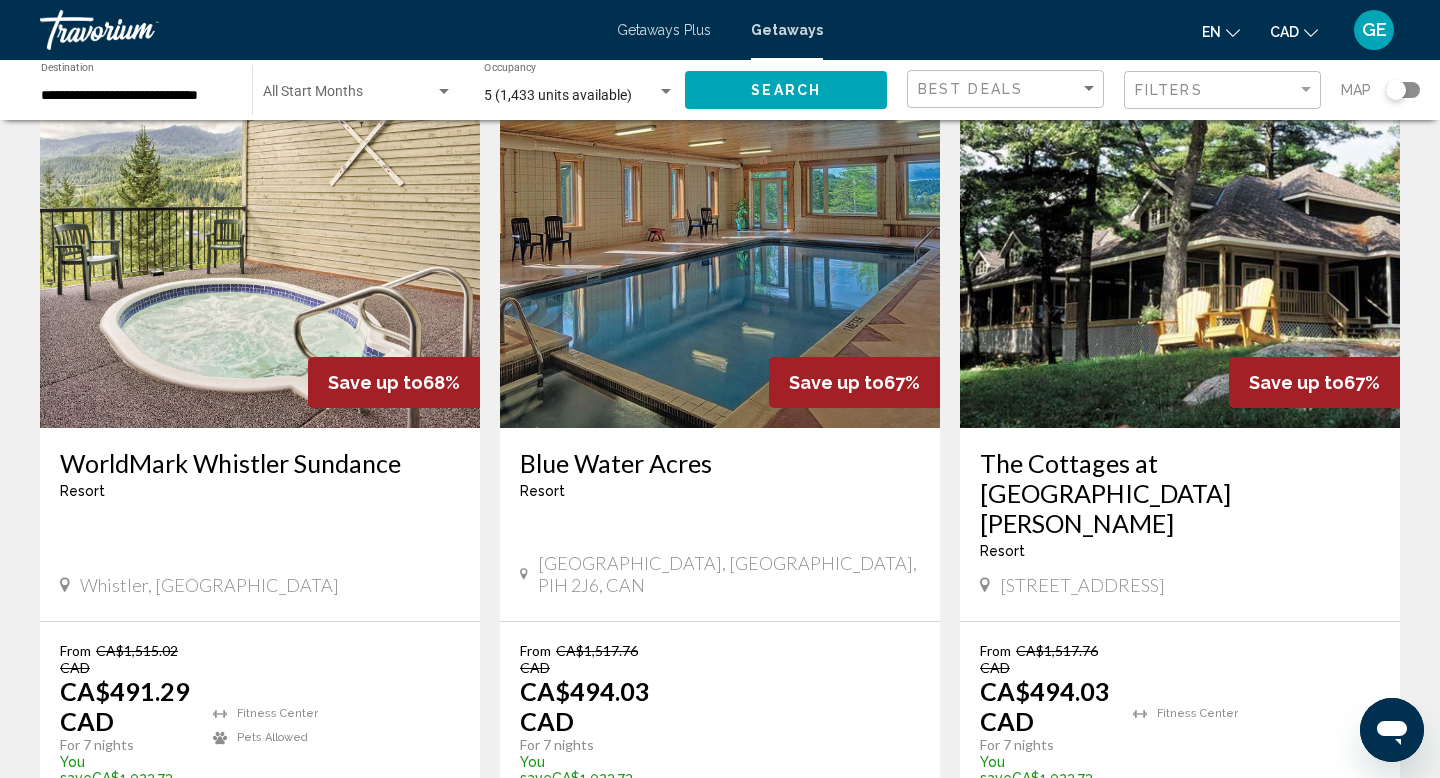 click on "page  4" at bounding box center [825, 896] 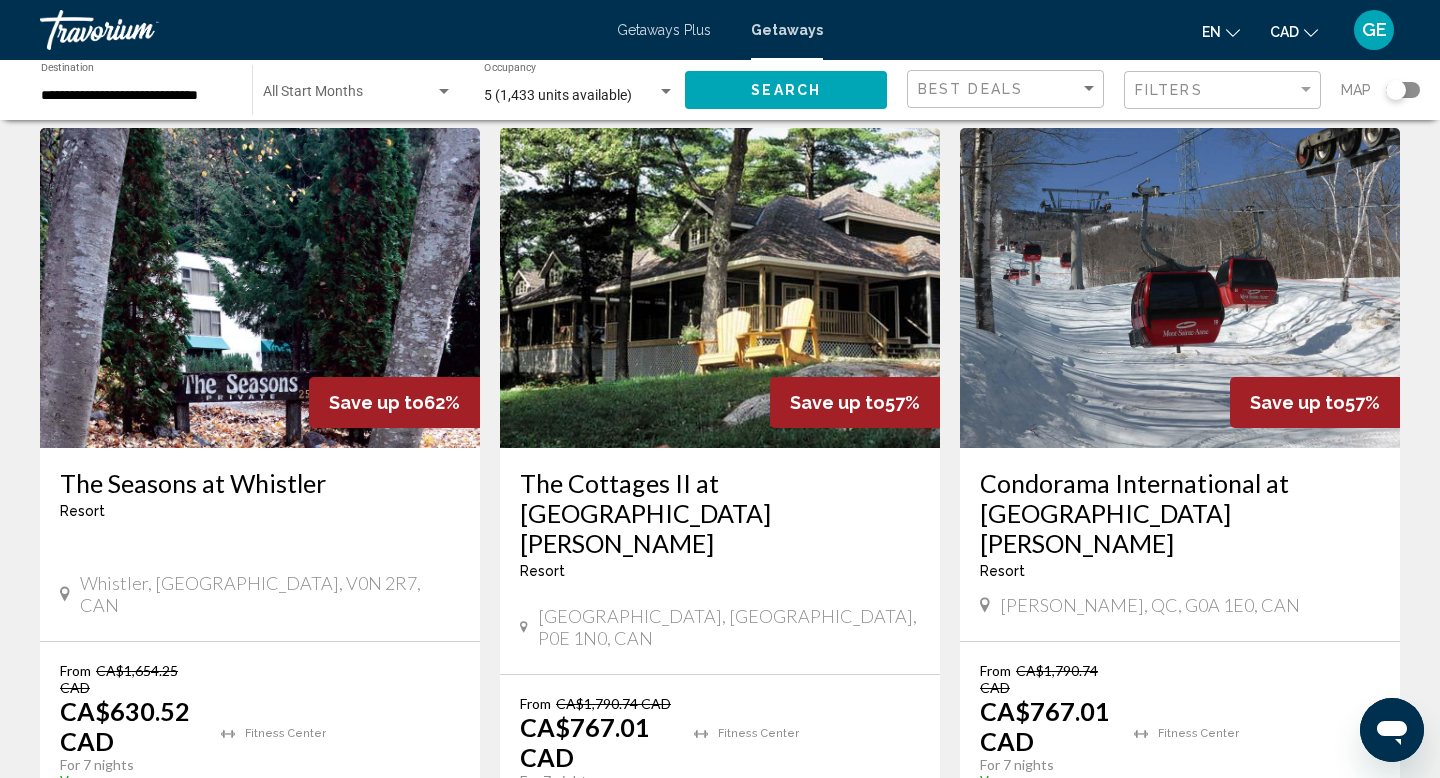 scroll, scrollTop: 0, scrollLeft: 0, axis: both 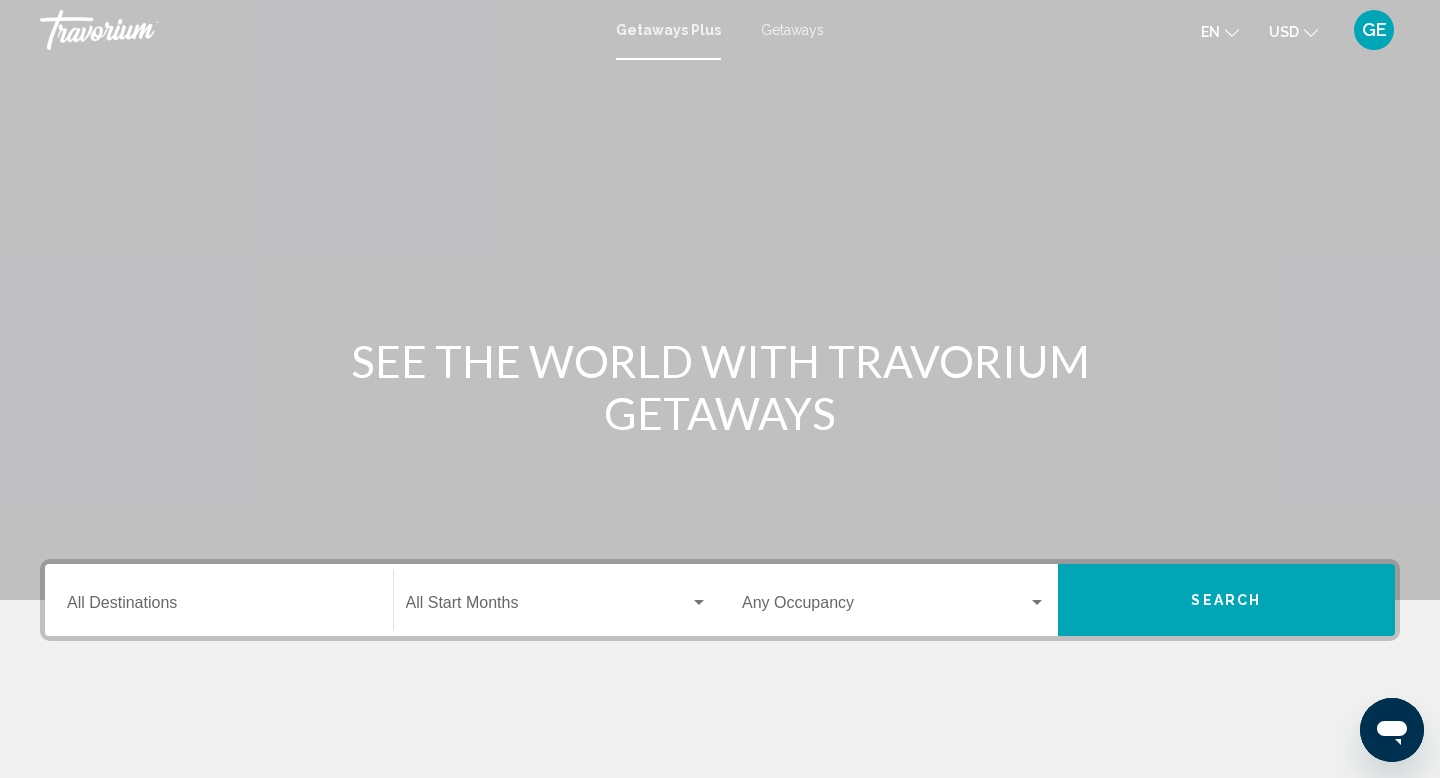 click on "USD
USD ($) MXN (Mex$) CAD (Can$) GBP (£) EUR (€) AUD (A$) NZD (NZ$) CNY (CN¥)" 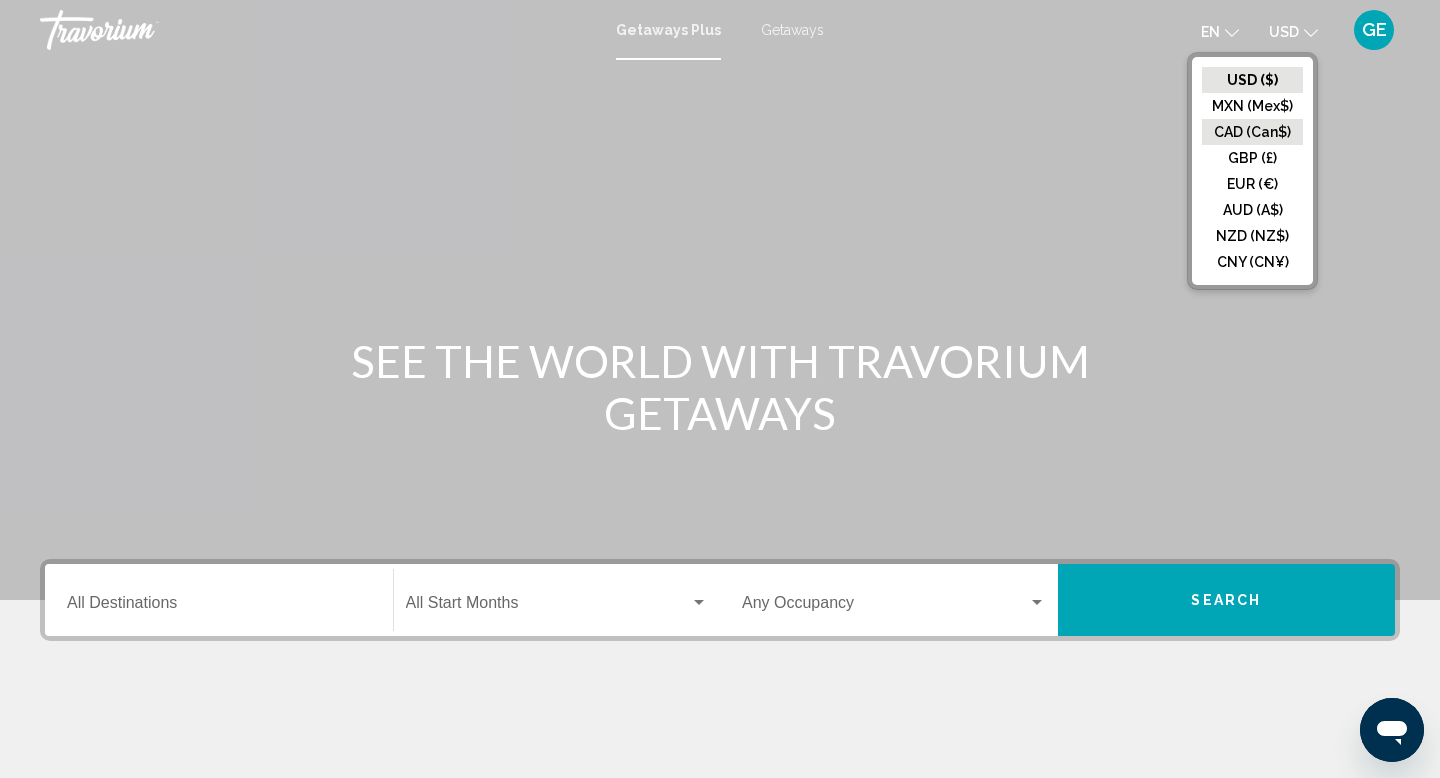 click on "CAD (Can$)" 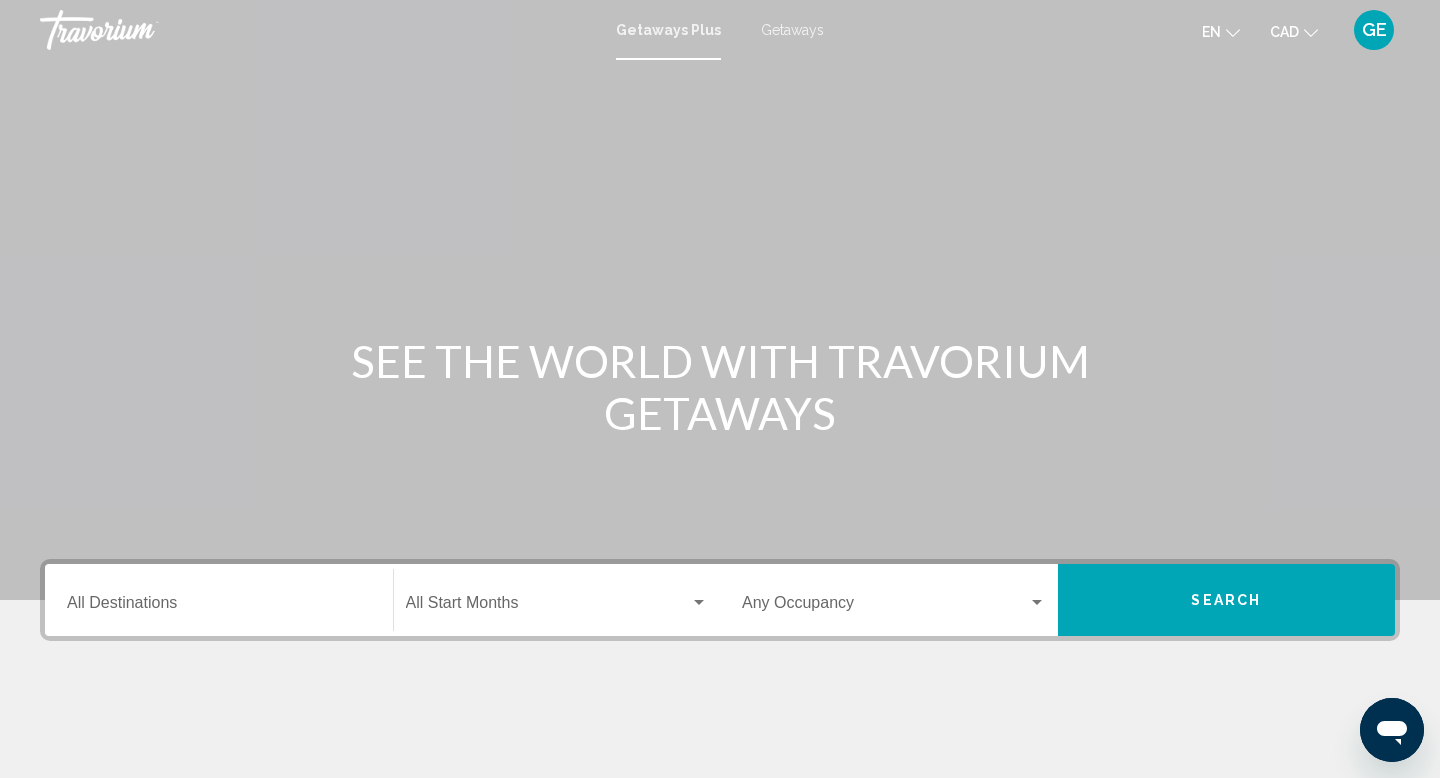 click on "Getaways" at bounding box center [792, 30] 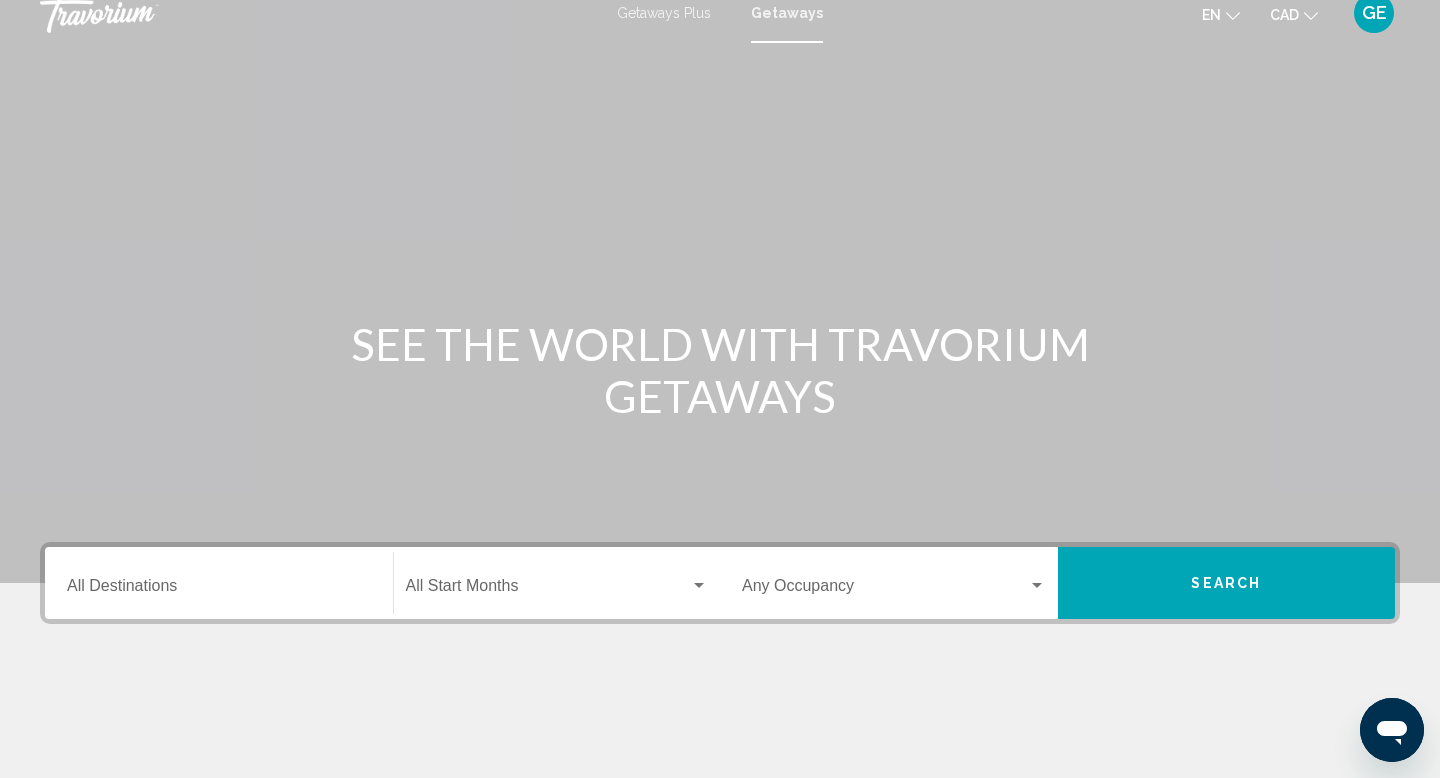 scroll, scrollTop: 308, scrollLeft: 0, axis: vertical 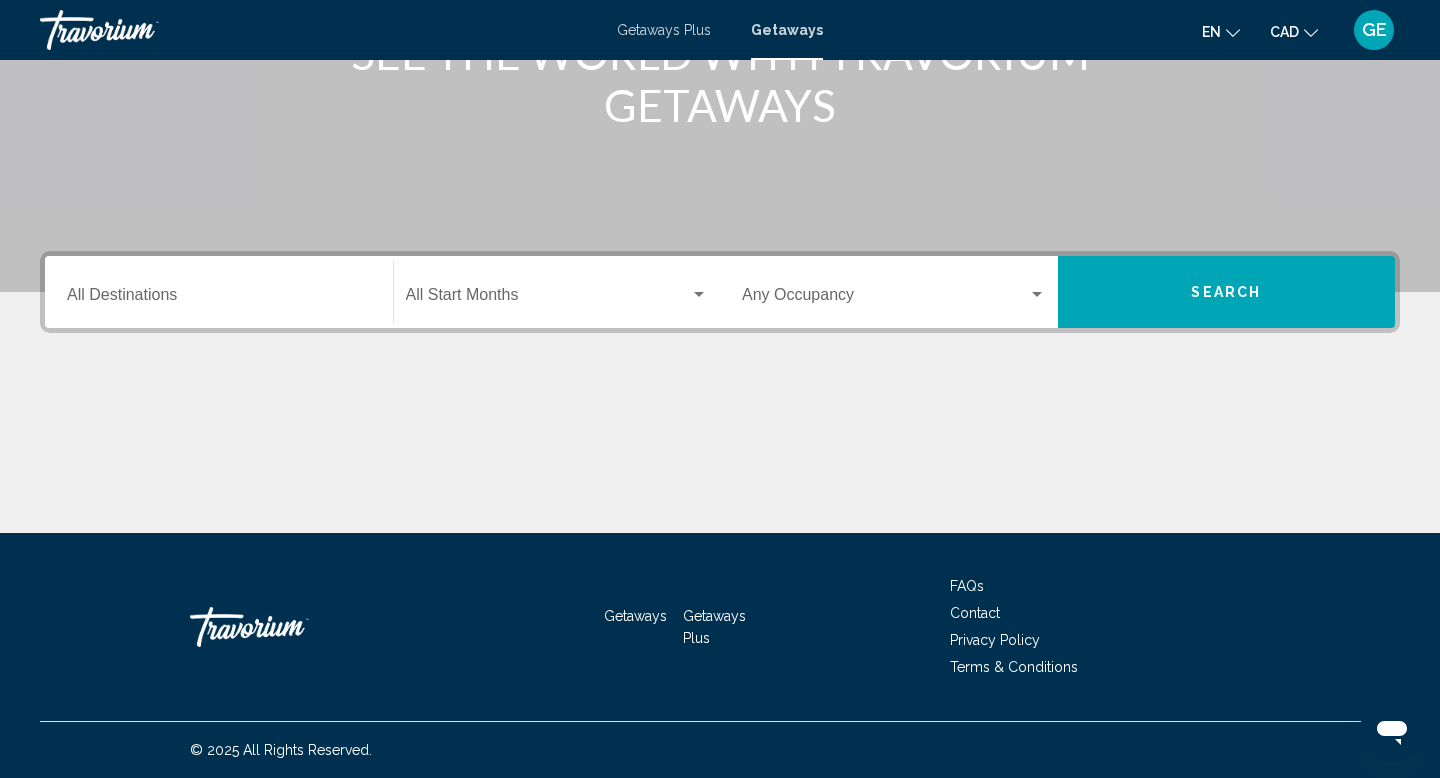 click on "Destination All Destinations" at bounding box center [219, 292] 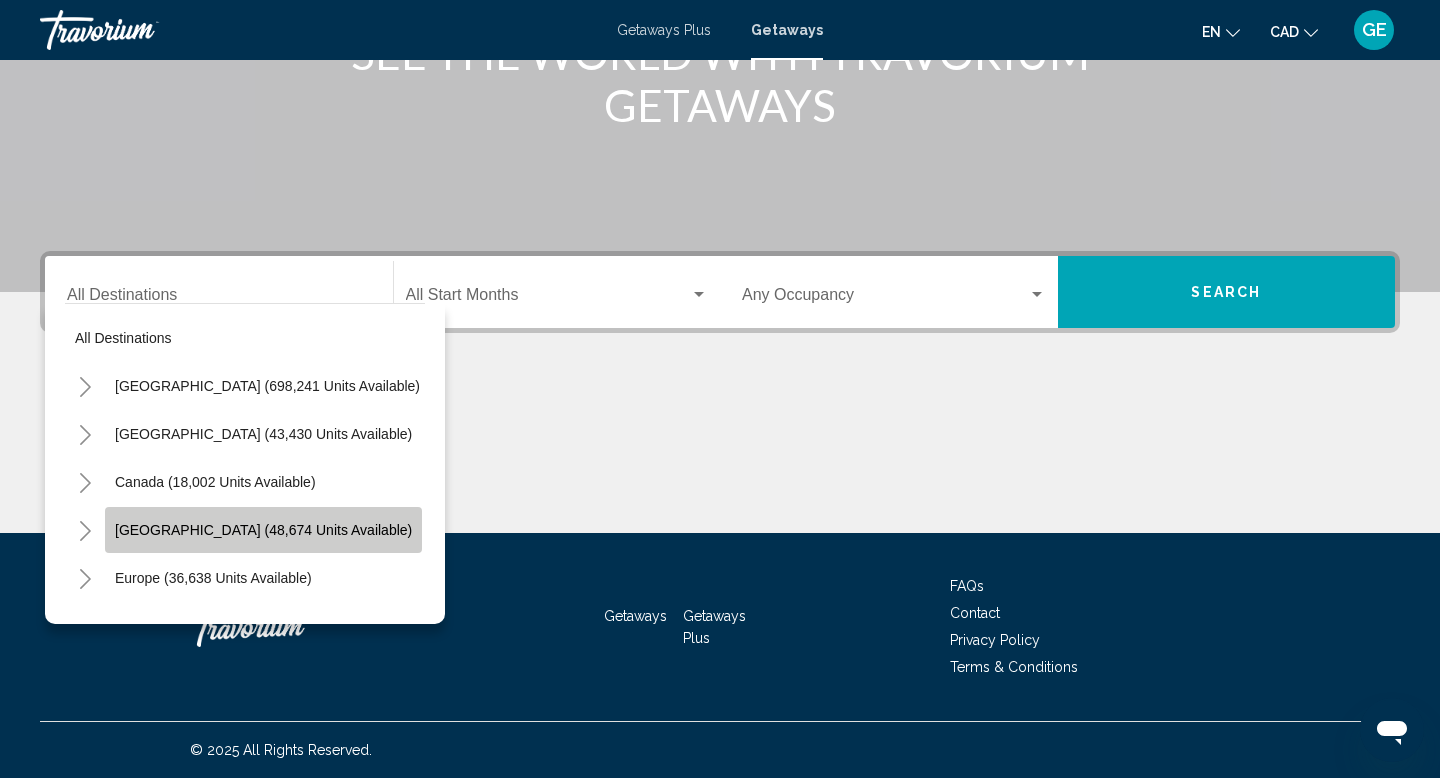 click on "Caribbean & Atlantic Islands (48,674 units available)" 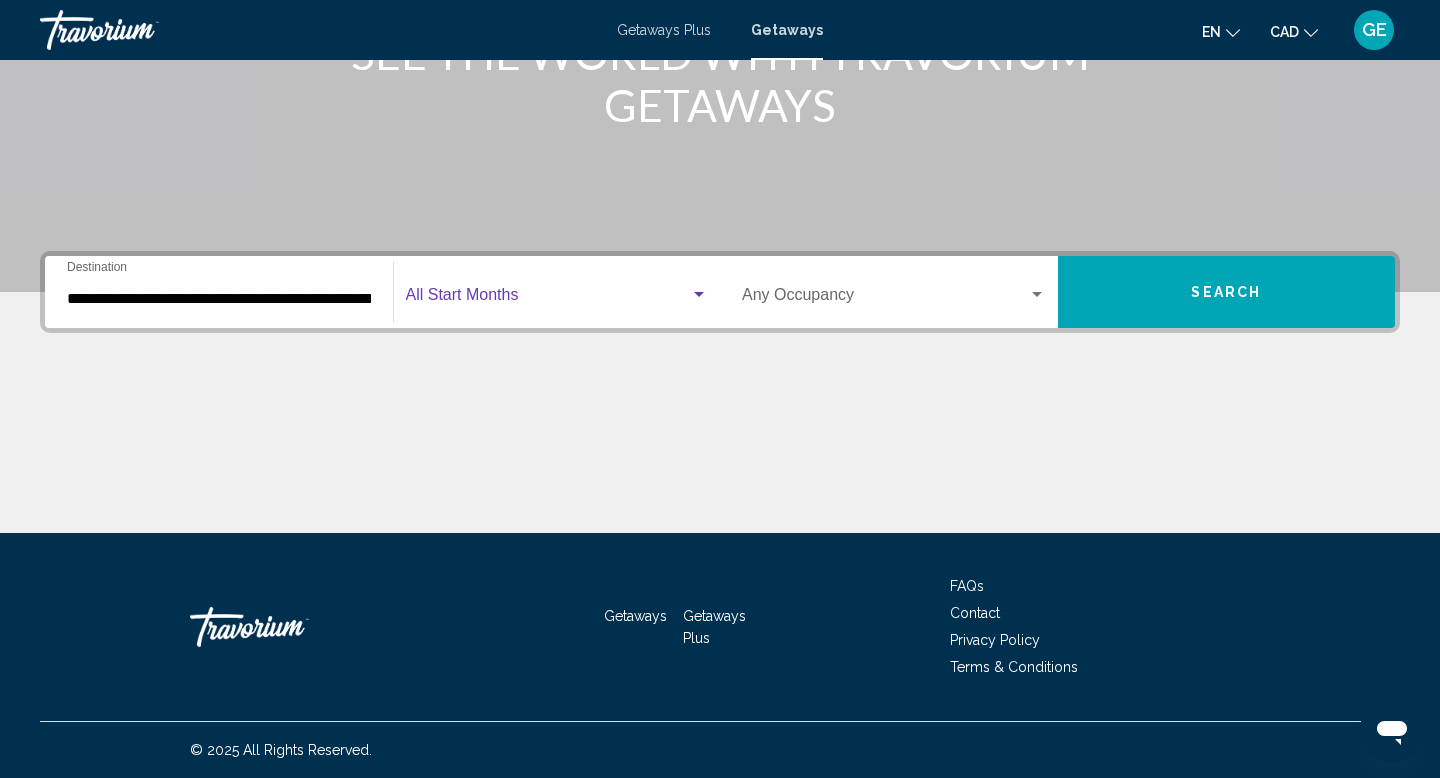 click at bounding box center [548, 299] 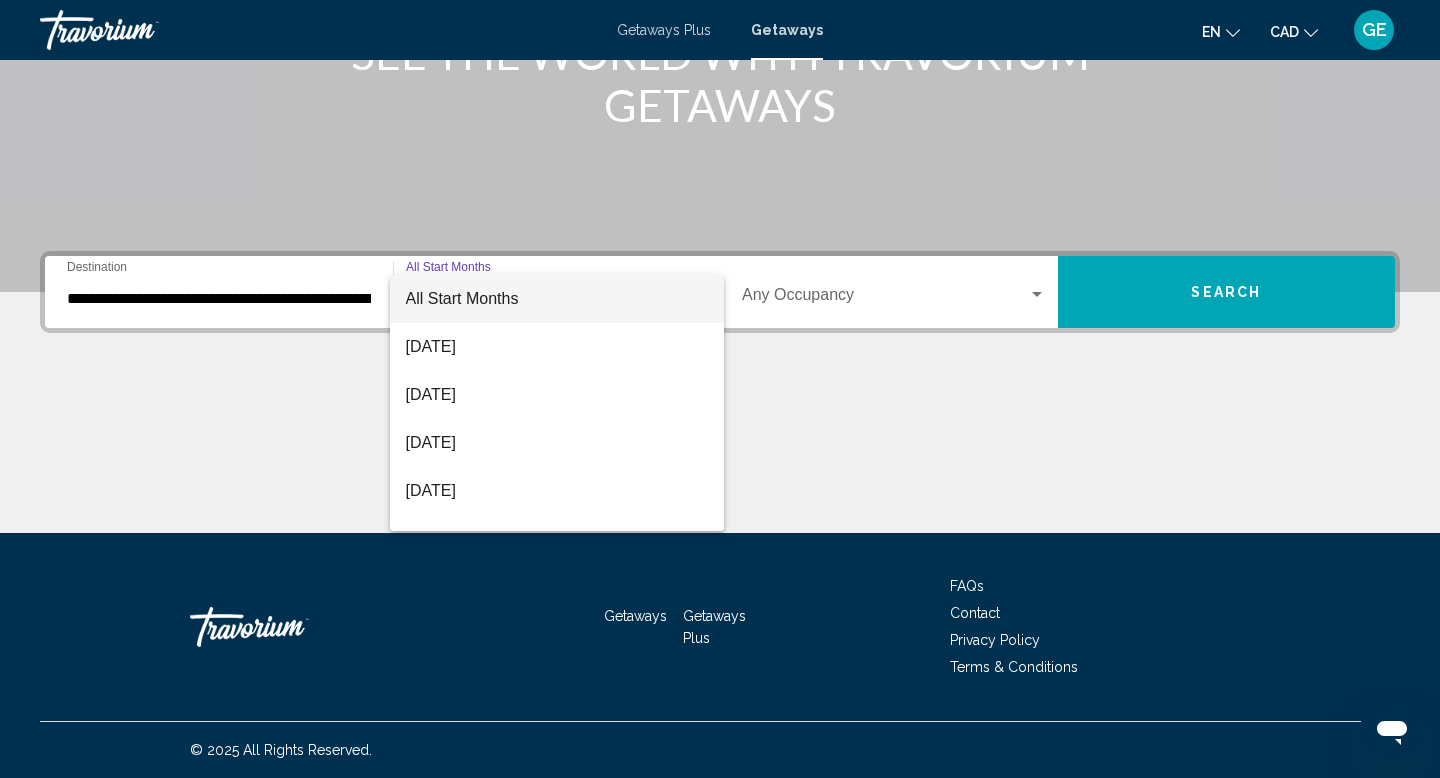 click at bounding box center [720, 389] 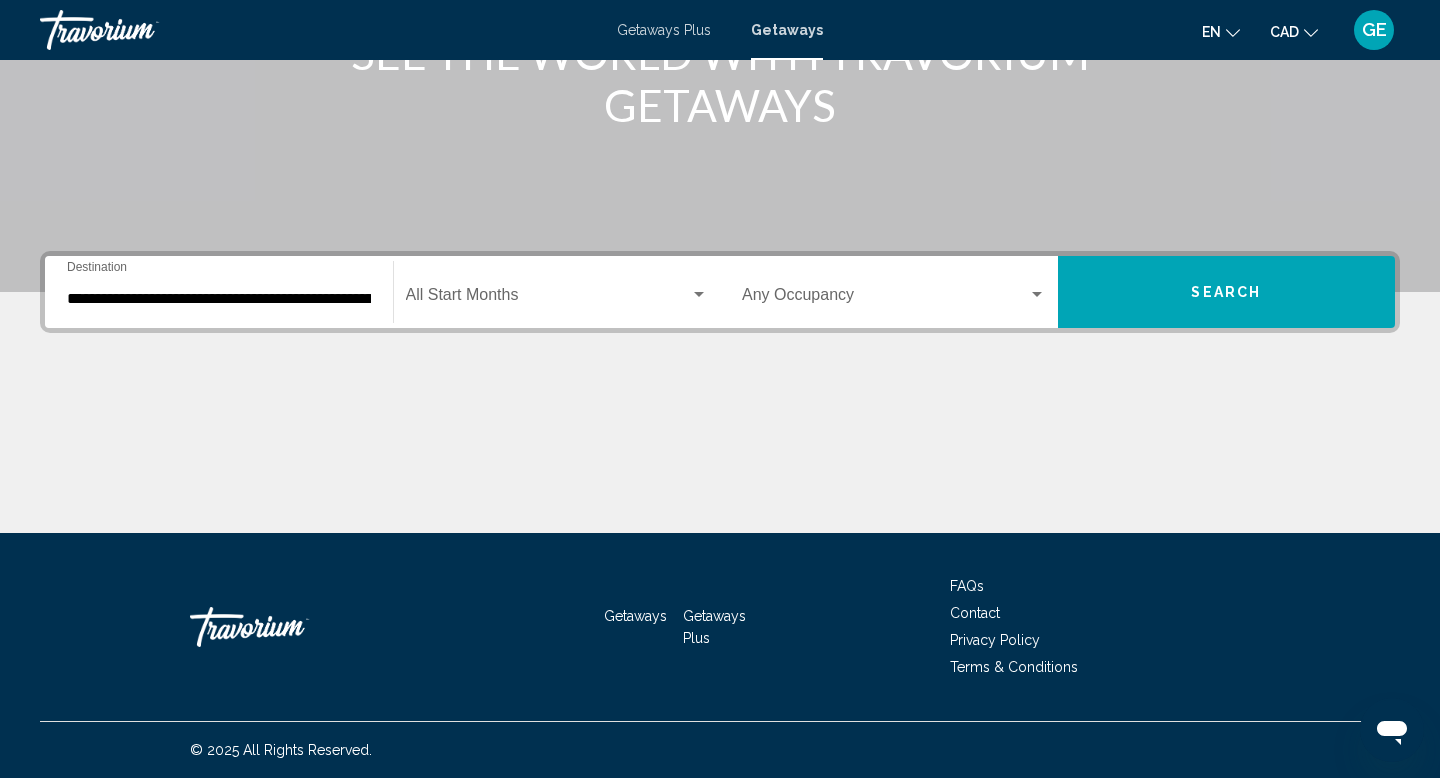 click at bounding box center [885, 299] 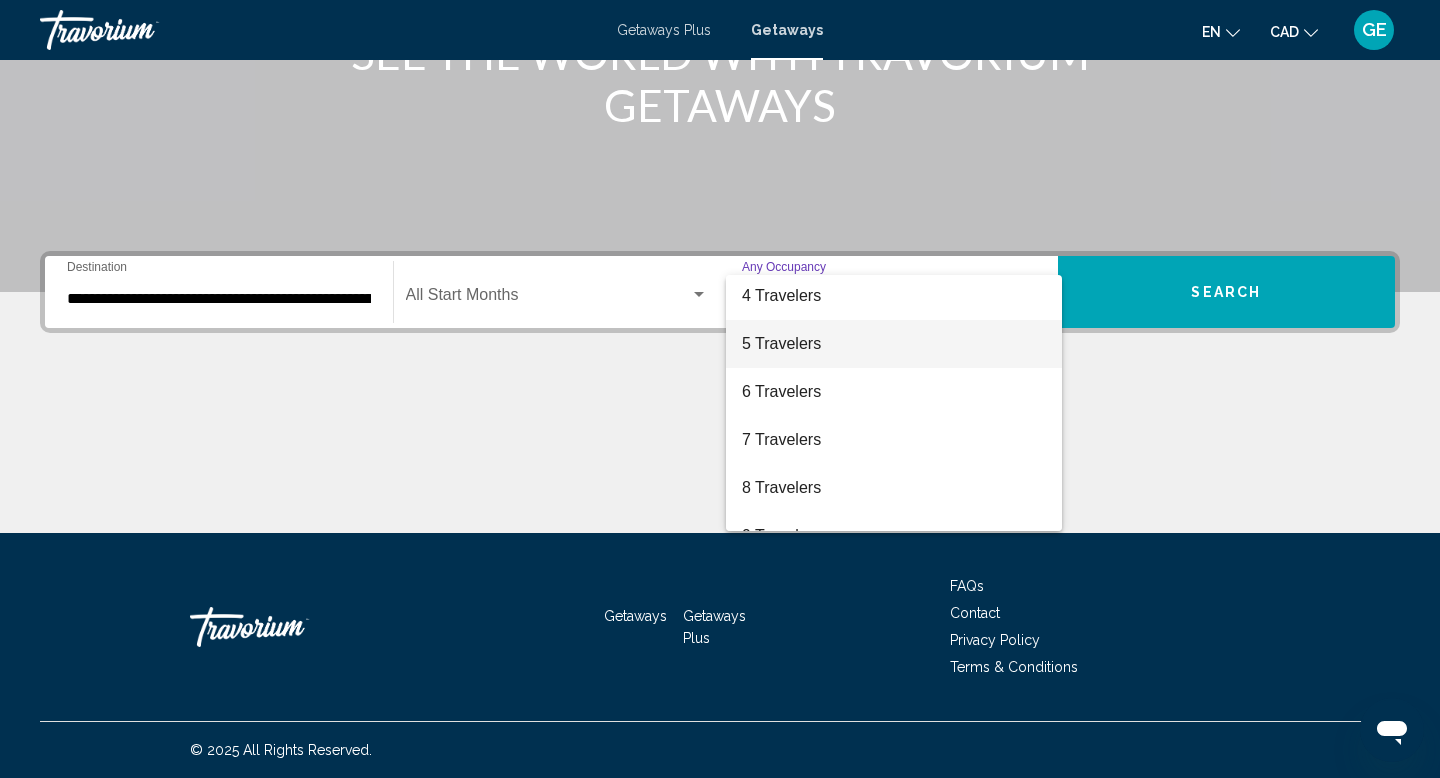 scroll, scrollTop: 145, scrollLeft: 0, axis: vertical 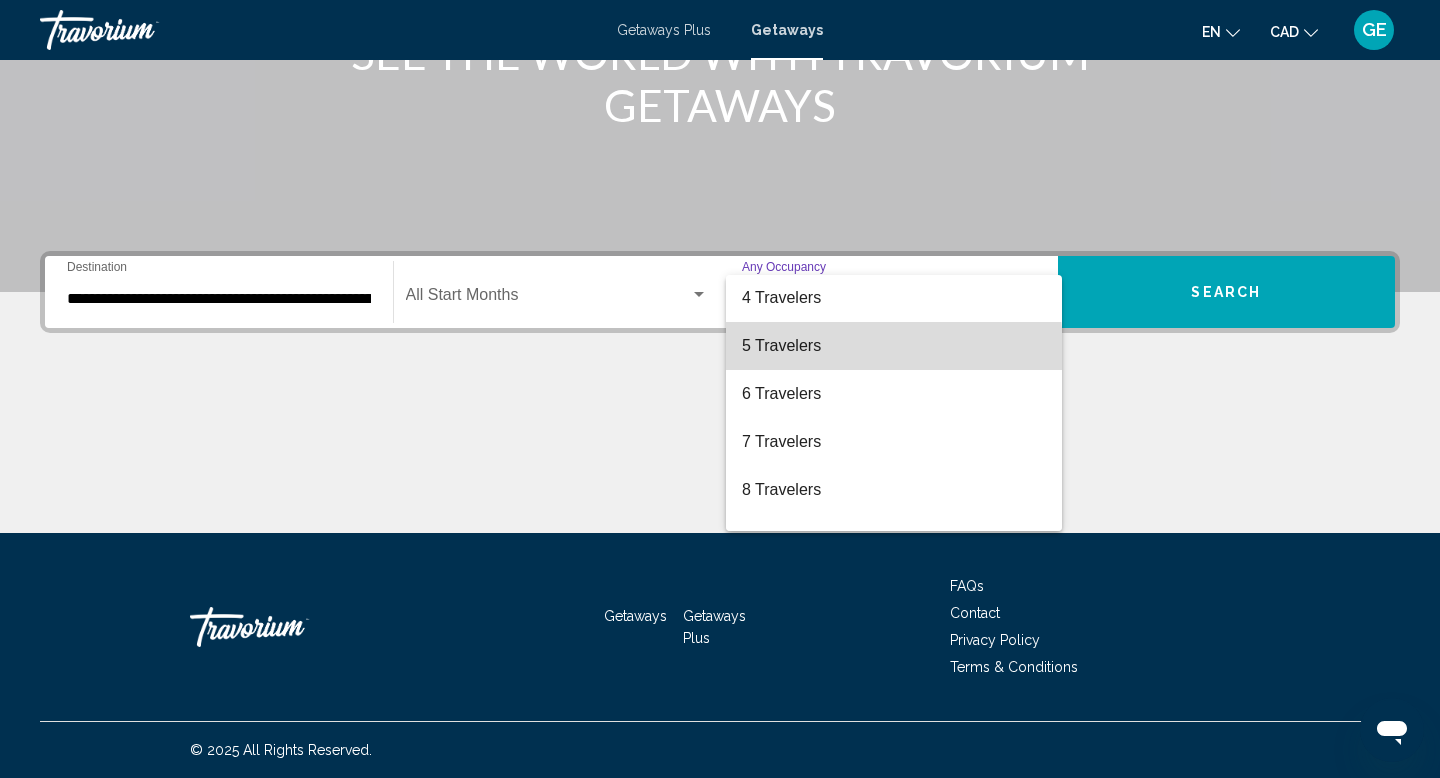 click on "5 Travelers" at bounding box center [894, 346] 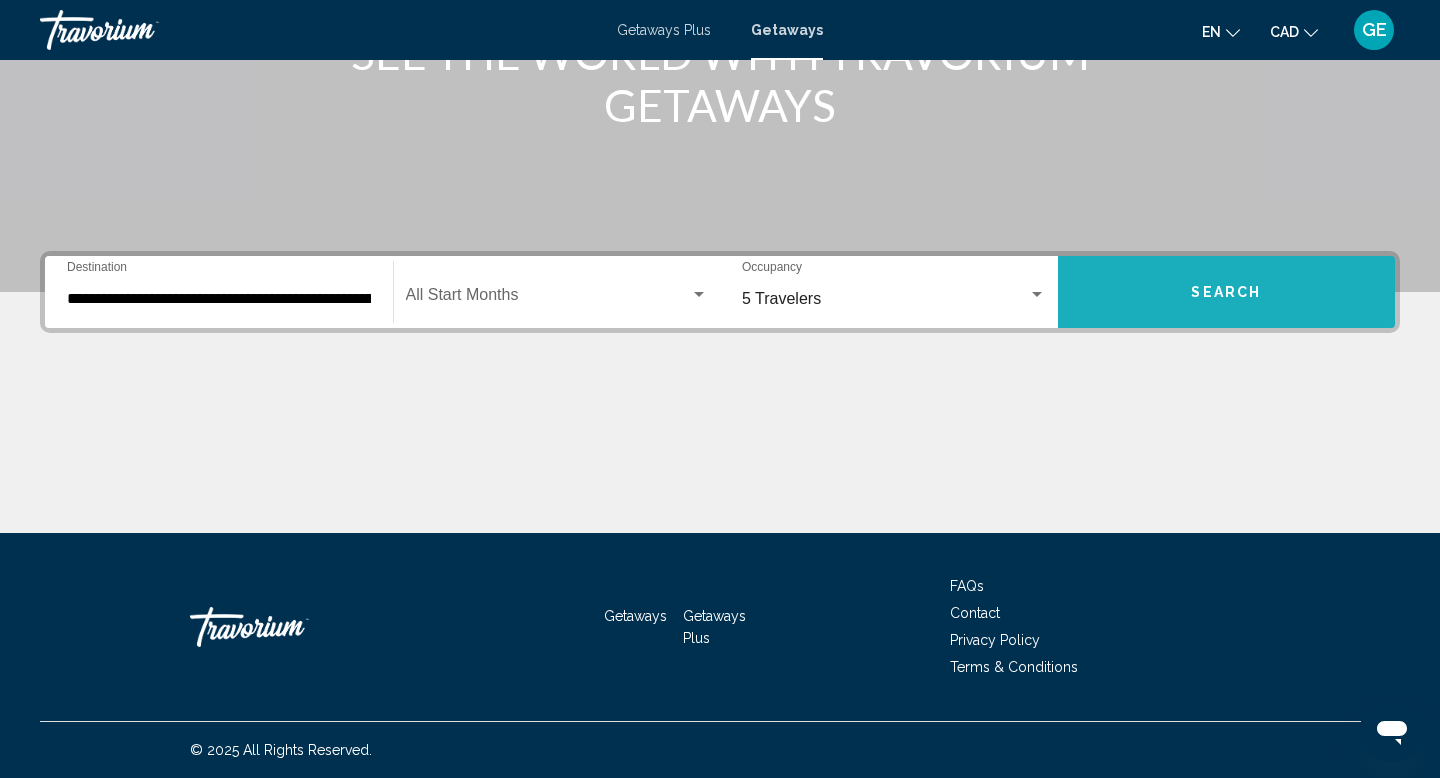 click on "Search" at bounding box center (1227, 292) 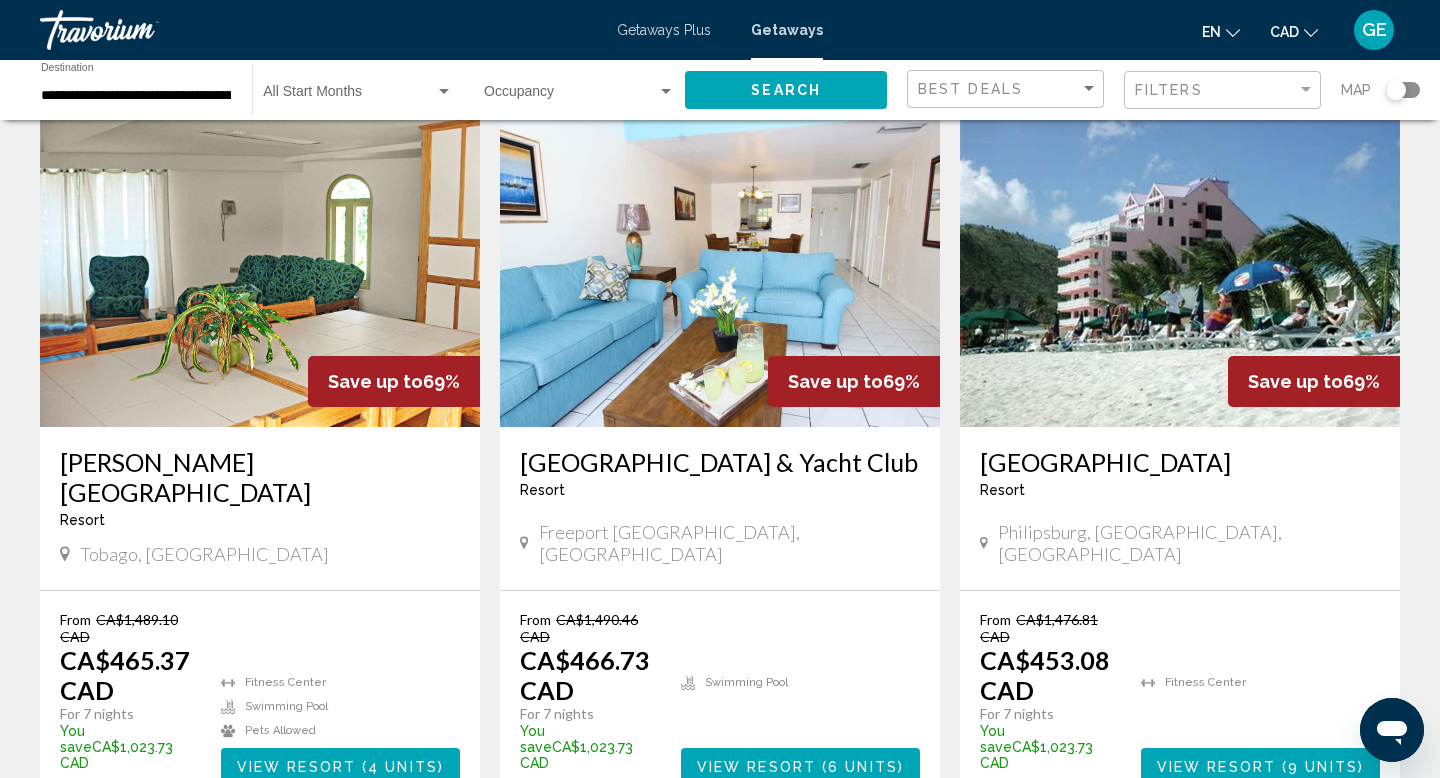 scroll, scrollTop: 2287, scrollLeft: 0, axis: vertical 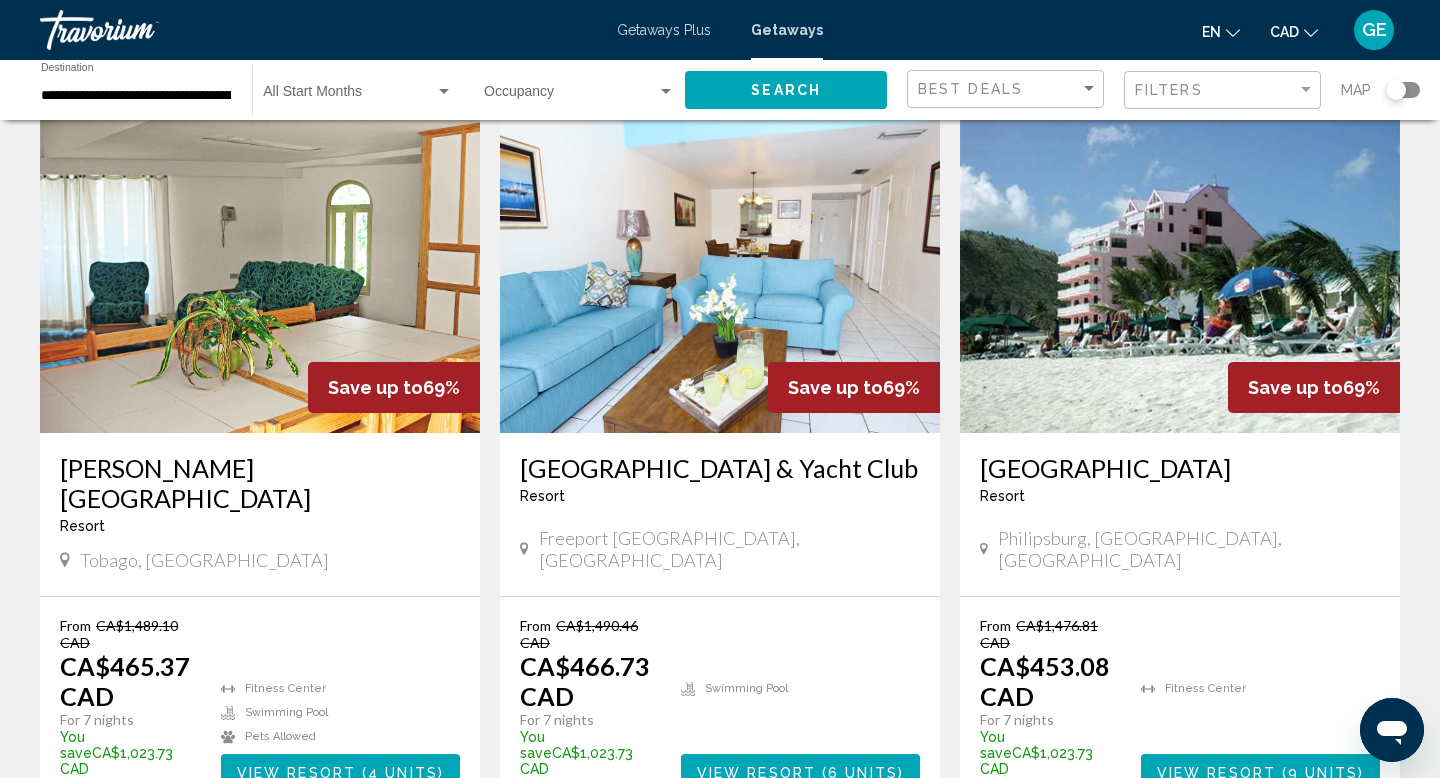 click on "2" at bounding box center (755, 871) 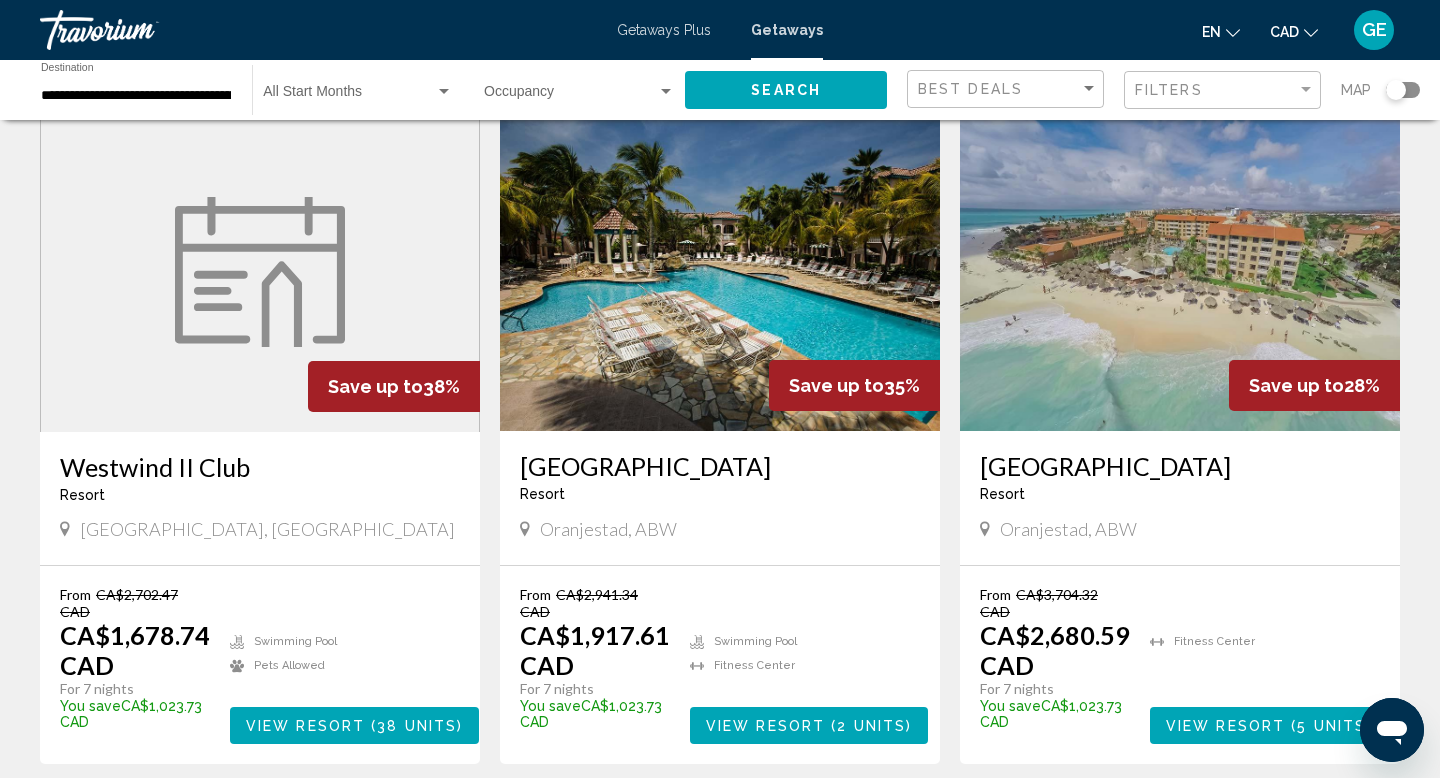 scroll, scrollTop: 1500, scrollLeft: 0, axis: vertical 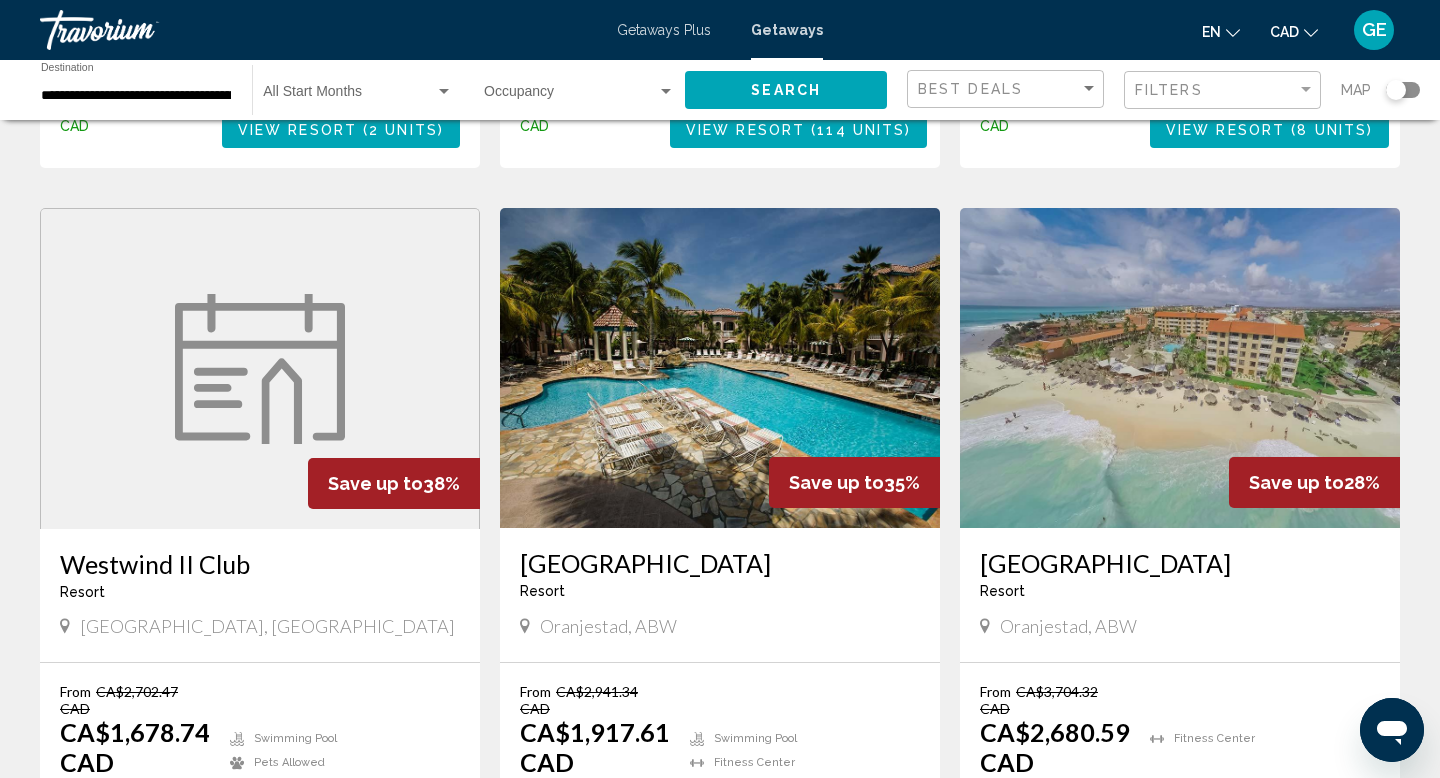 drag, startPoint x: 777, startPoint y: 481, endPoint x: 1130, endPoint y: 19, distance: 581.4233 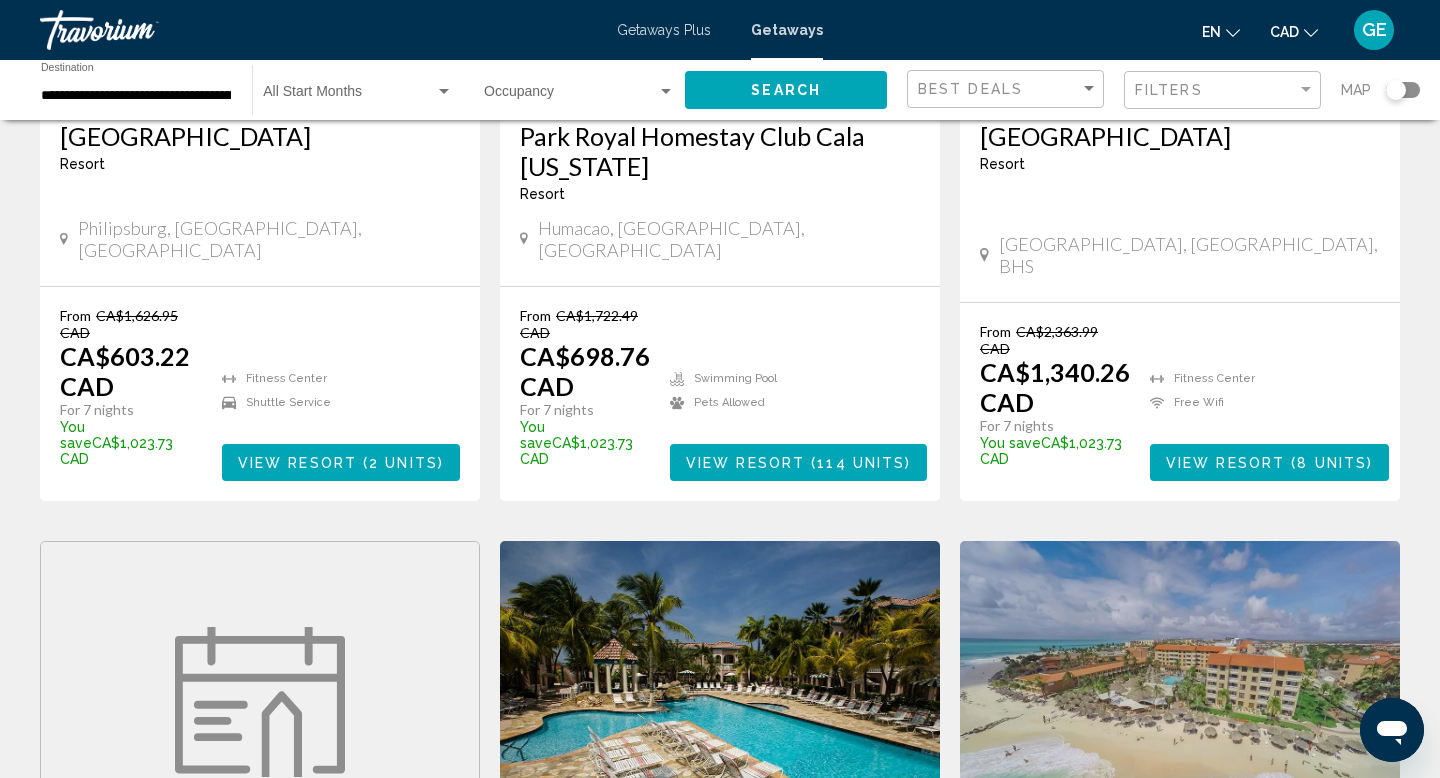 scroll, scrollTop: 868, scrollLeft: 0, axis: vertical 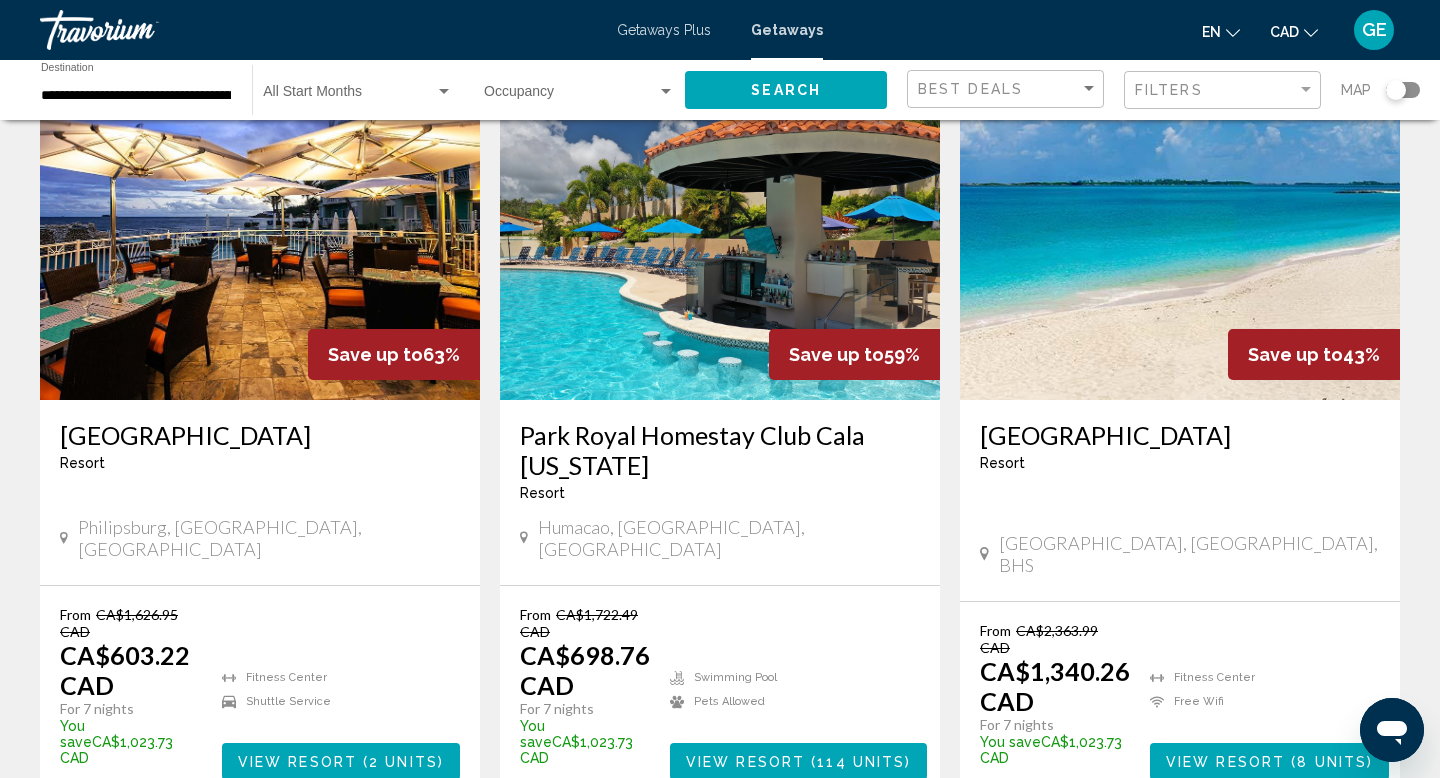click at bounding box center (720, 240) 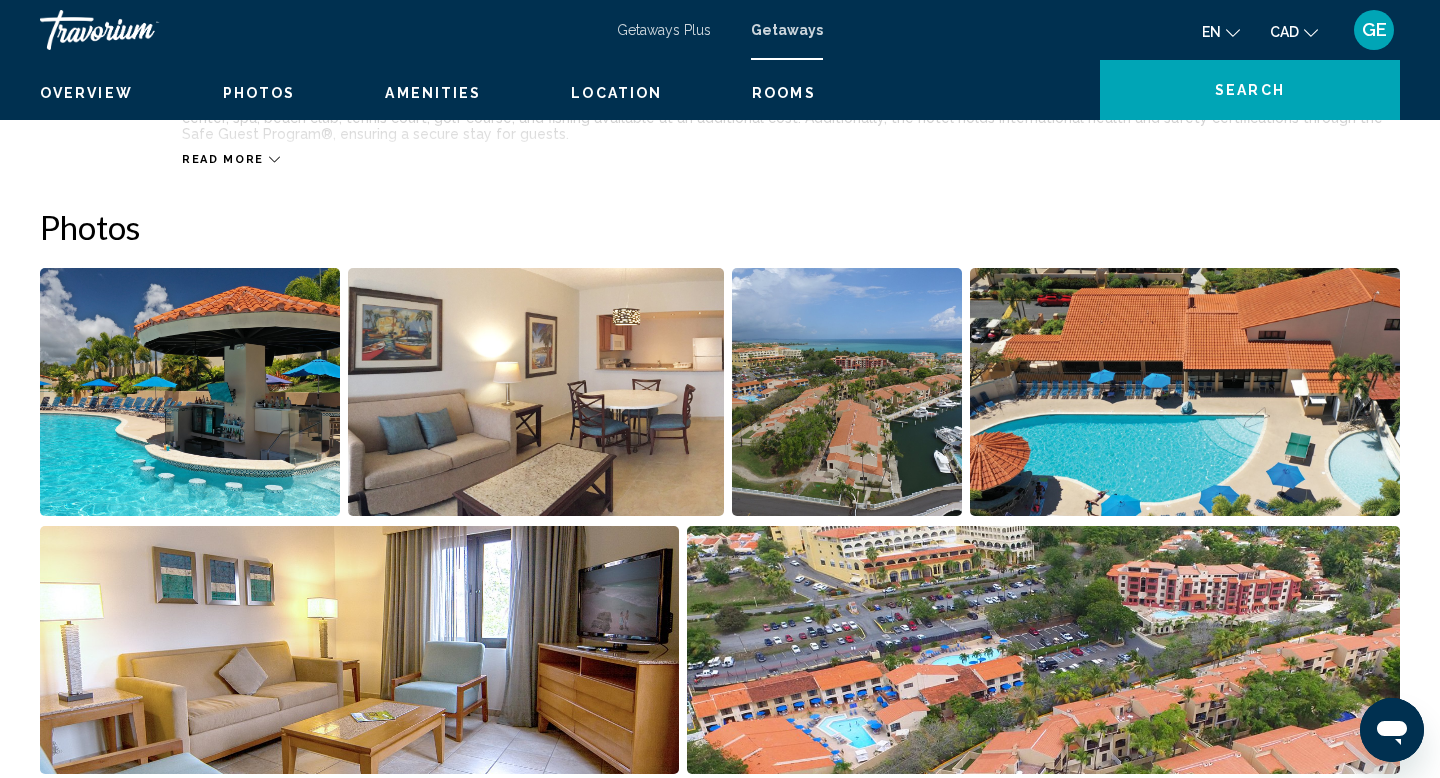 scroll, scrollTop: 0, scrollLeft: 0, axis: both 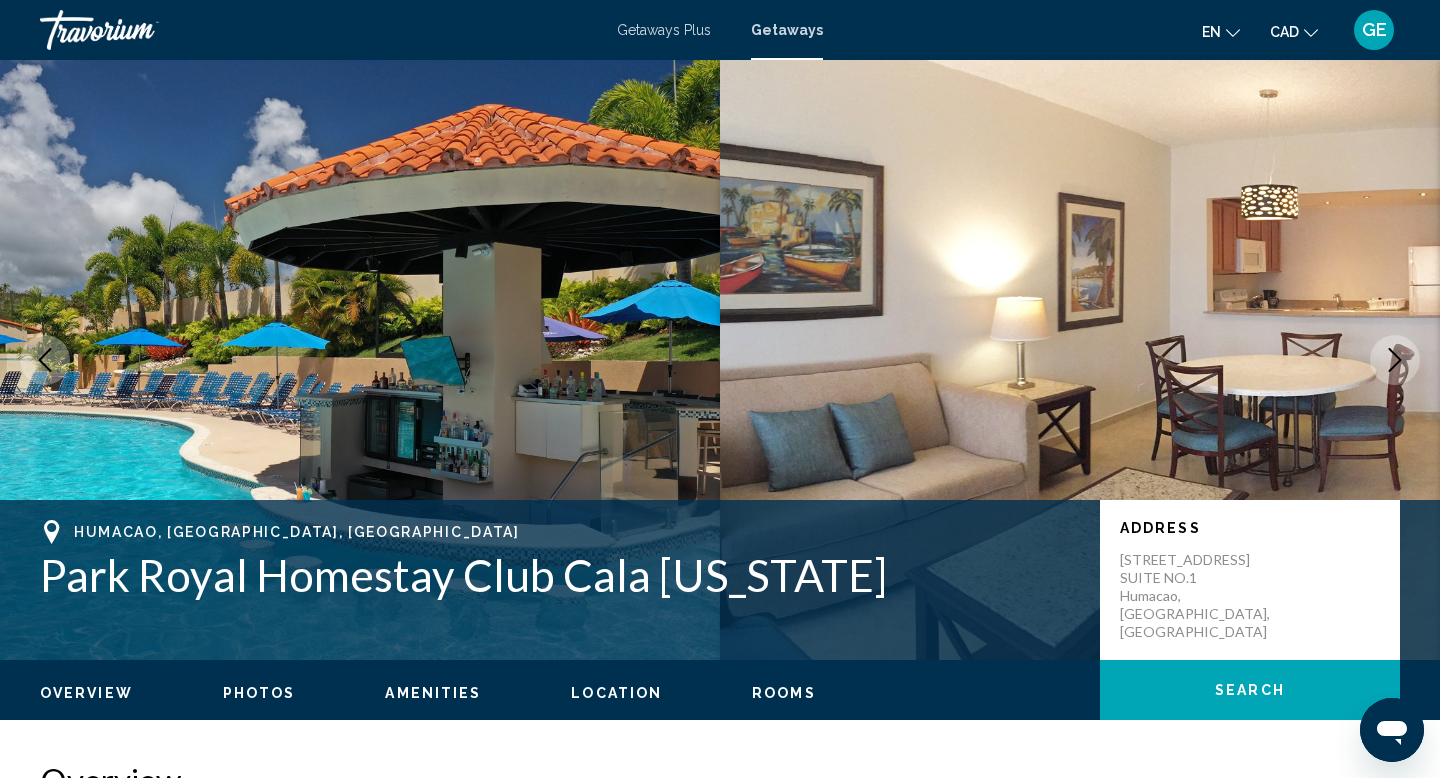 click 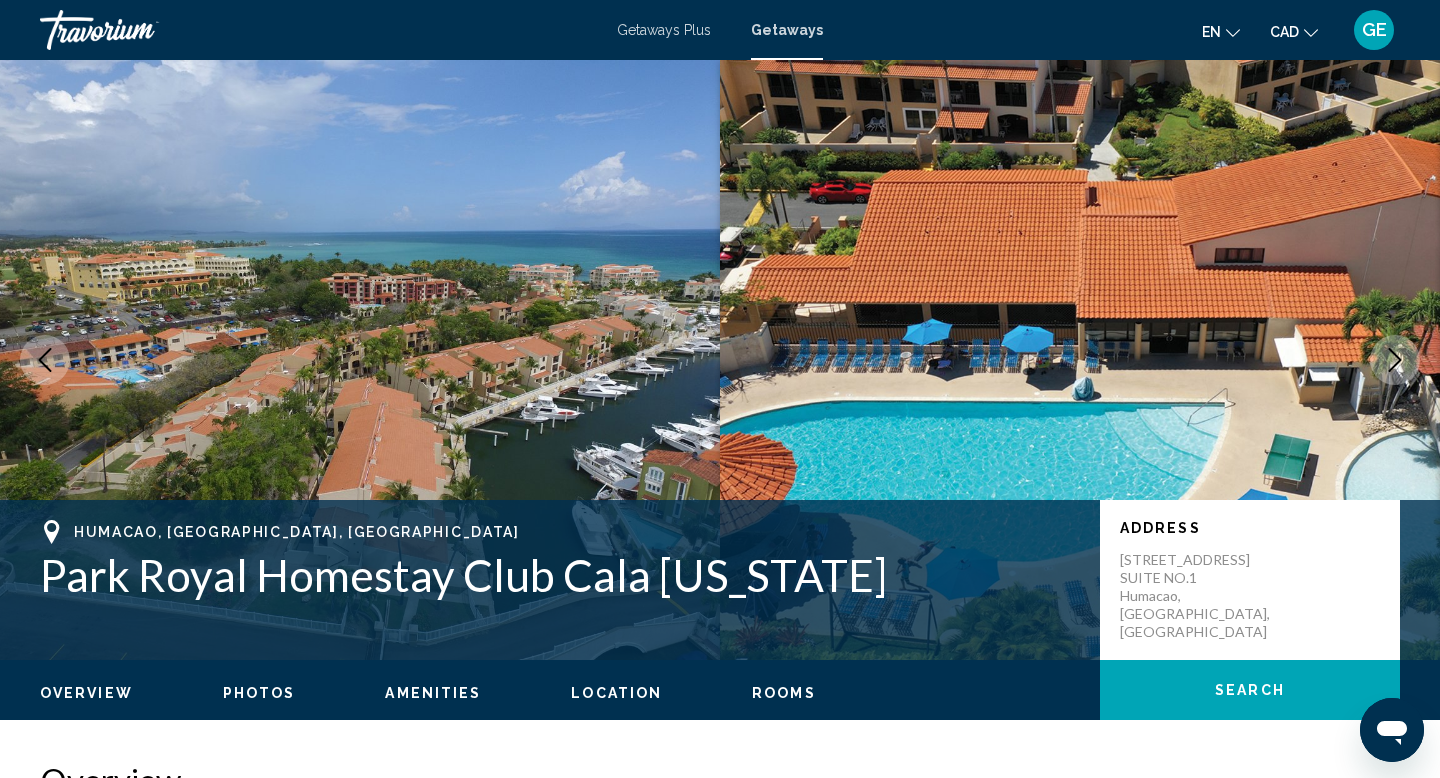 click 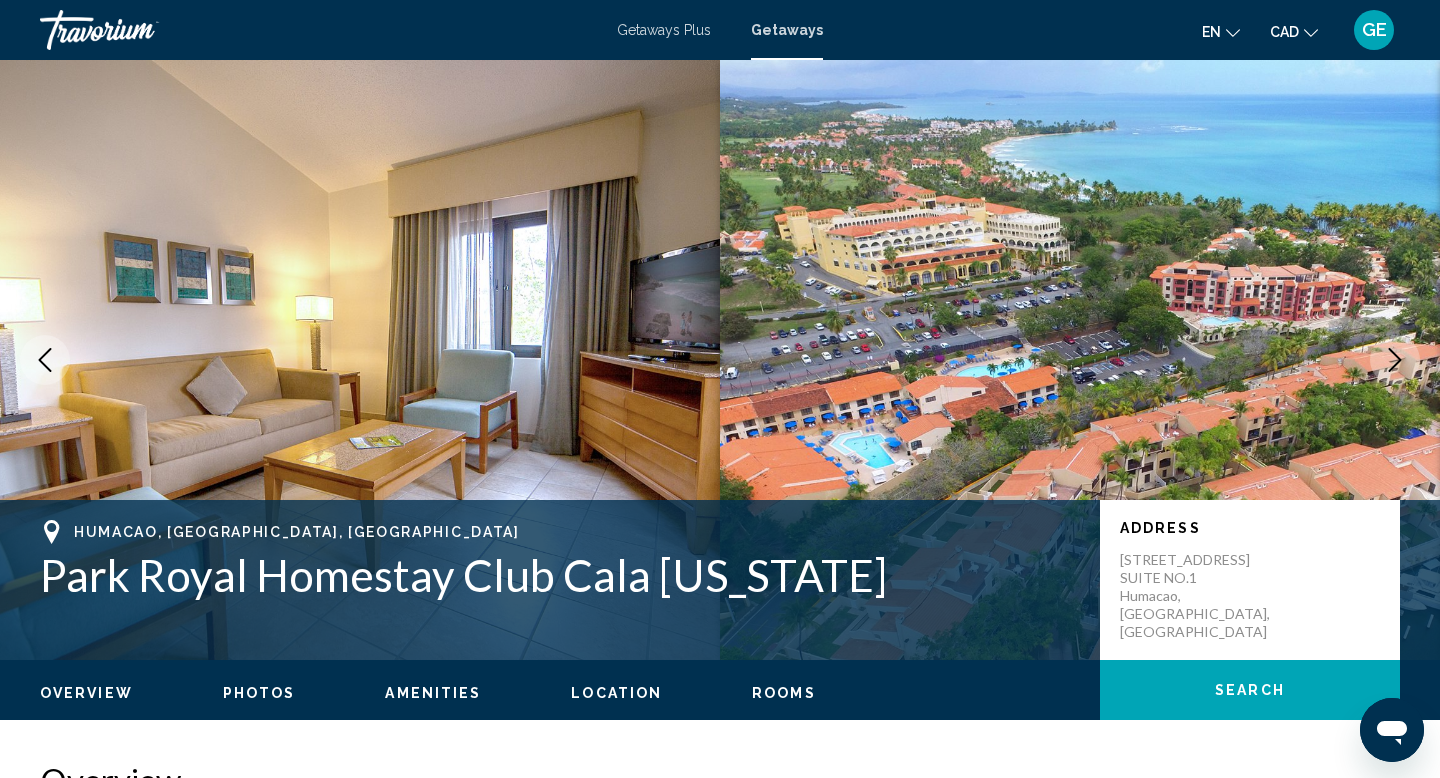 click 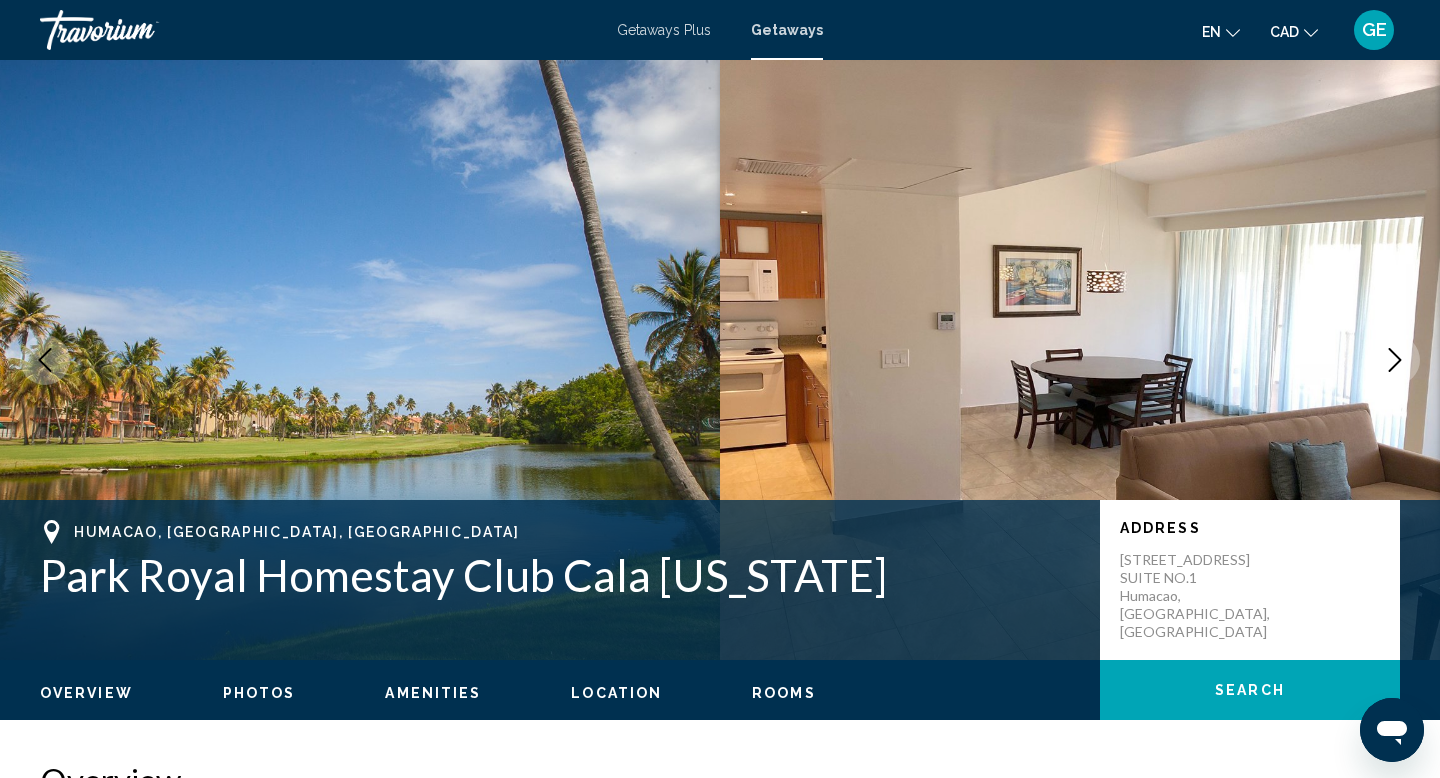 click 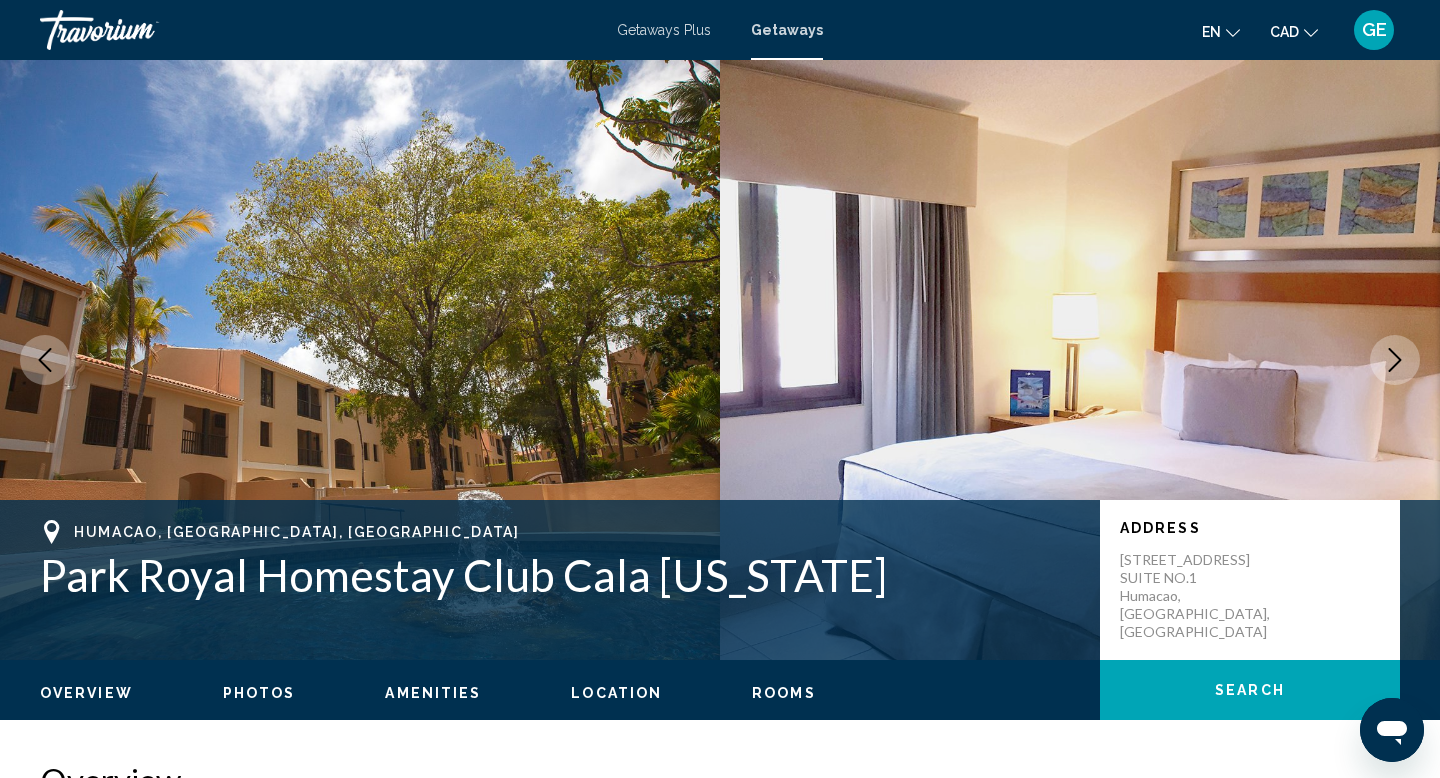 click 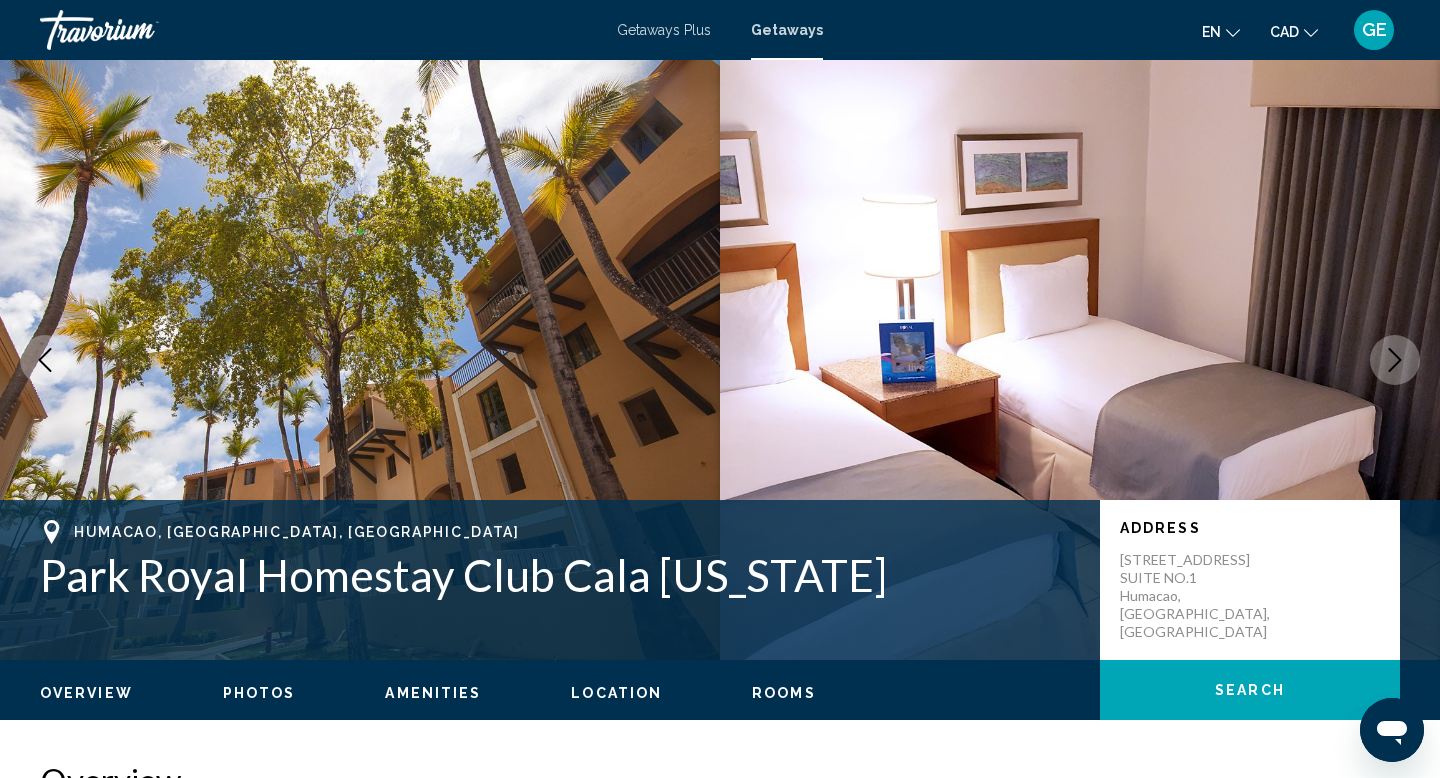 click 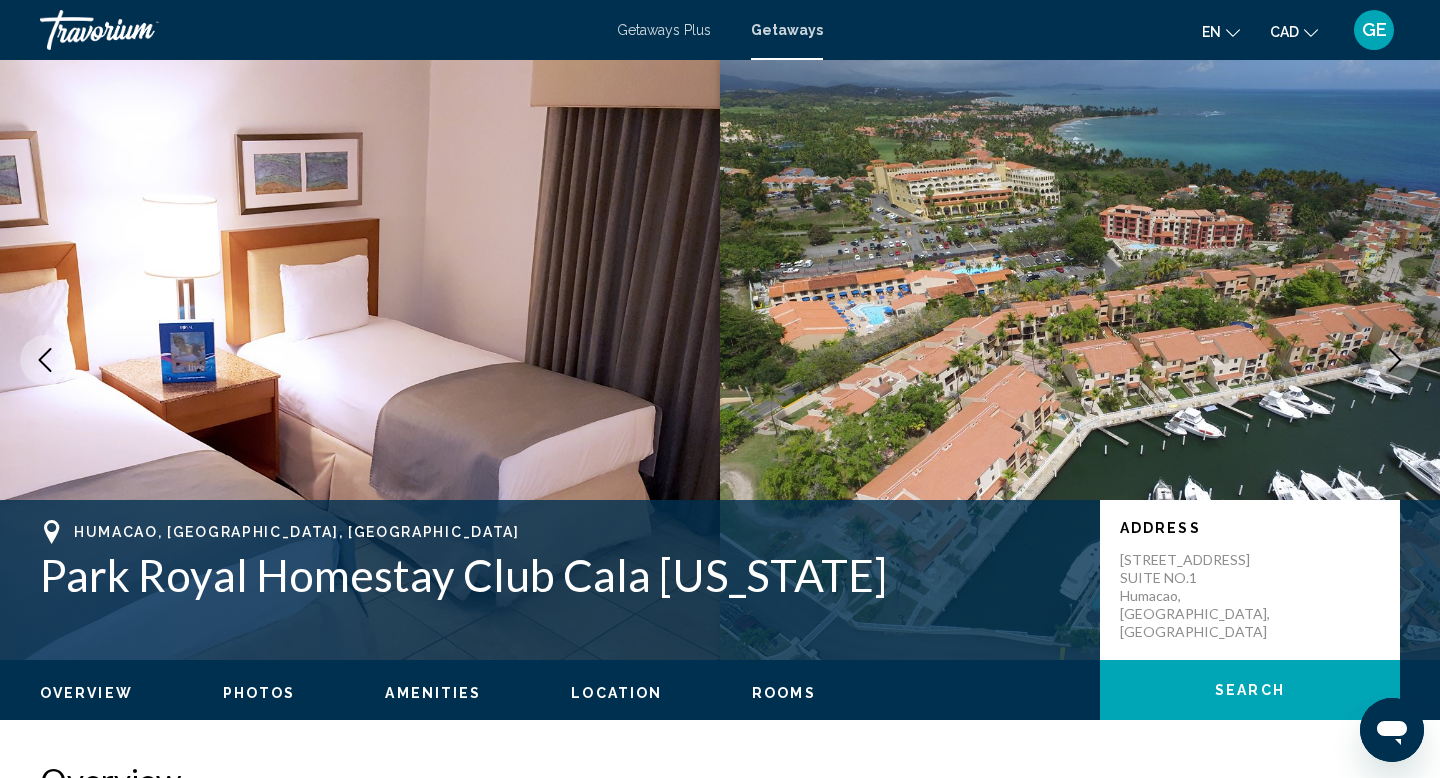 click 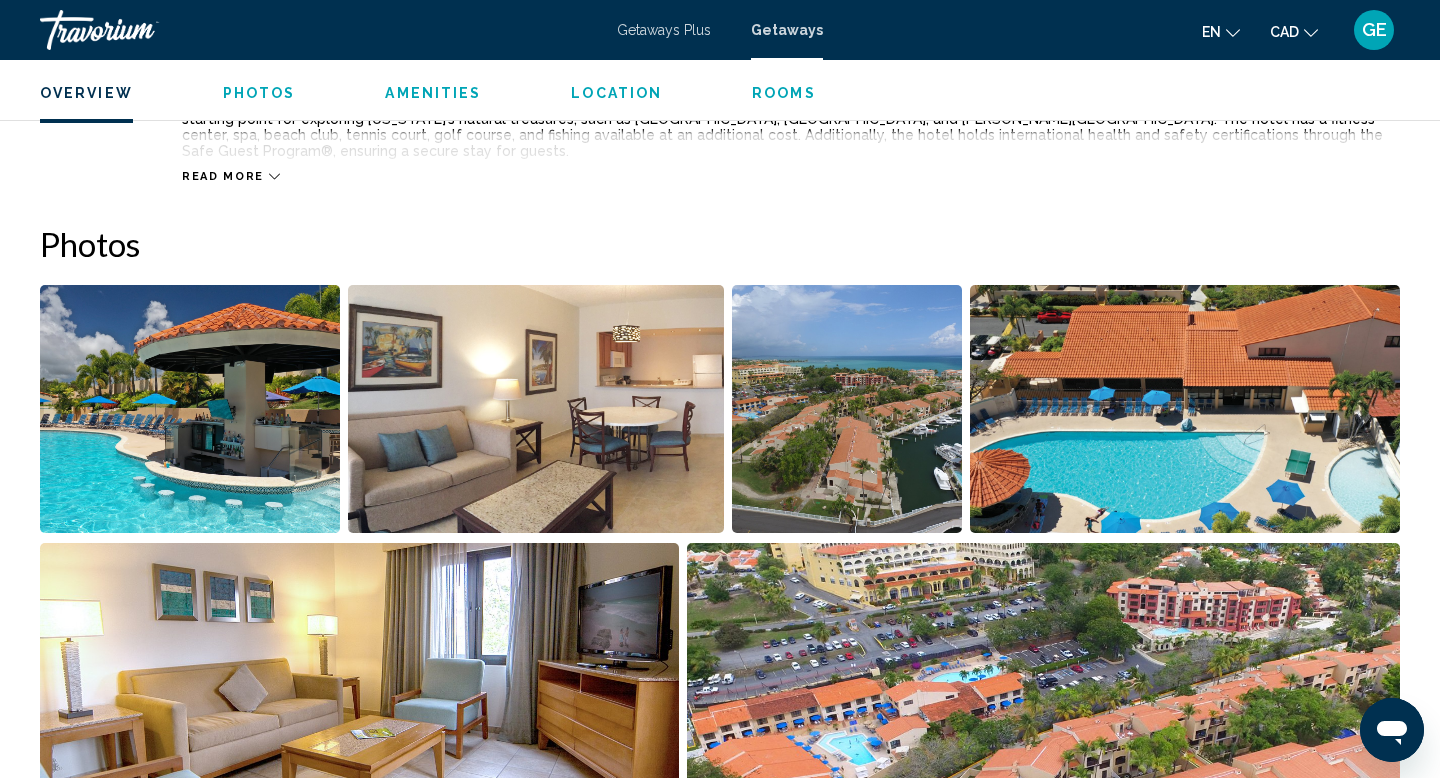 scroll, scrollTop: 850, scrollLeft: 0, axis: vertical 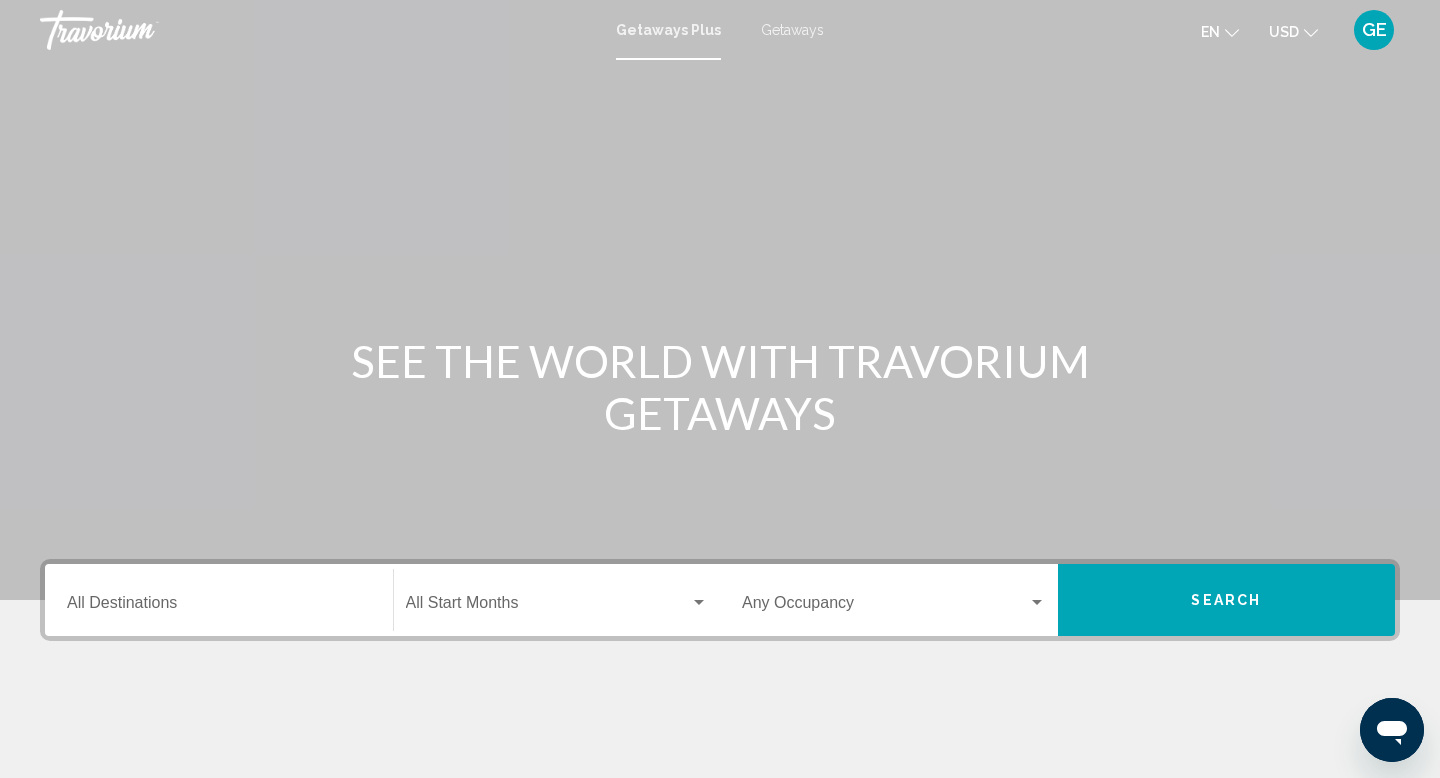 click on "Destination All Destinations" at bounding box center [219, 607] 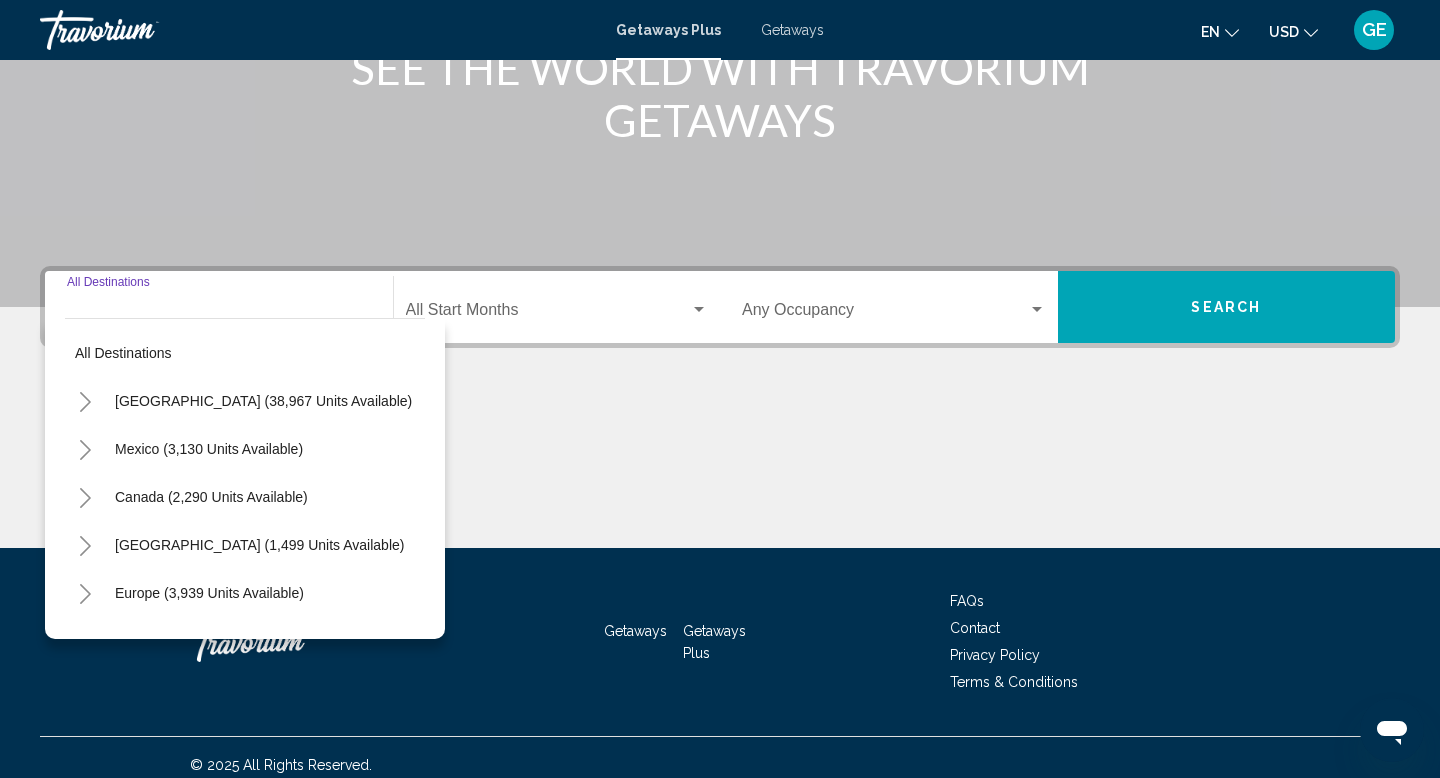scroll, scrollTop: 308, scrollLeft: 0, axis: vertical 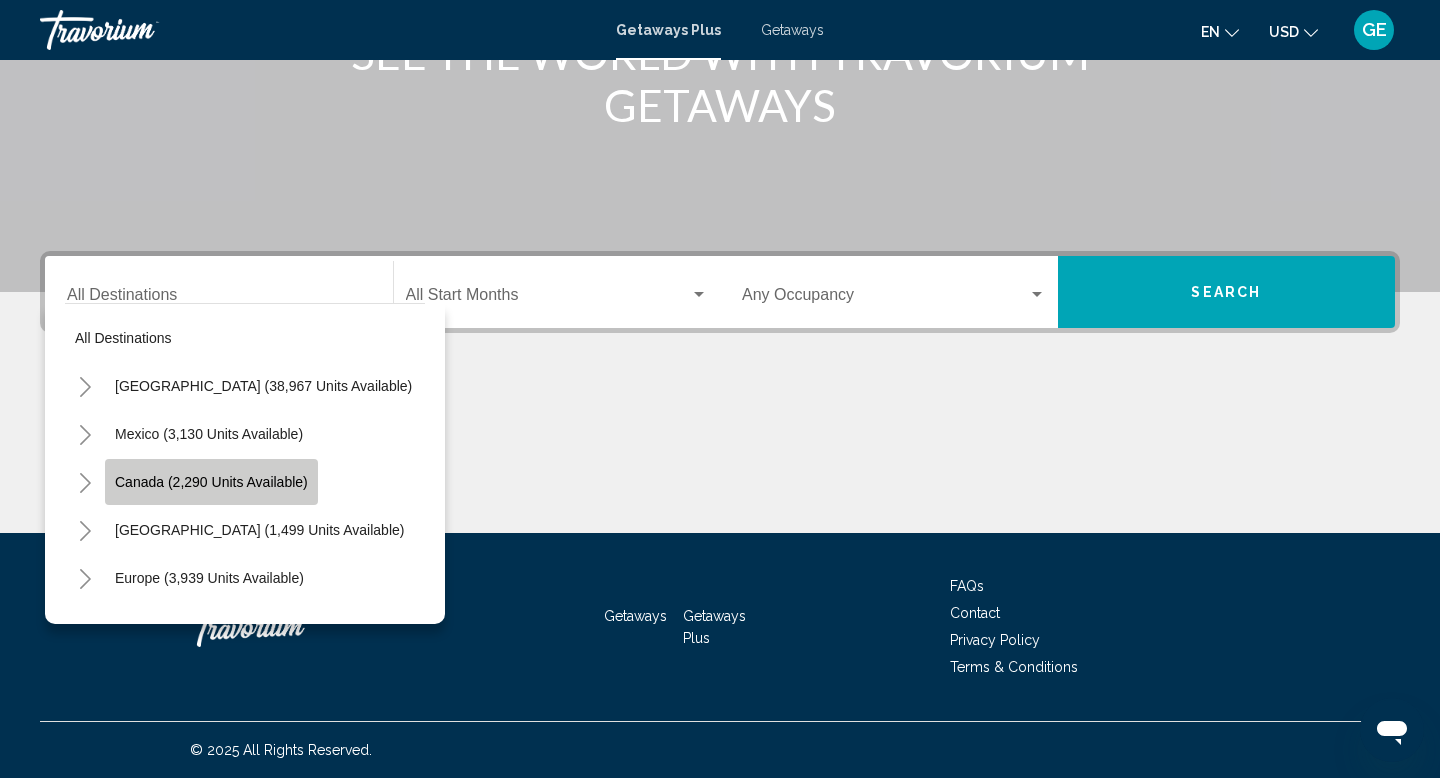 click on "Canada (2,290 units available)" 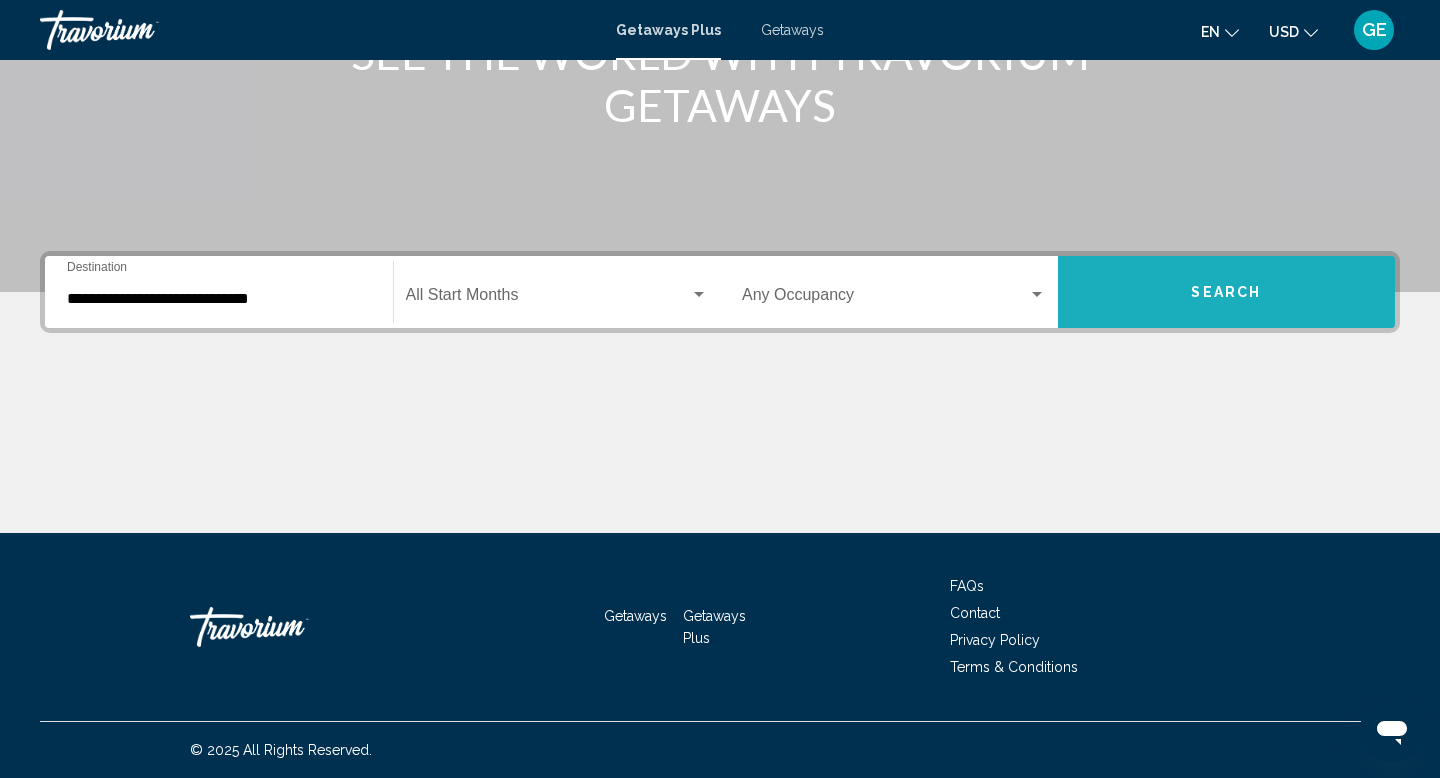 click on "Search" at bounding box center (1227, 292) 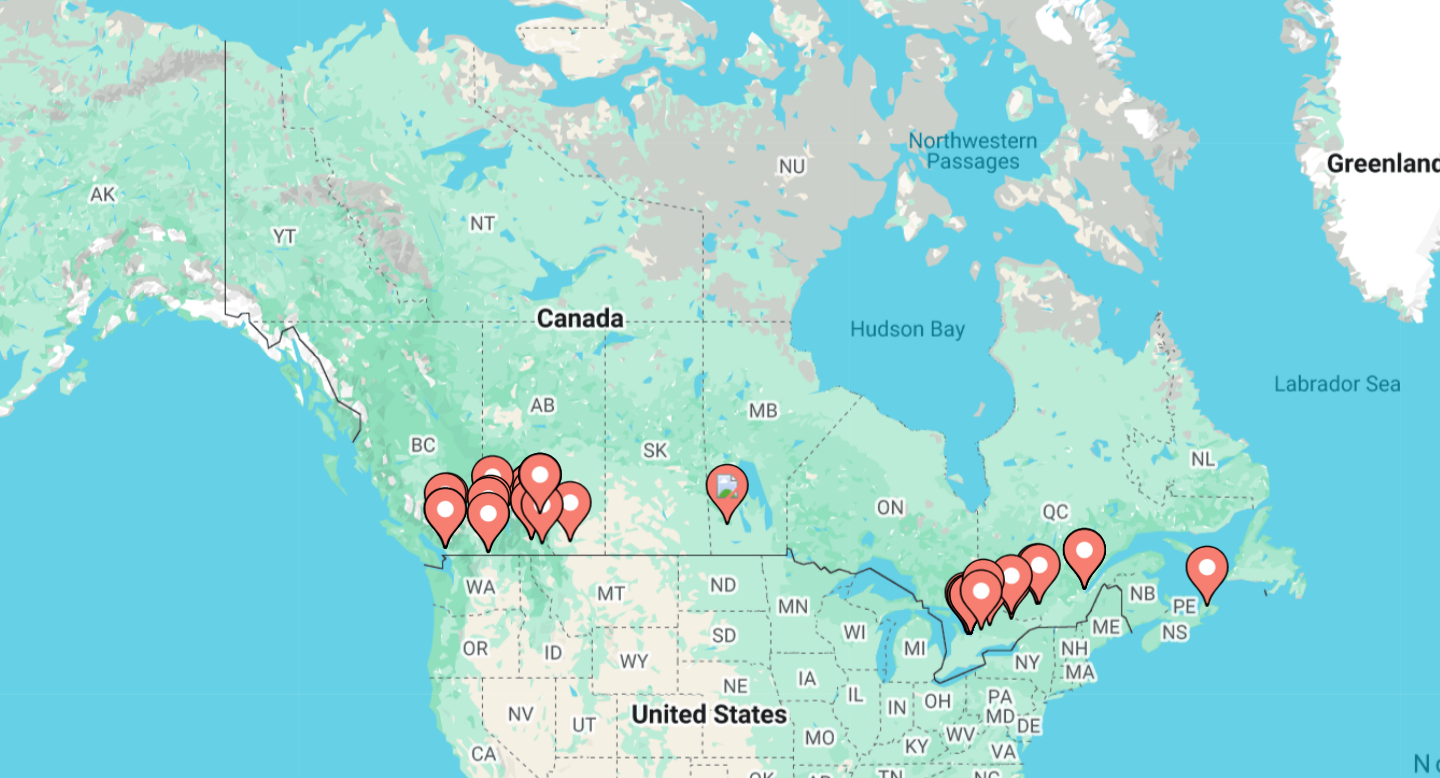 drag, startPoint x: 399, startPoint y: 331, endPoint x: 630, endPoint y: 474, distance: 271.67996 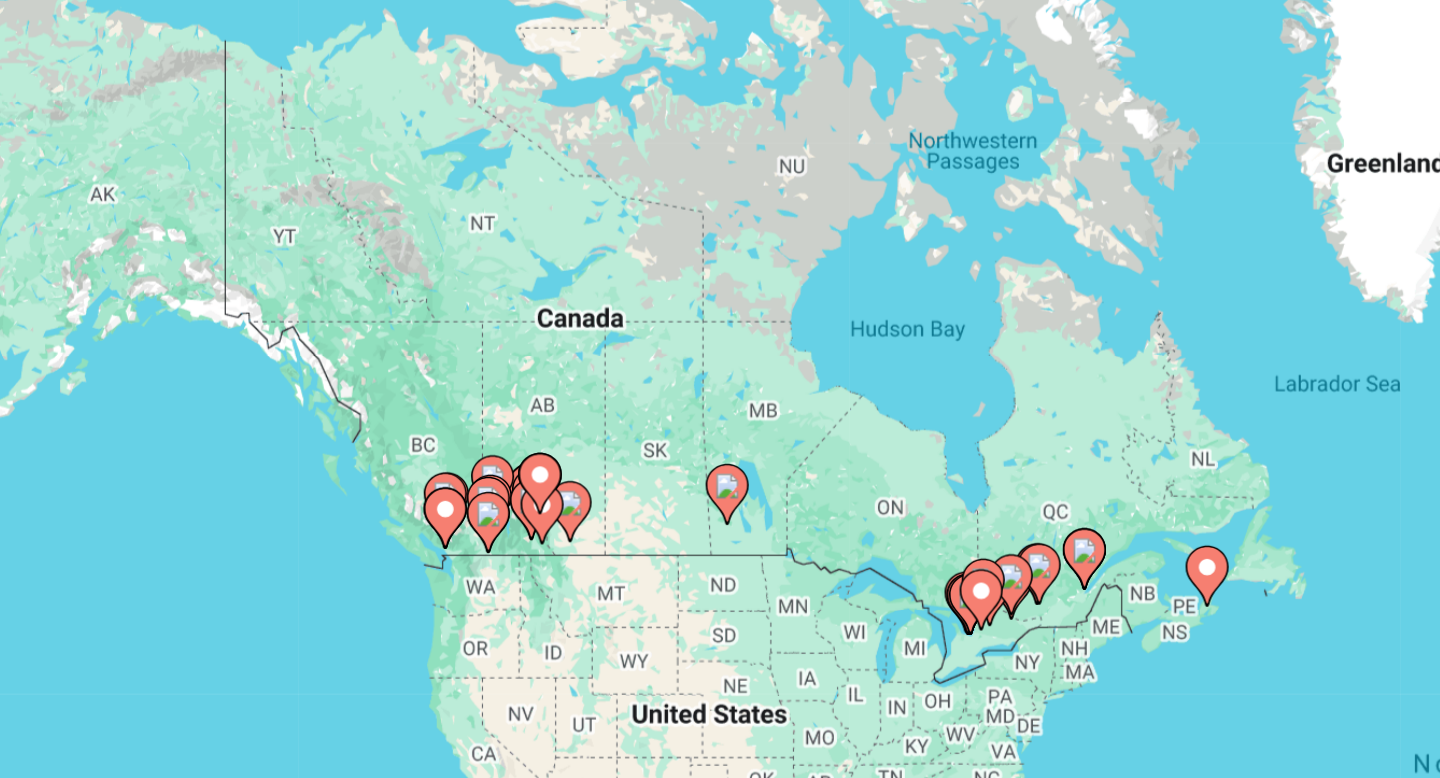 click on "To navigate, press the arrow keys. To activate drag with keyboard, press Alt + Enter. Once in keyboard drag state, use the arrow keys to move the marker. To complete the drag, press the Enter key. To cancel, press Escape." at bounding box center [720, 440] 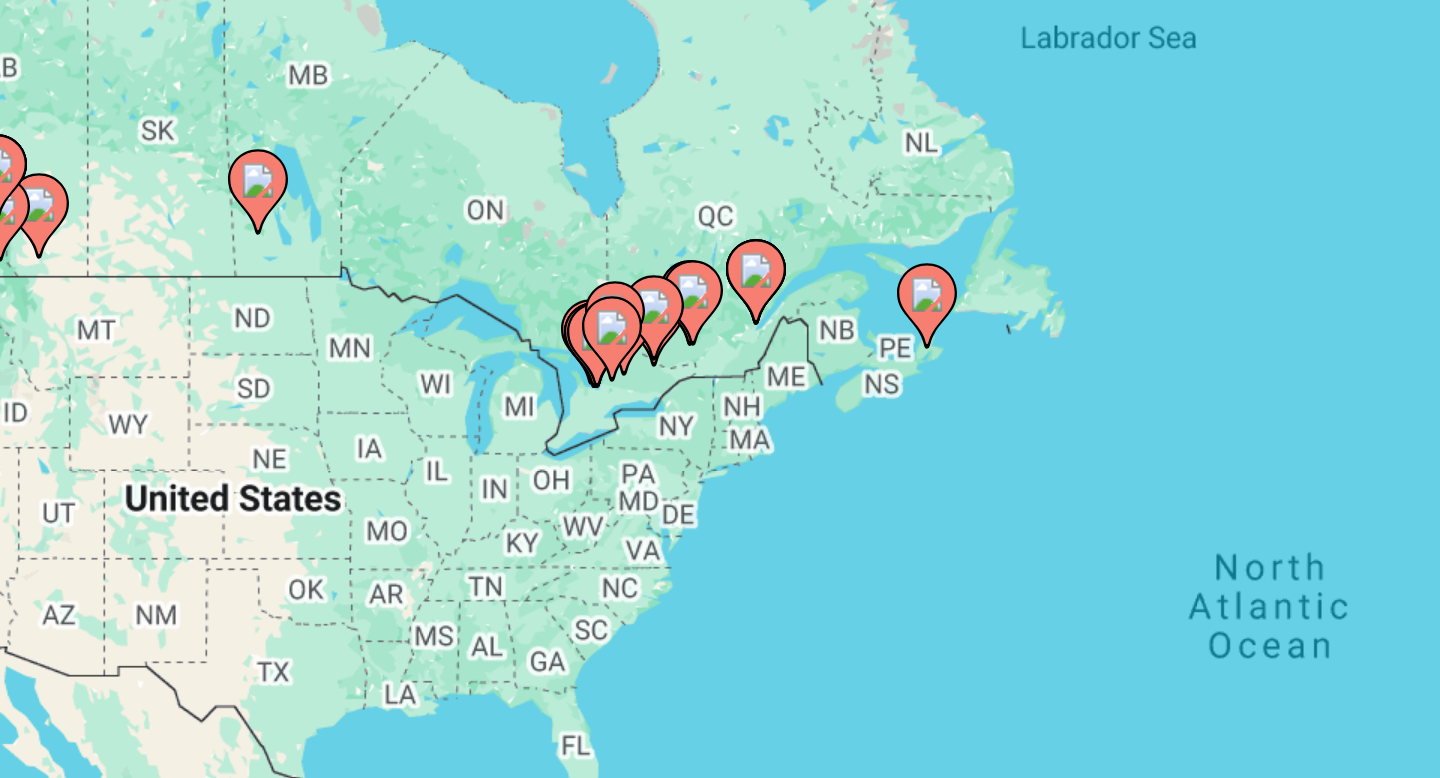 drag, startPoint x: 725, startPoint y: 462, endPoint x: 567, endPoint y: 356, distance: 190.26297 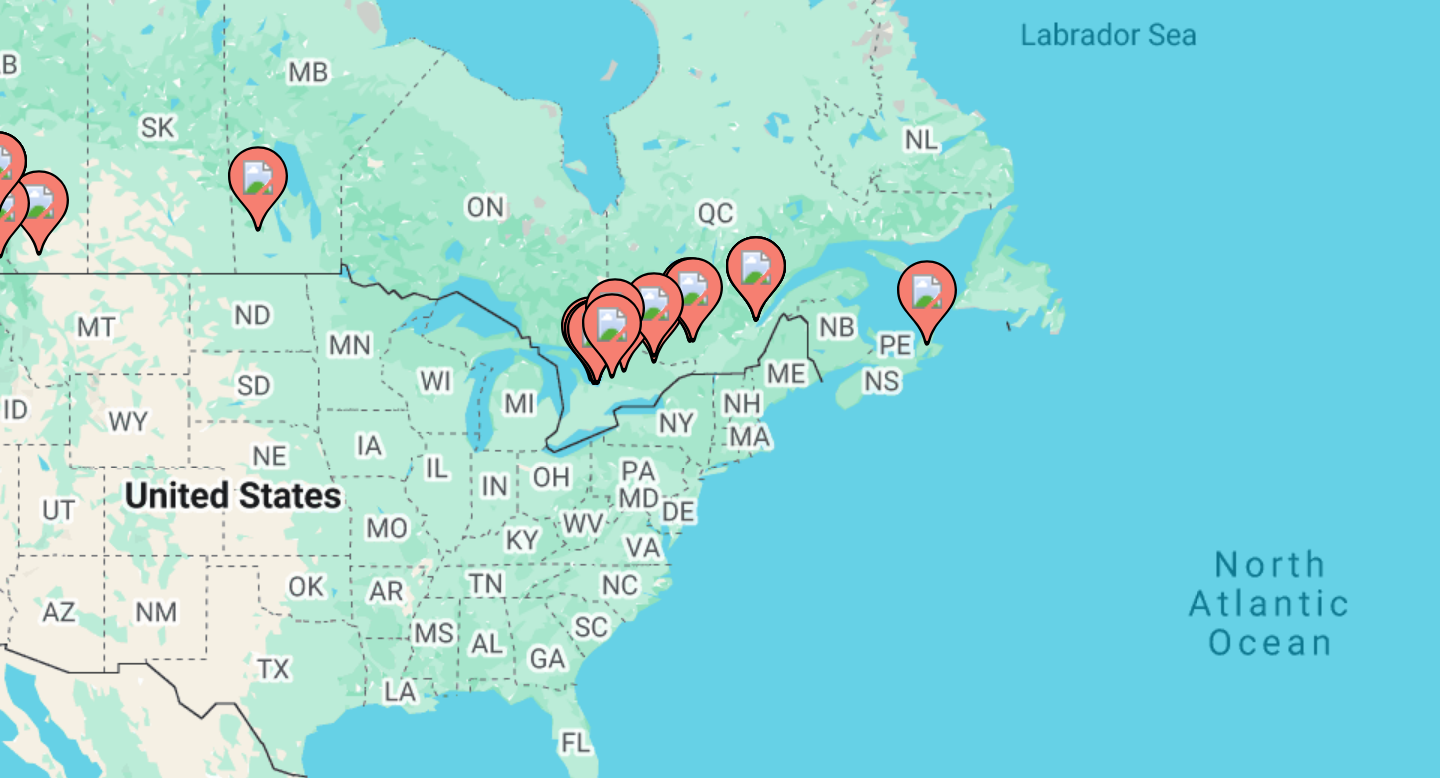 click 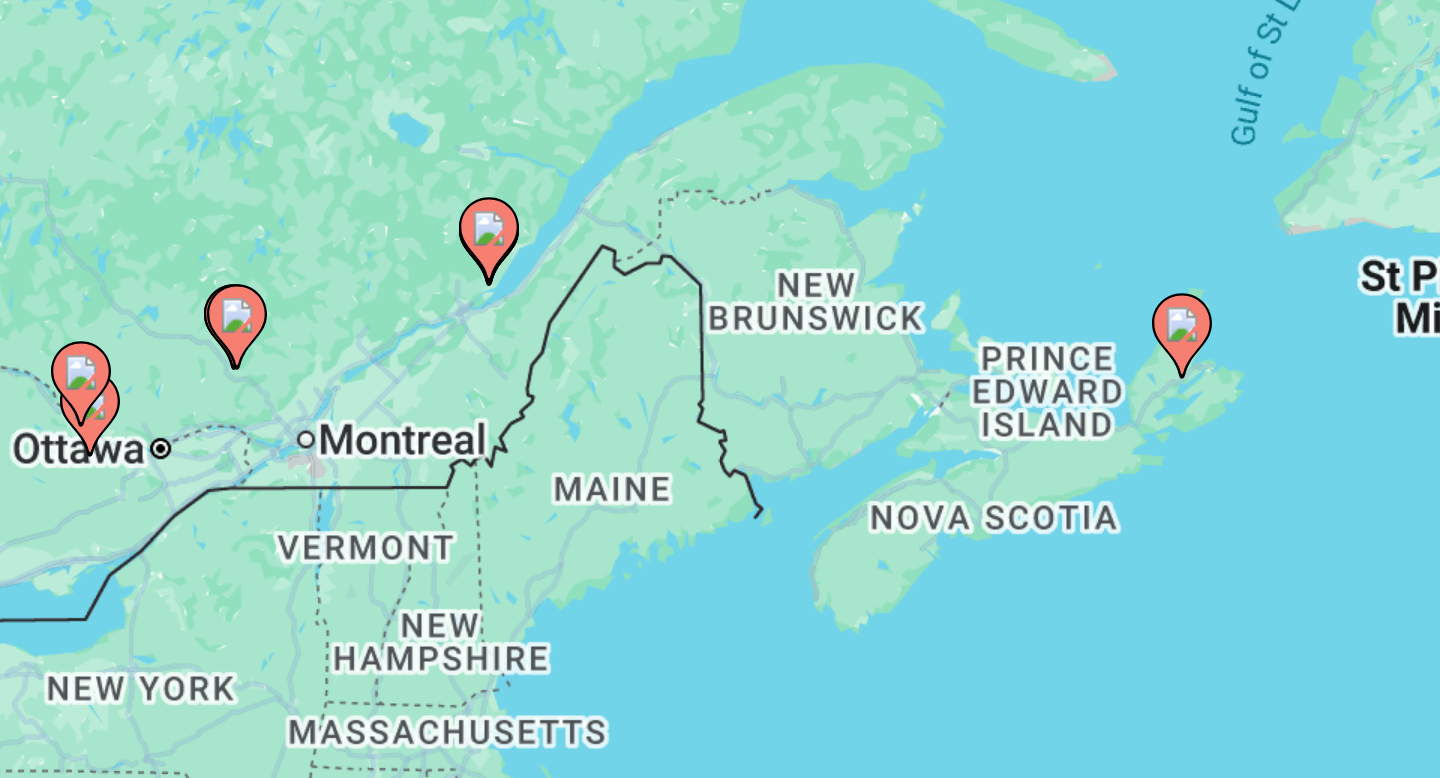 drag, startPoint x: 699, startPoint y: 456, endPoint x: 443, endPoint y: 356, distance: 274.83813 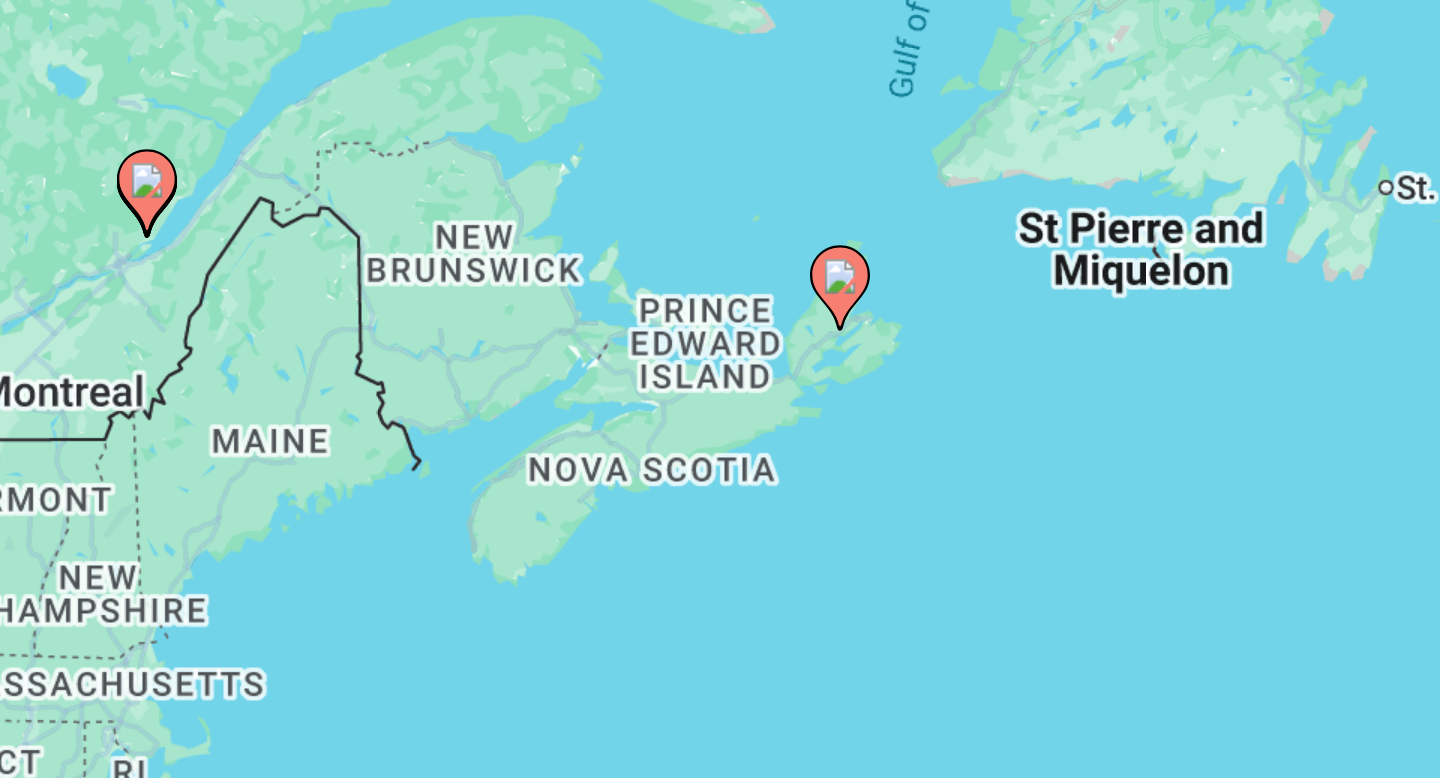 drag, startPoint x: 590, startPoint y: 391, endPoint x: 479, endPoint y: 377, distance: 111.8794 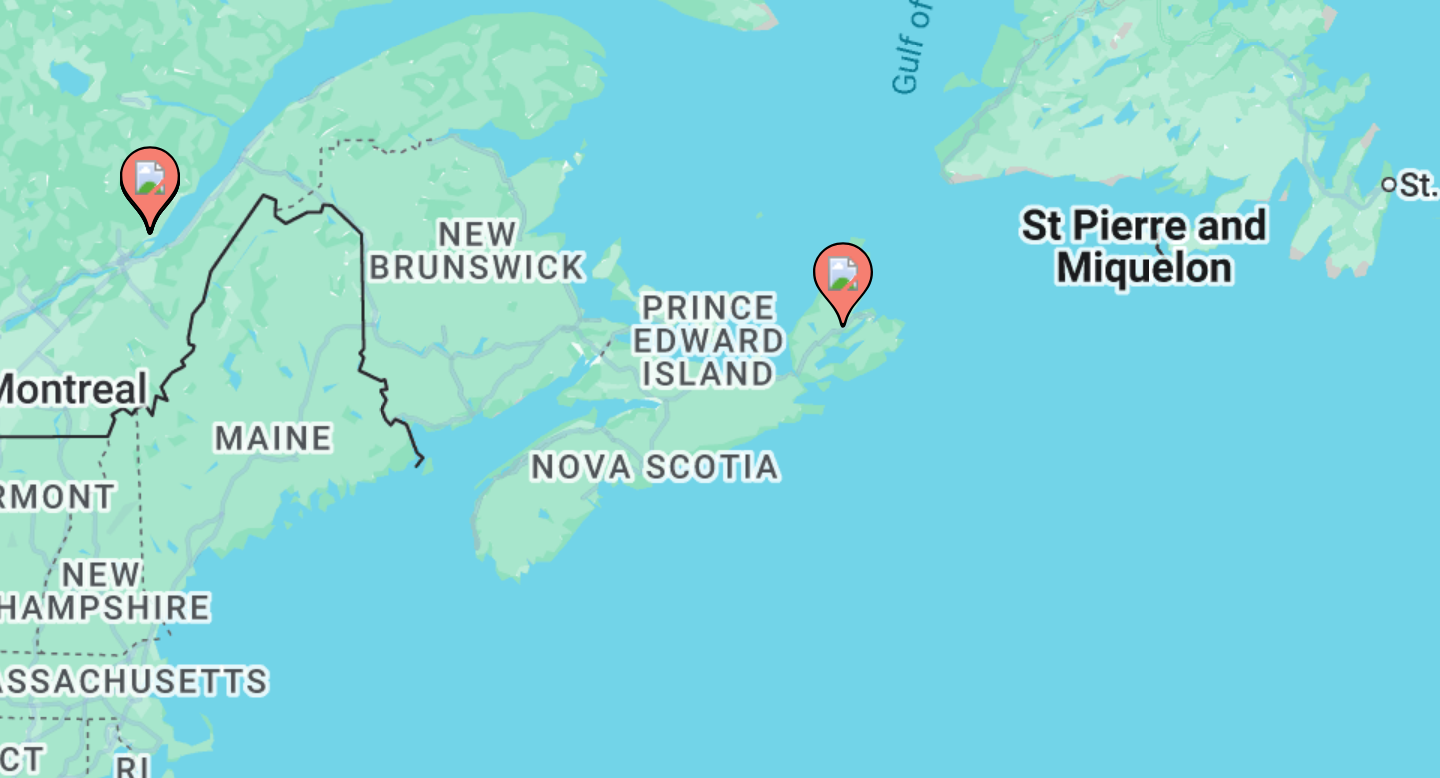 click 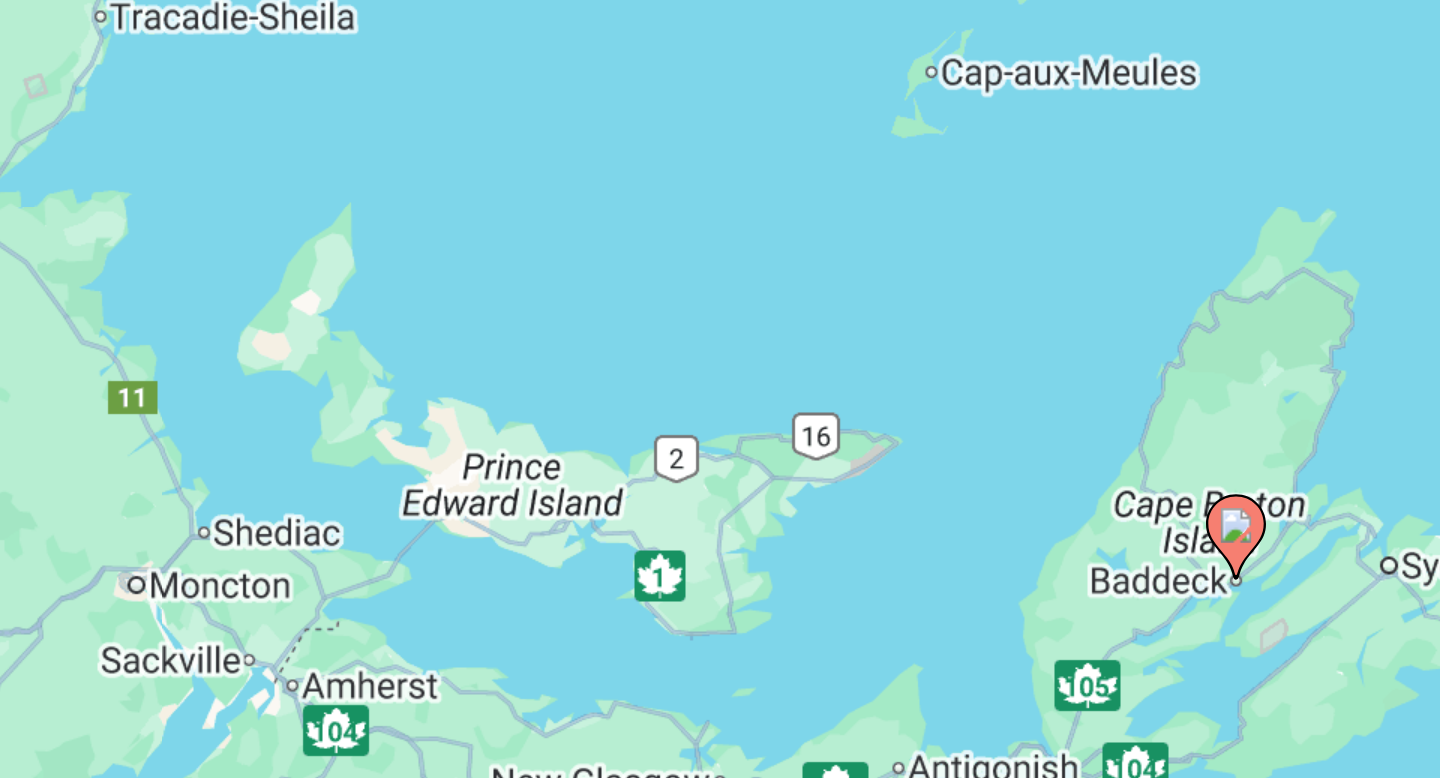click 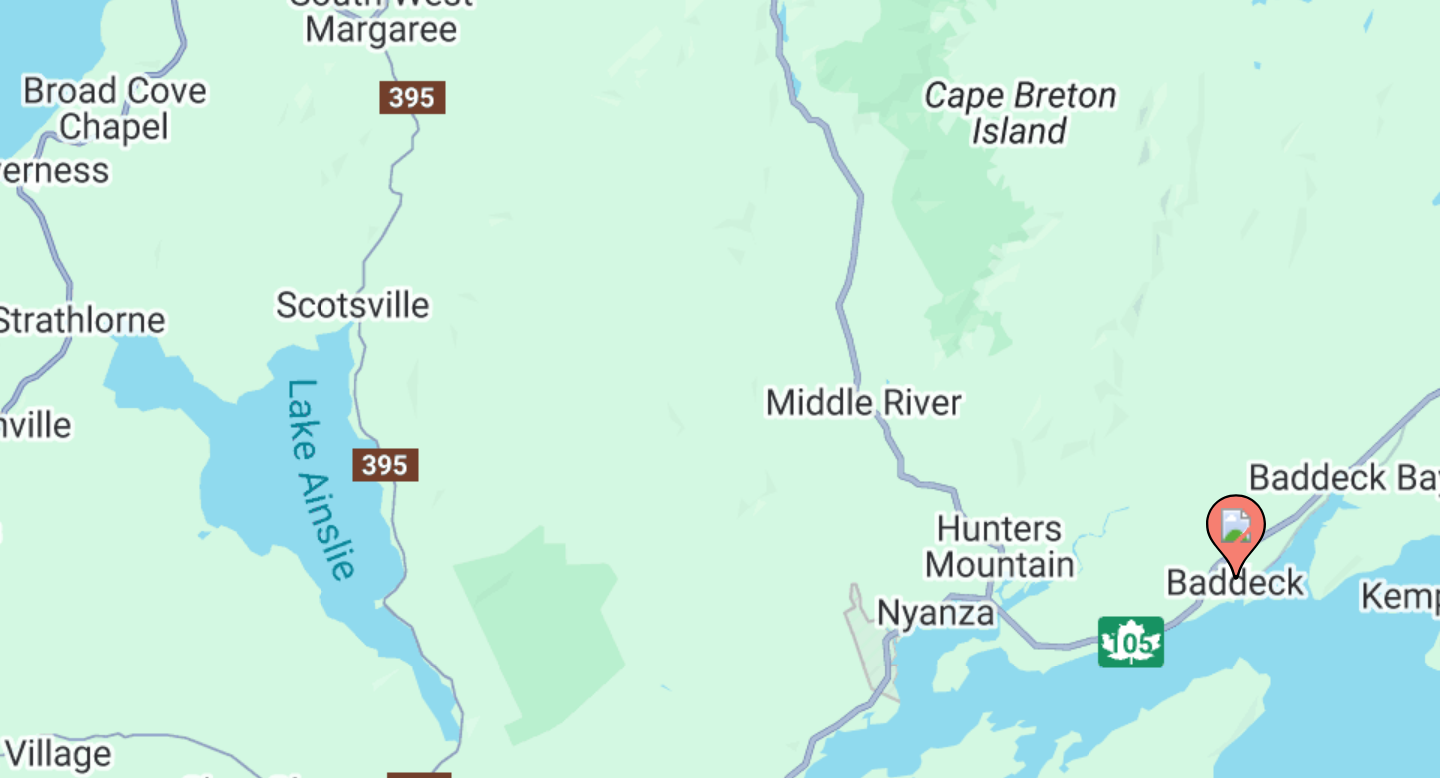 click 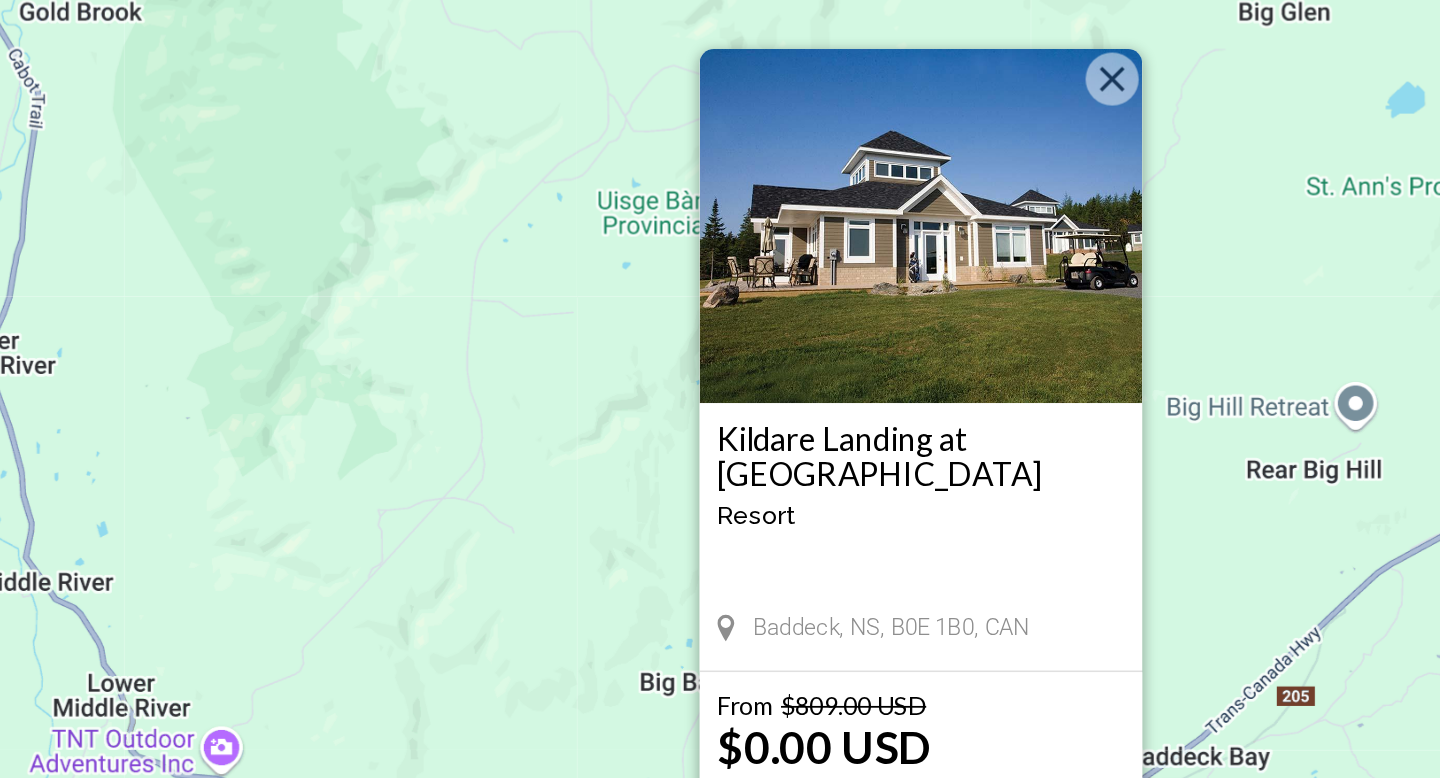 click on "To navigate, press the arrow keys. To activate drag with keyboard, press Alt + Enter. Once in keyboard drag state, use the arrow keys to move the marker. To complete the drag, press the Enter key. To cancel, press Escape.  [GEOGRAPHIC_DATA] at [GEOGRAPHIC_DATA]  -  This is an adults only resort
Baddeck, NS, B0E 1B0, CAN From $809.00 USD $0.00 USD For 7 nights You save  $809.00 USD  View Resort" at bounding box center [720, 440] 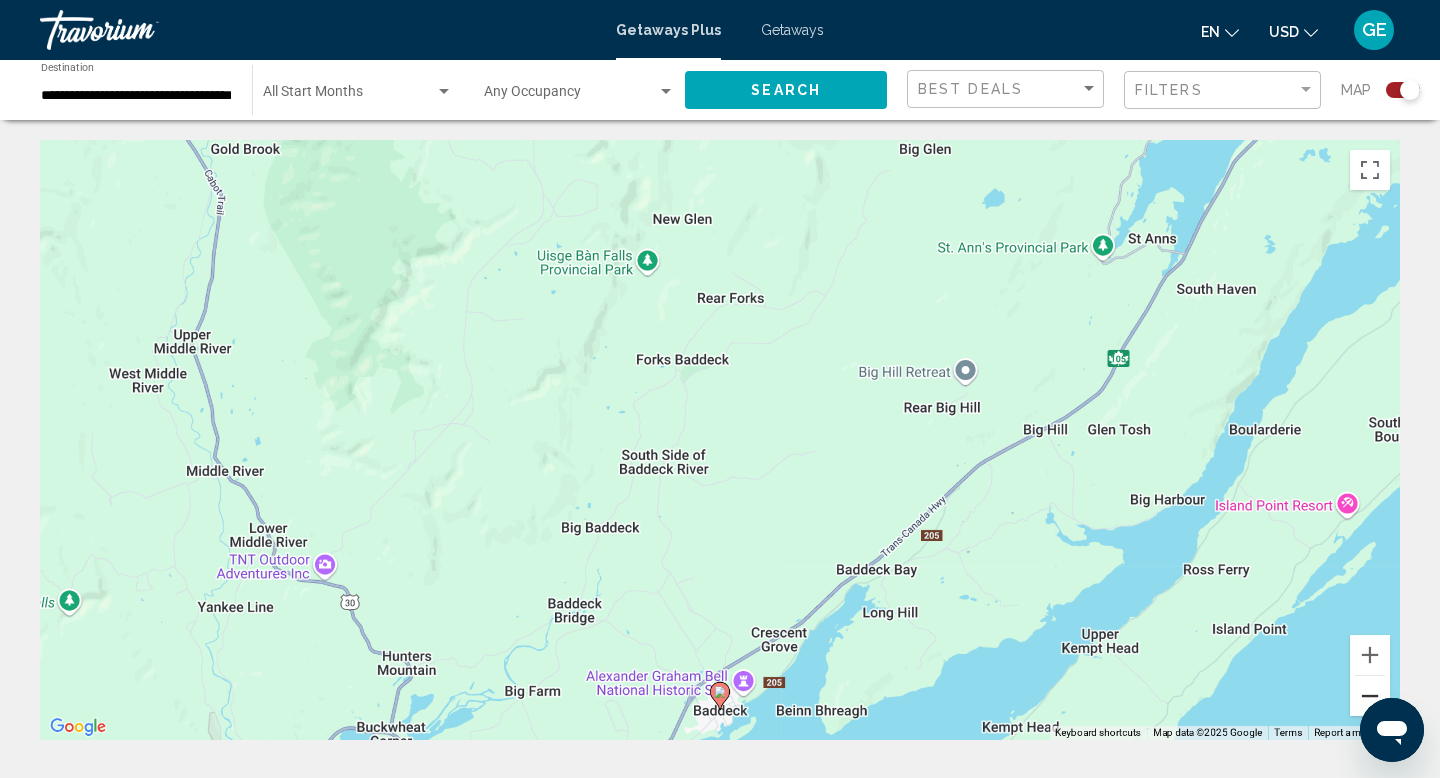 click at bounding box center [1370, 696] 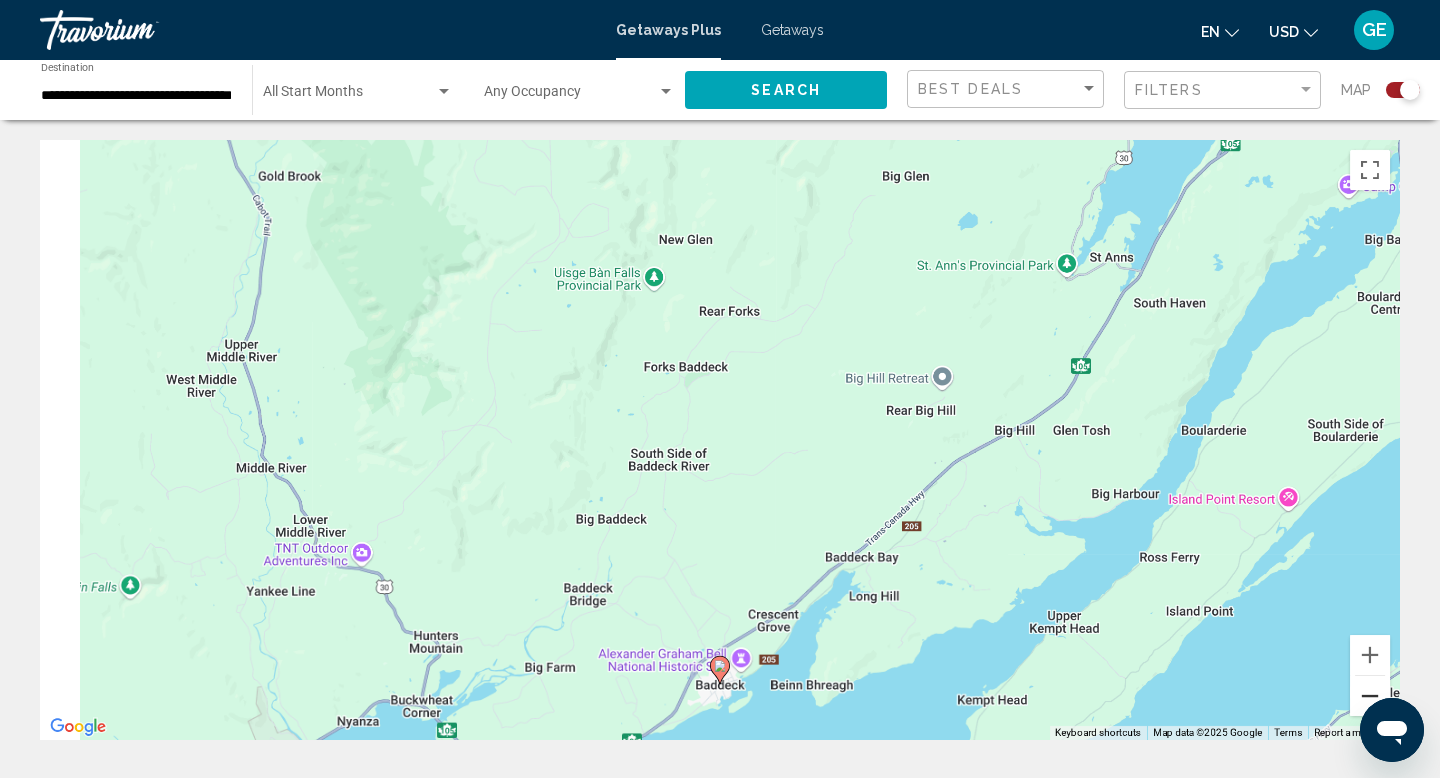 click at bounding box center [1370, 696] 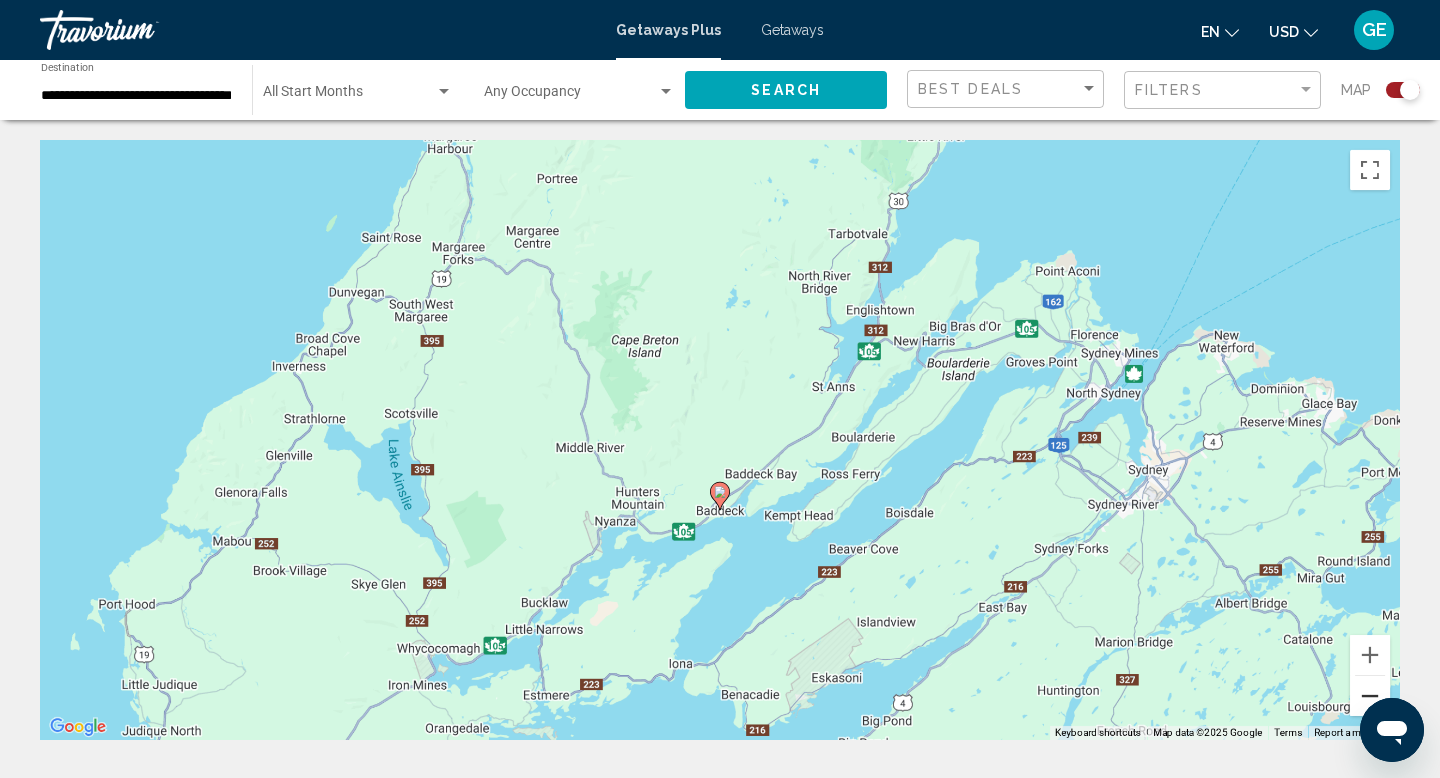 click at bounding box center [1370, 696] 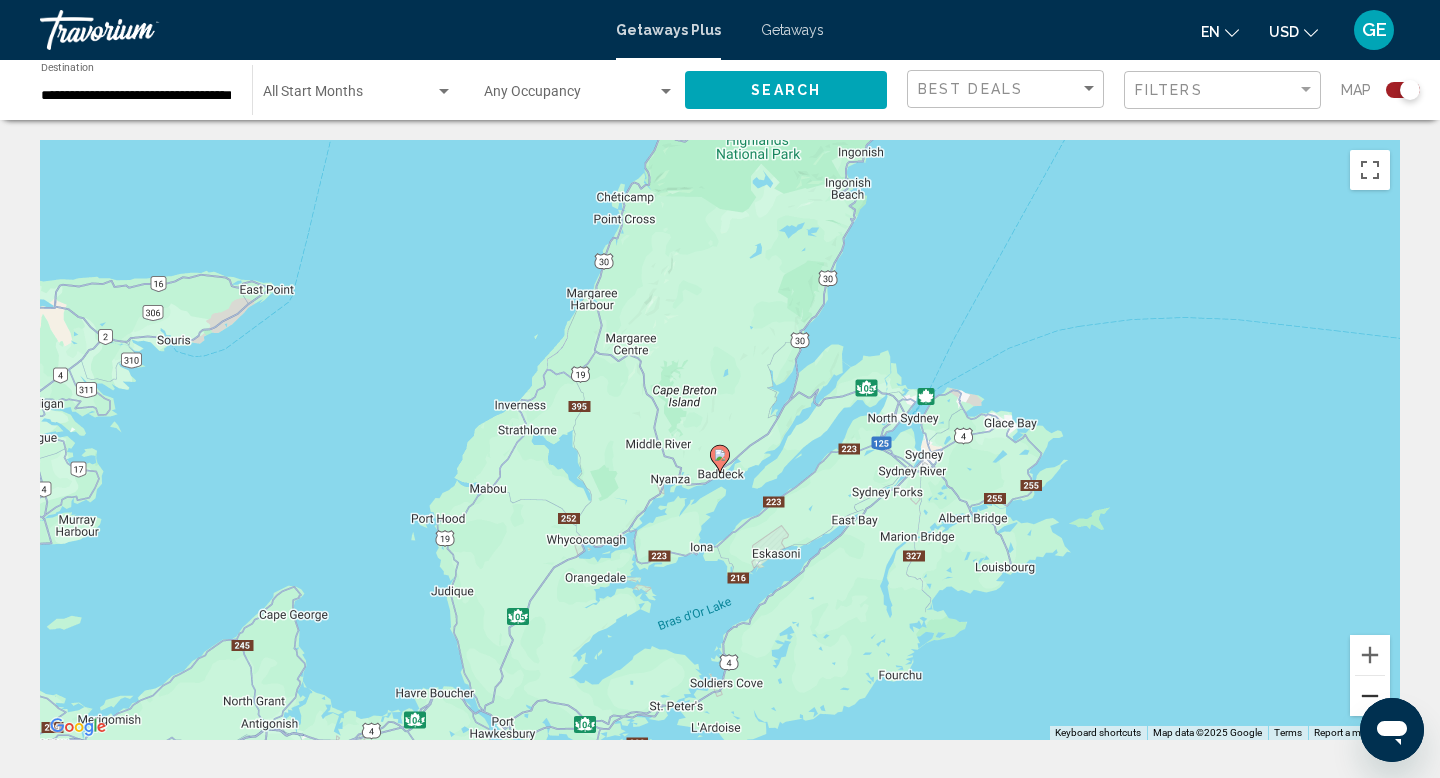 click at bounding box center [1370, 696] 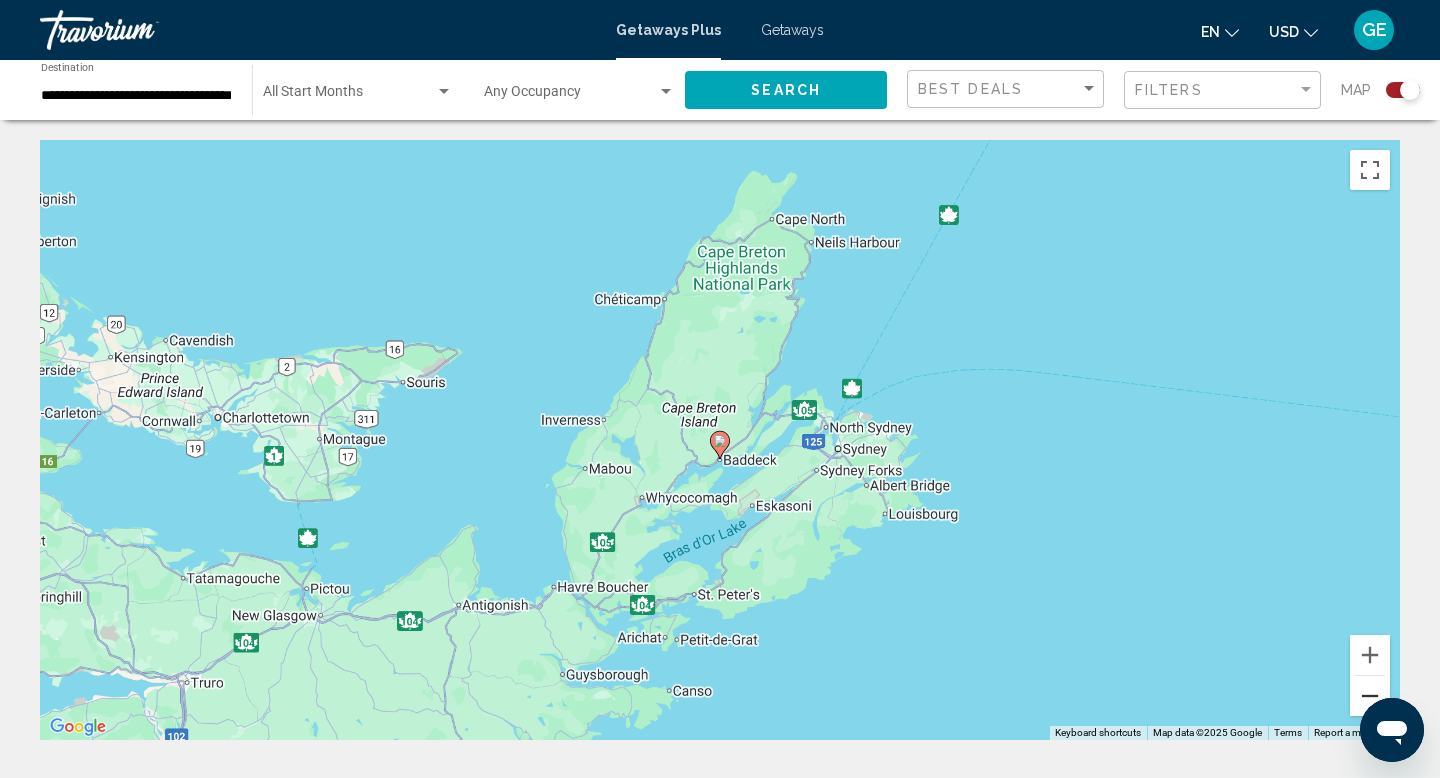 click at bounding box center (1370, 696) 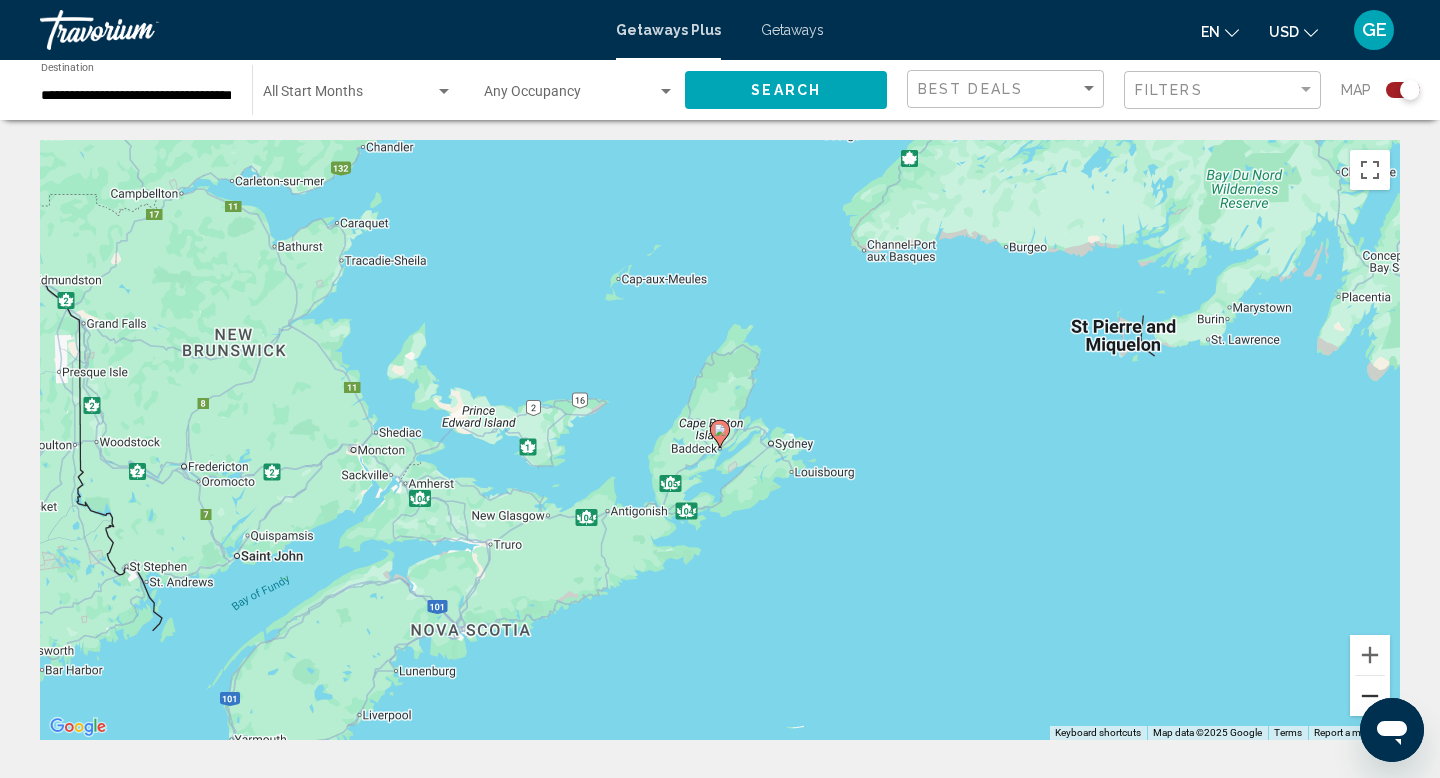 click at bounding box center [1370, 696] 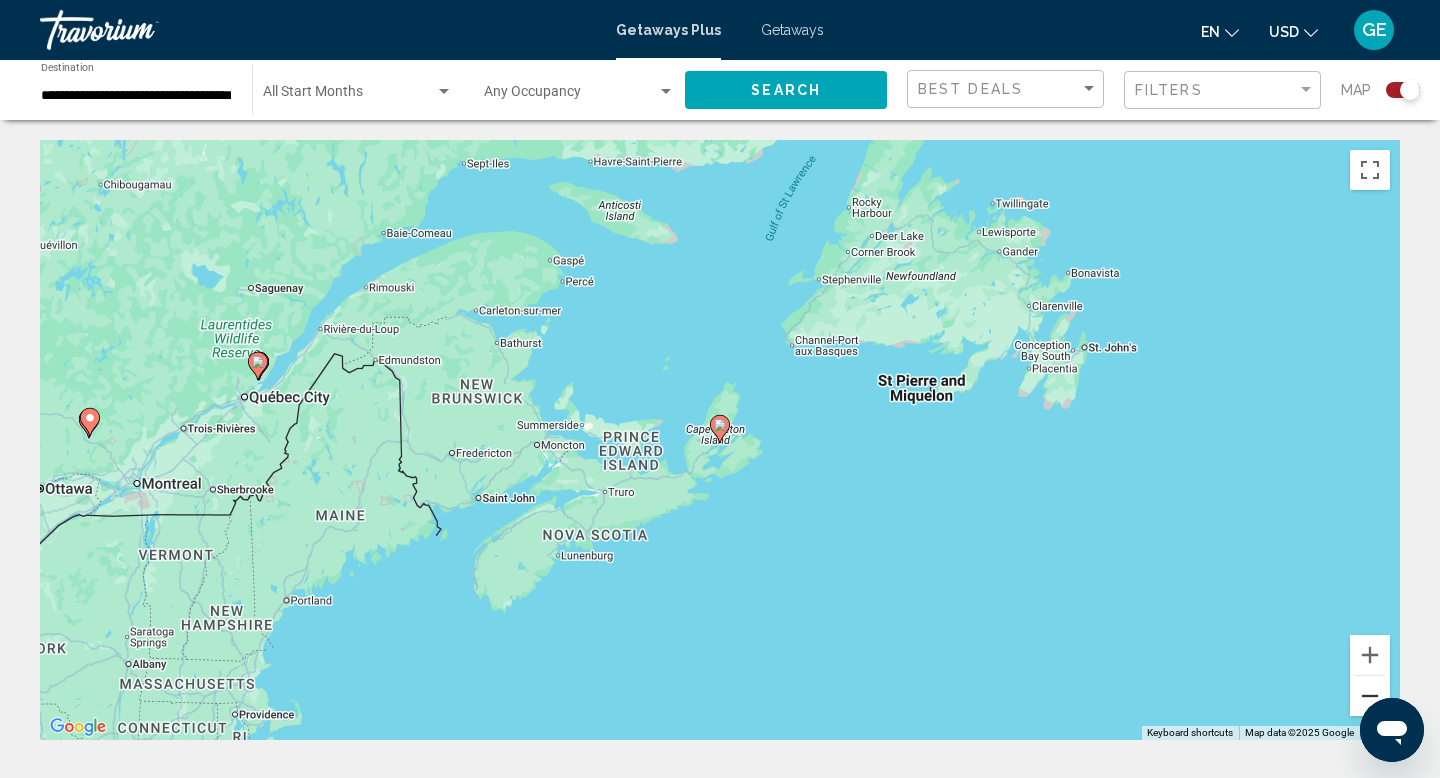 click at bounding box center [1370, 696] 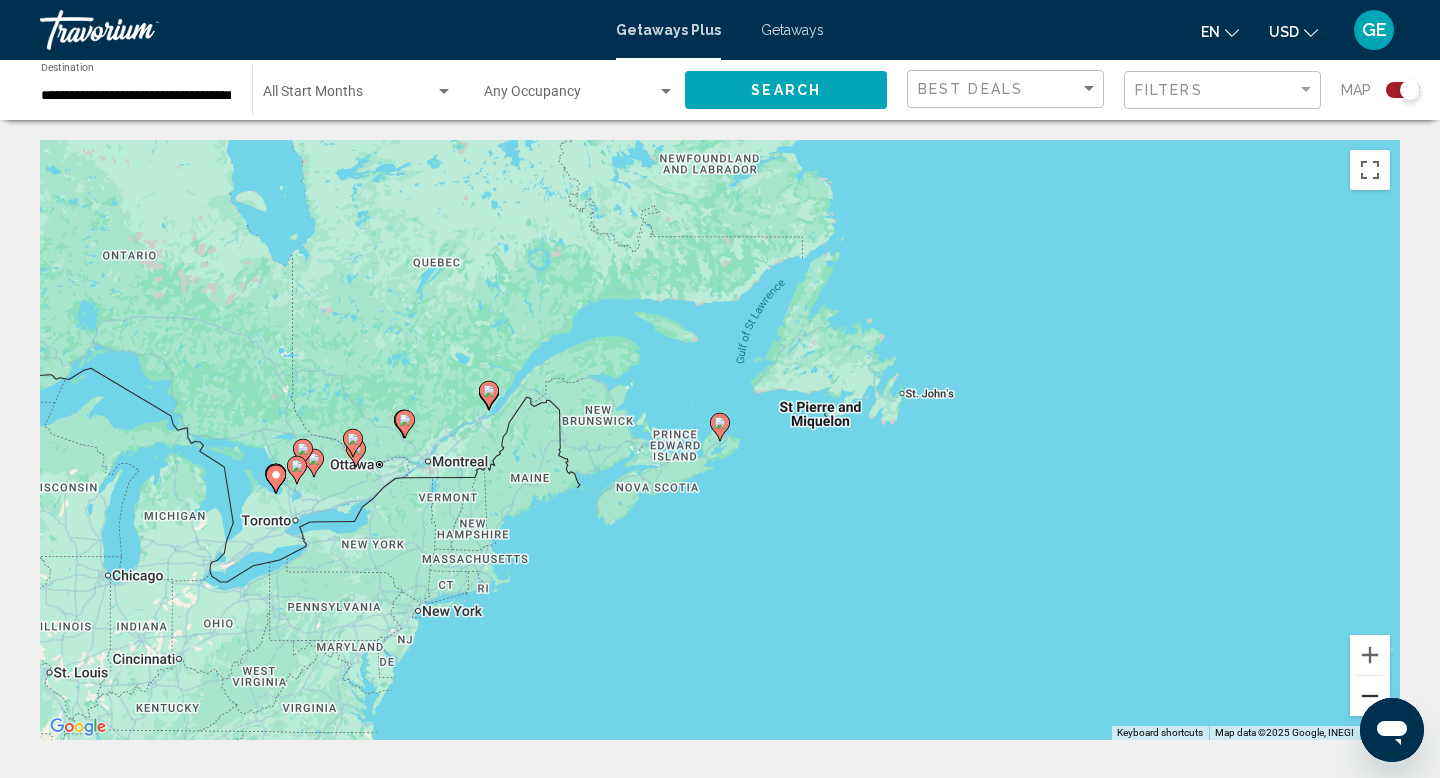 click at bounding box center [1370, 696] 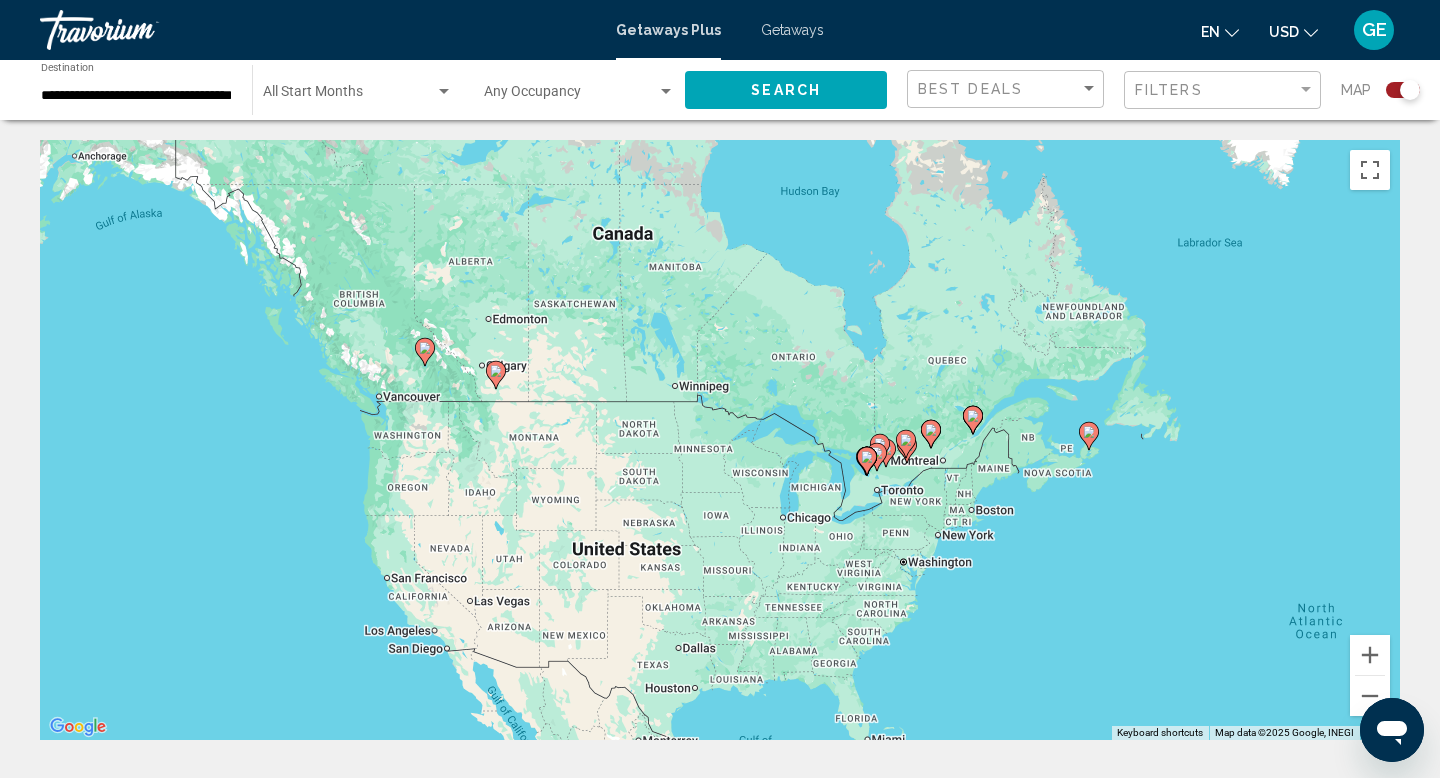 drag, startPoint x: 301, startPoint y: 446, endPoint x: 681, endPoint y: 456, distance: 380.13156 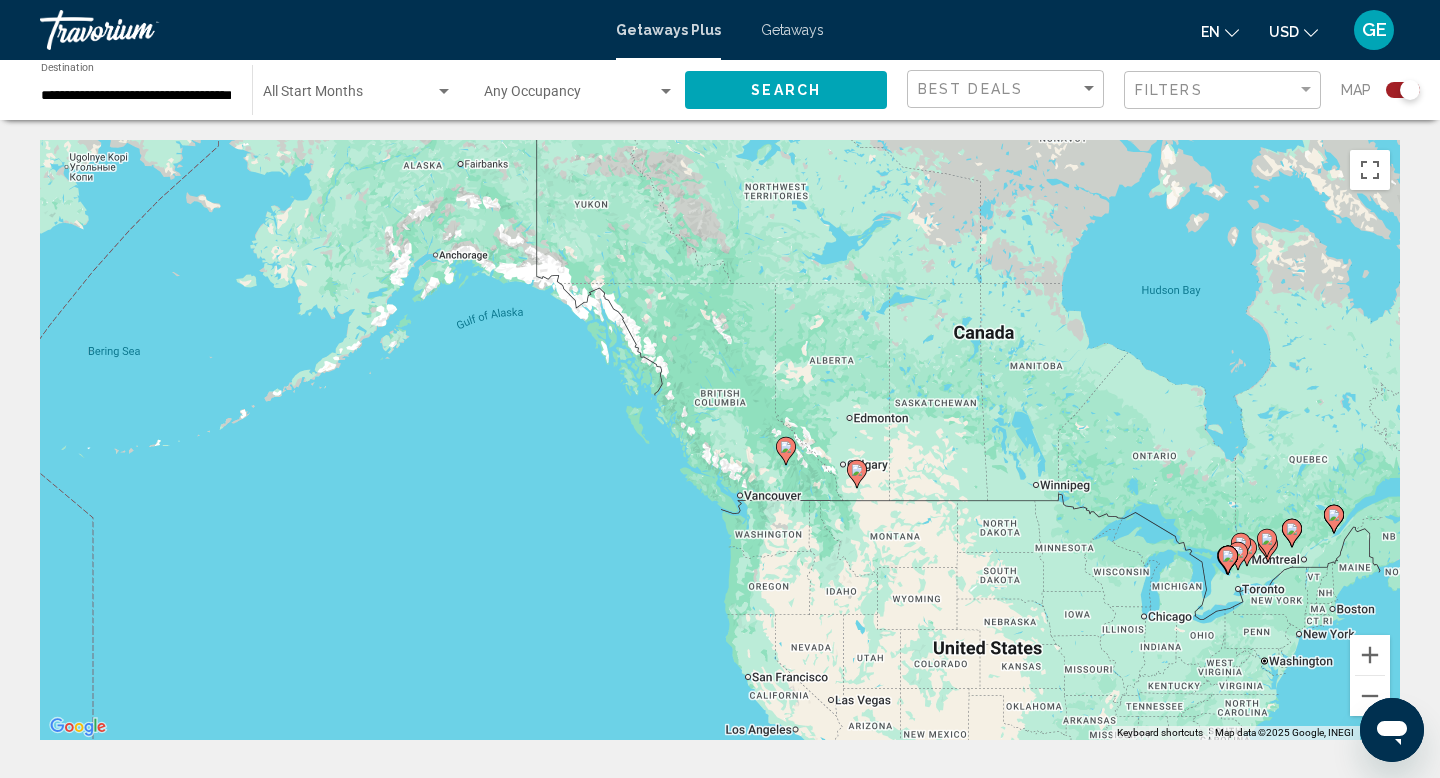 drag, startPoint x: 435, startPoint y: 408, endPoint x: 797, endPoint y: 506, distance: 375.03067 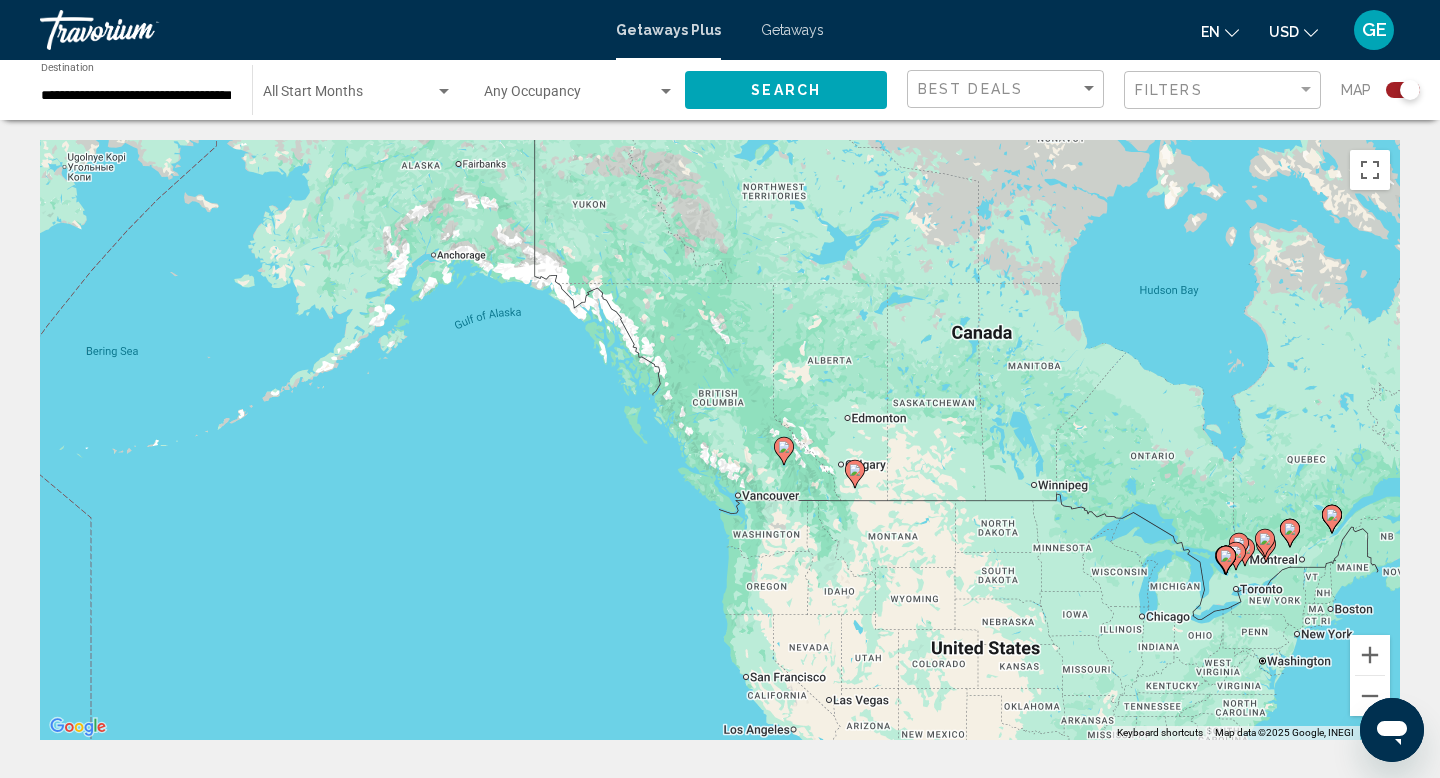 click 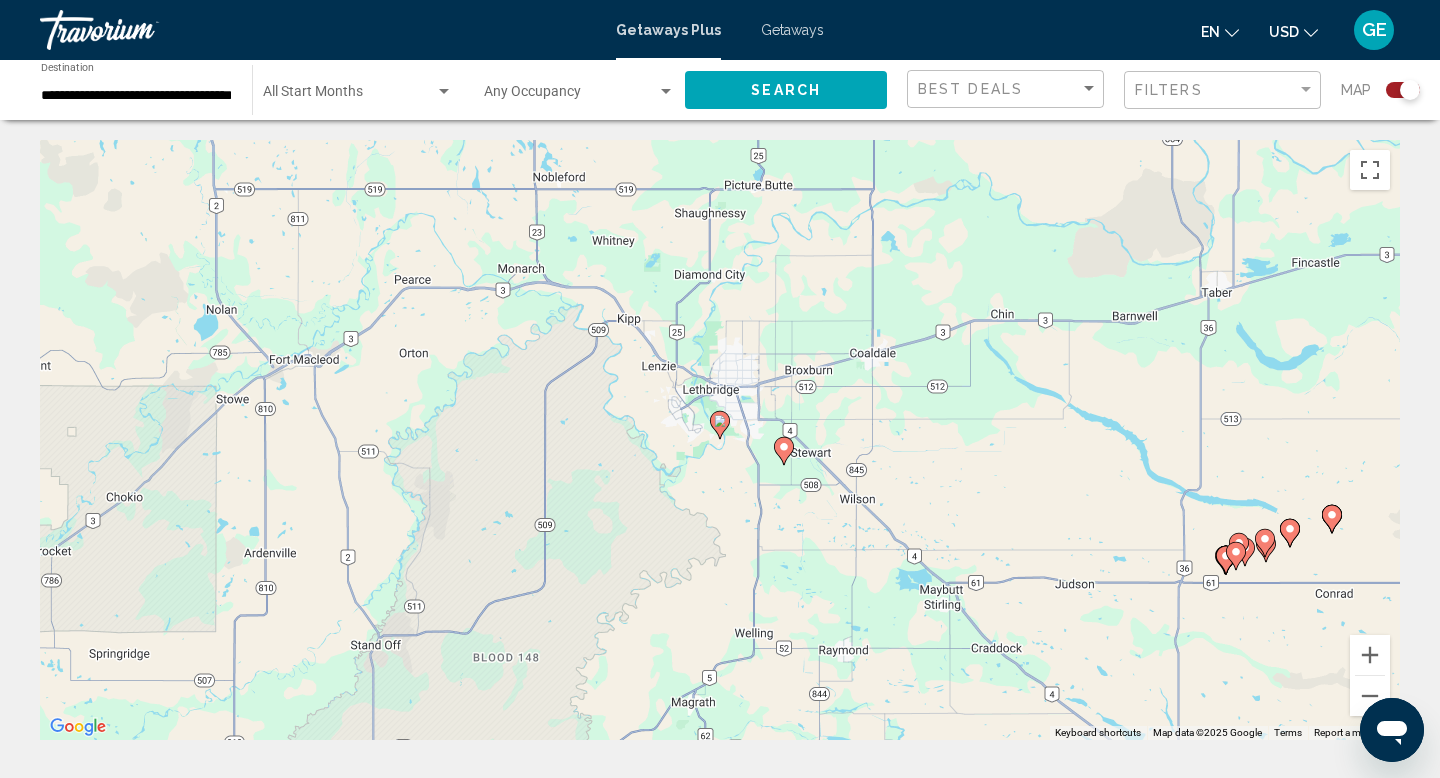 click 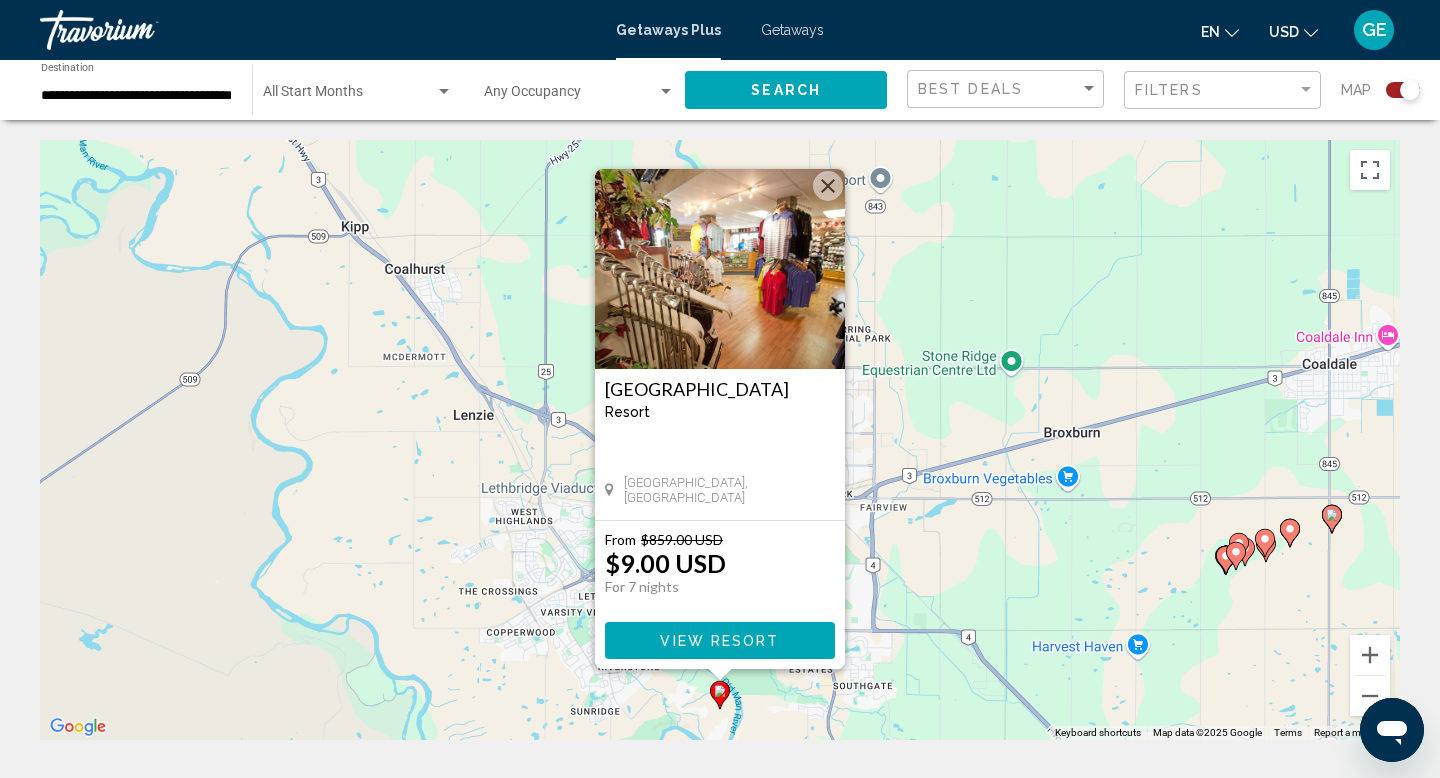click at bounding box center (828, 186) 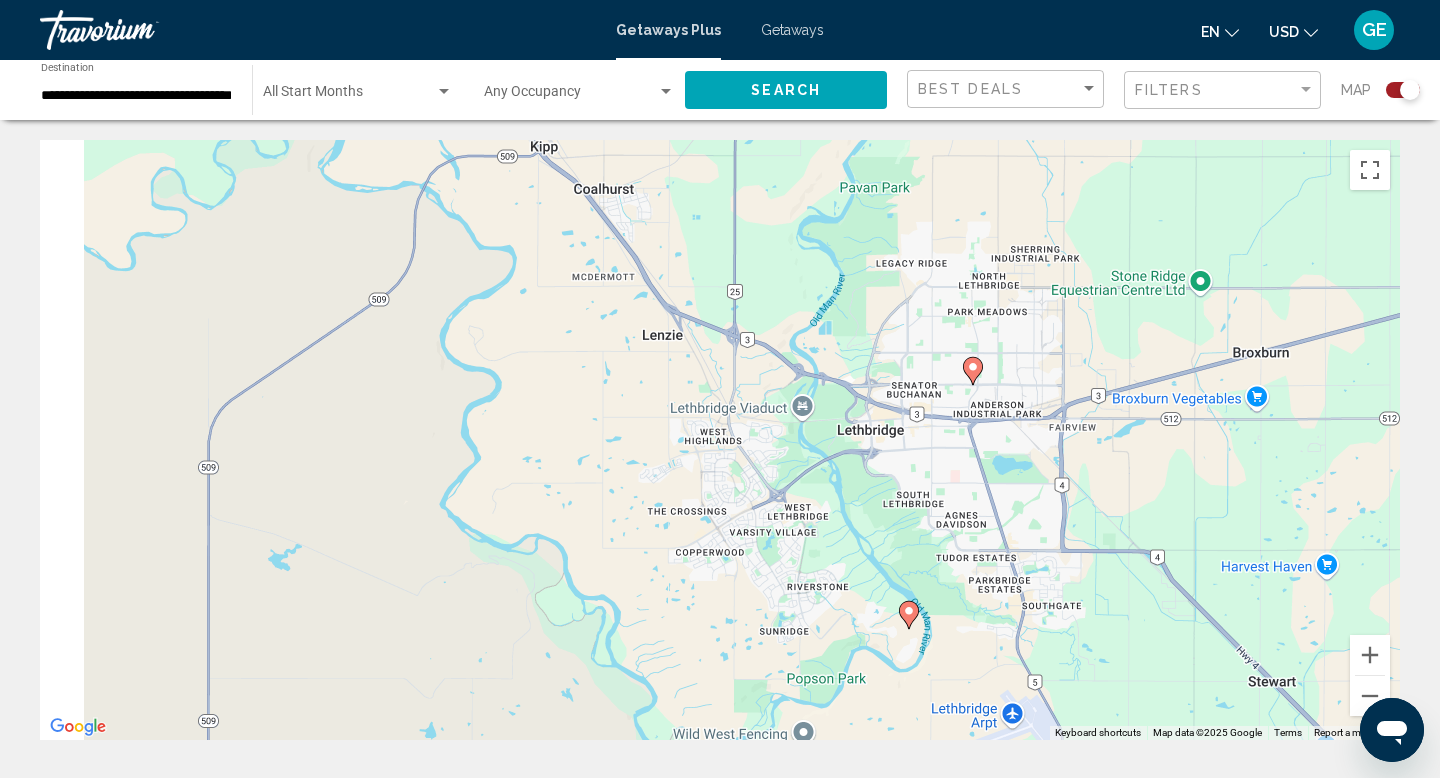 drag, startPoint x: 432, startPoint y: 630, endPoint x: 970, endPoint y: 475, distance: 559.883 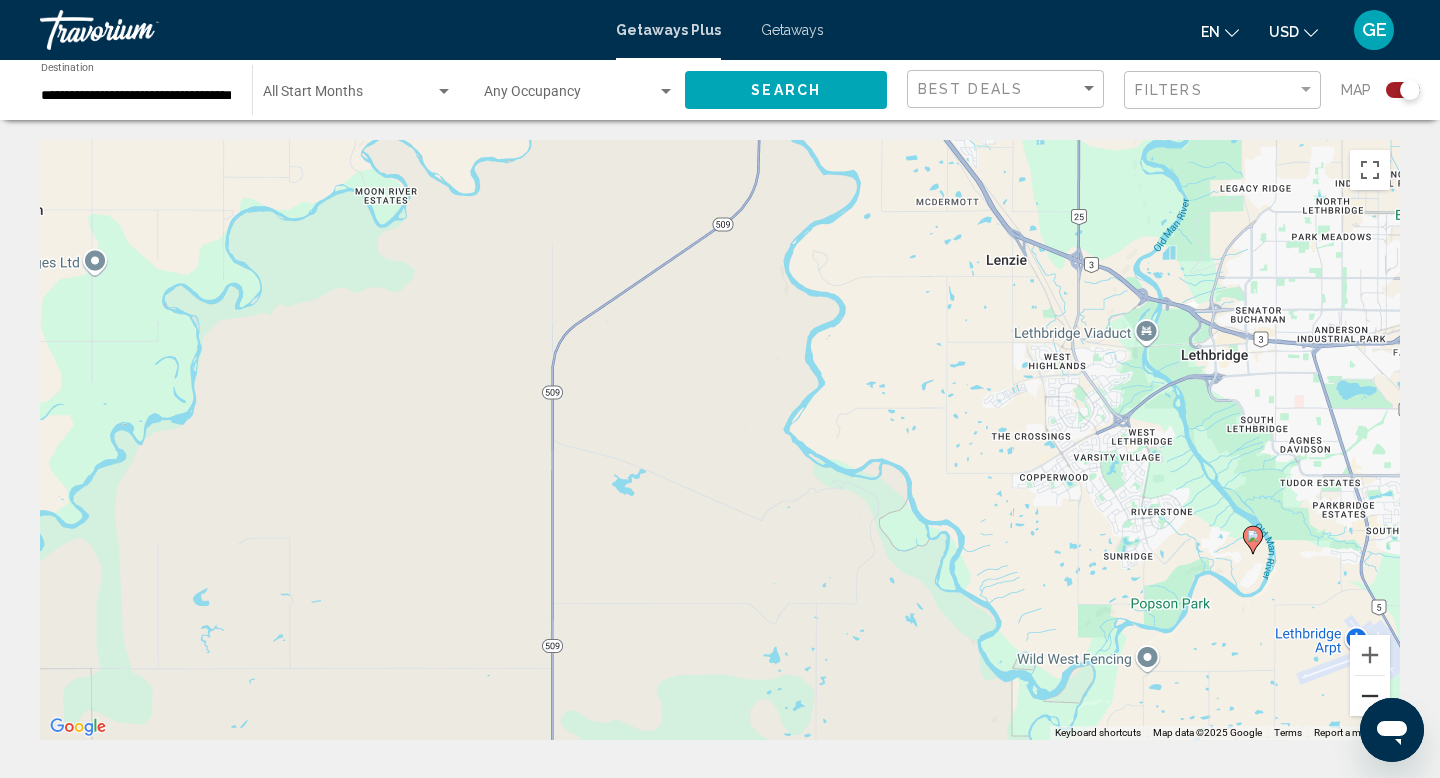 click at bounding box center [1370, 696] 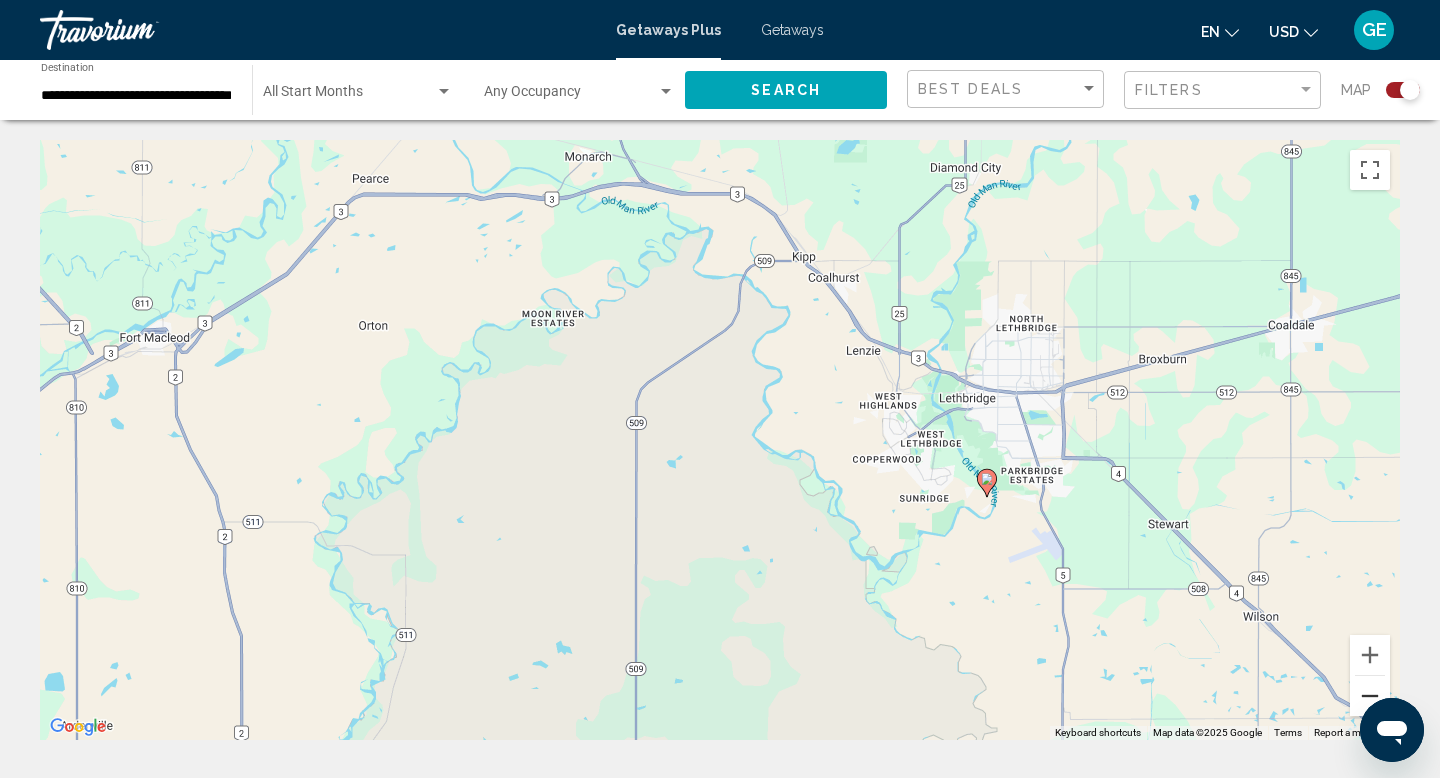 click at bounding box center [1370, 696] 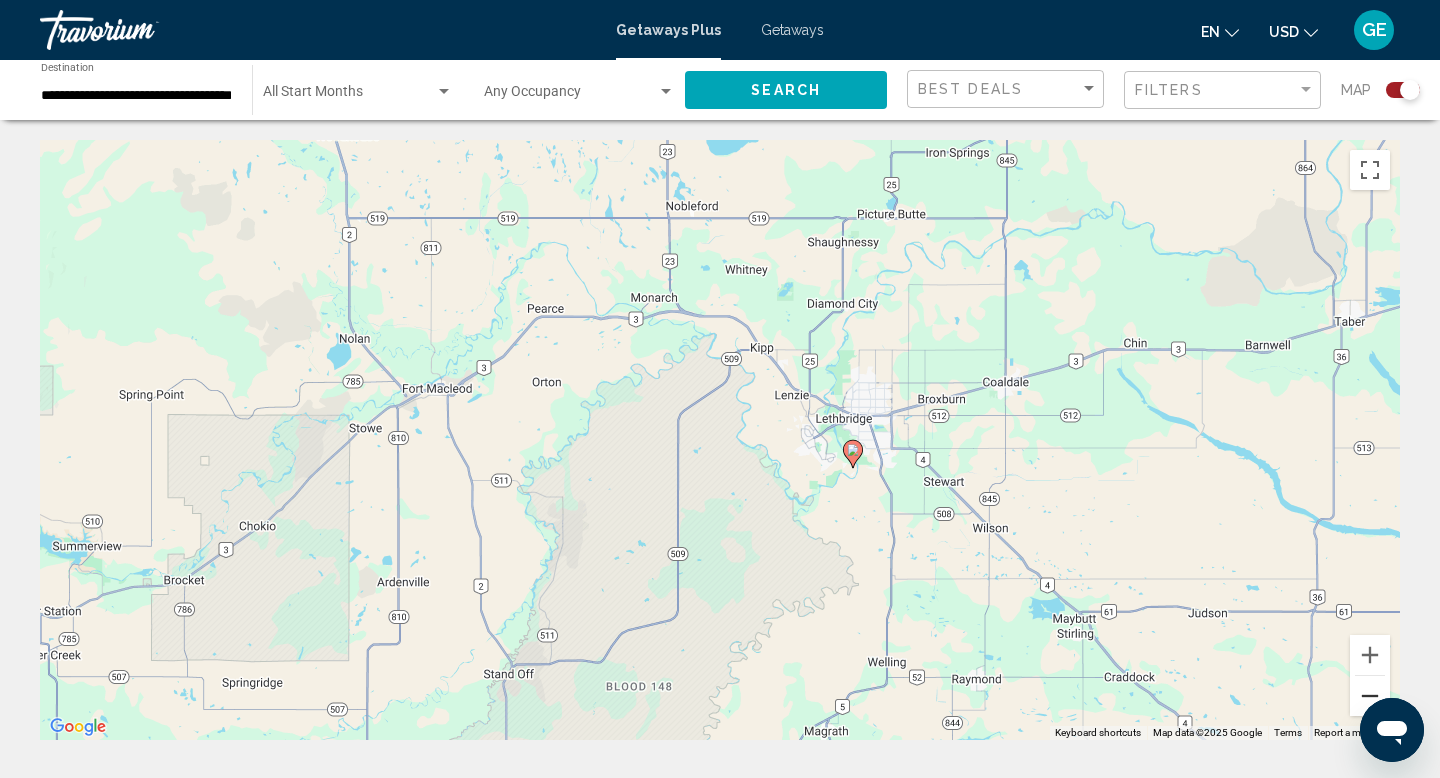 click at bounding box center (1370, 696) 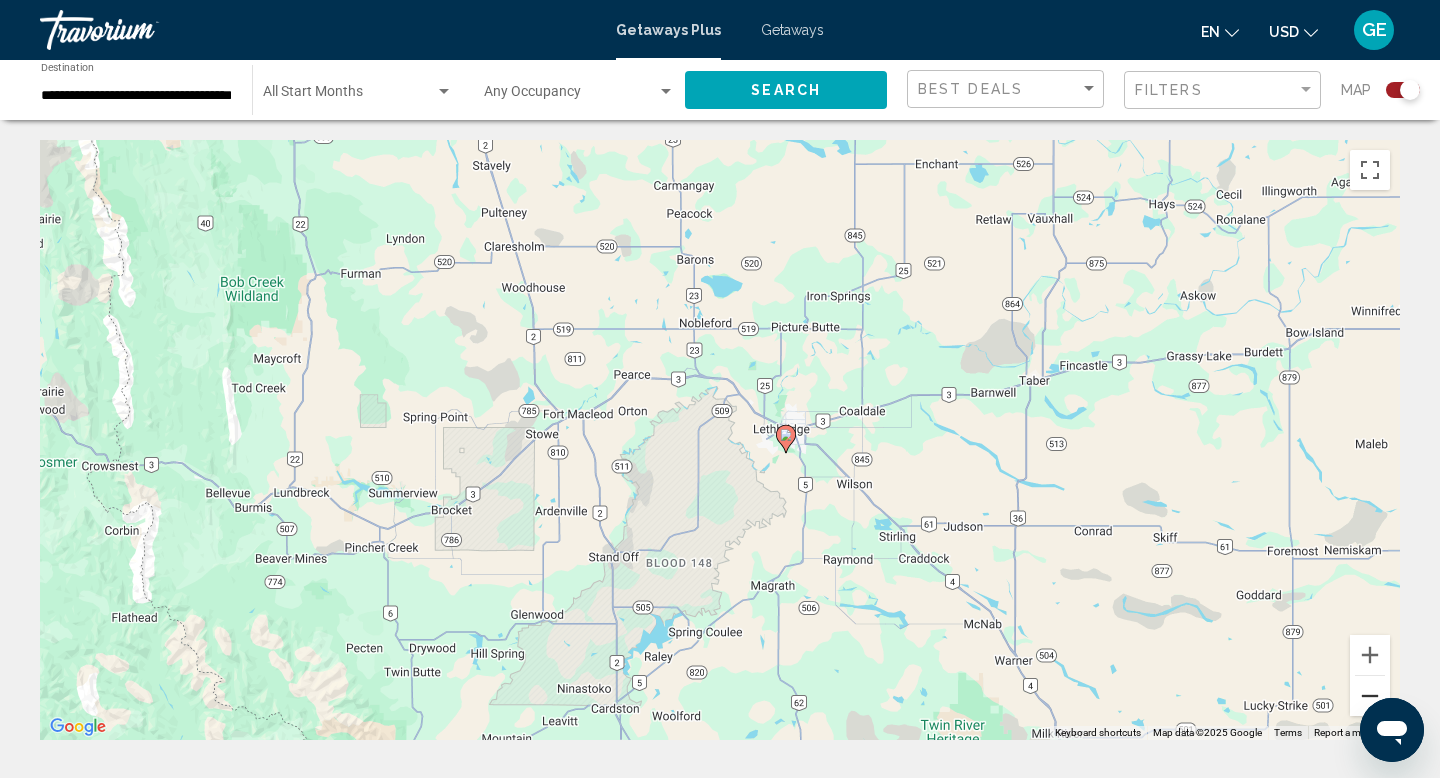 click at bounding box center (1370, 696) 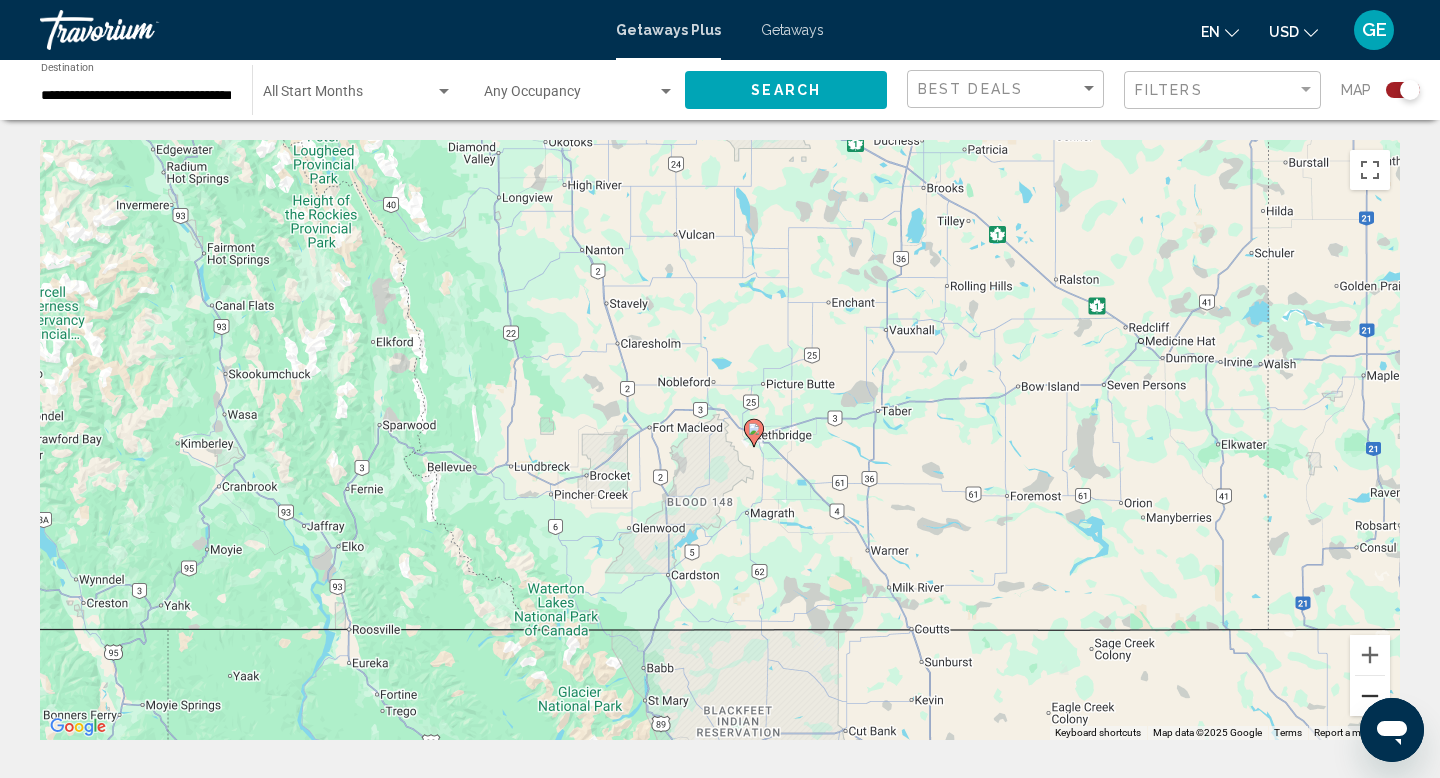 click at bounding box center [1370, 696] 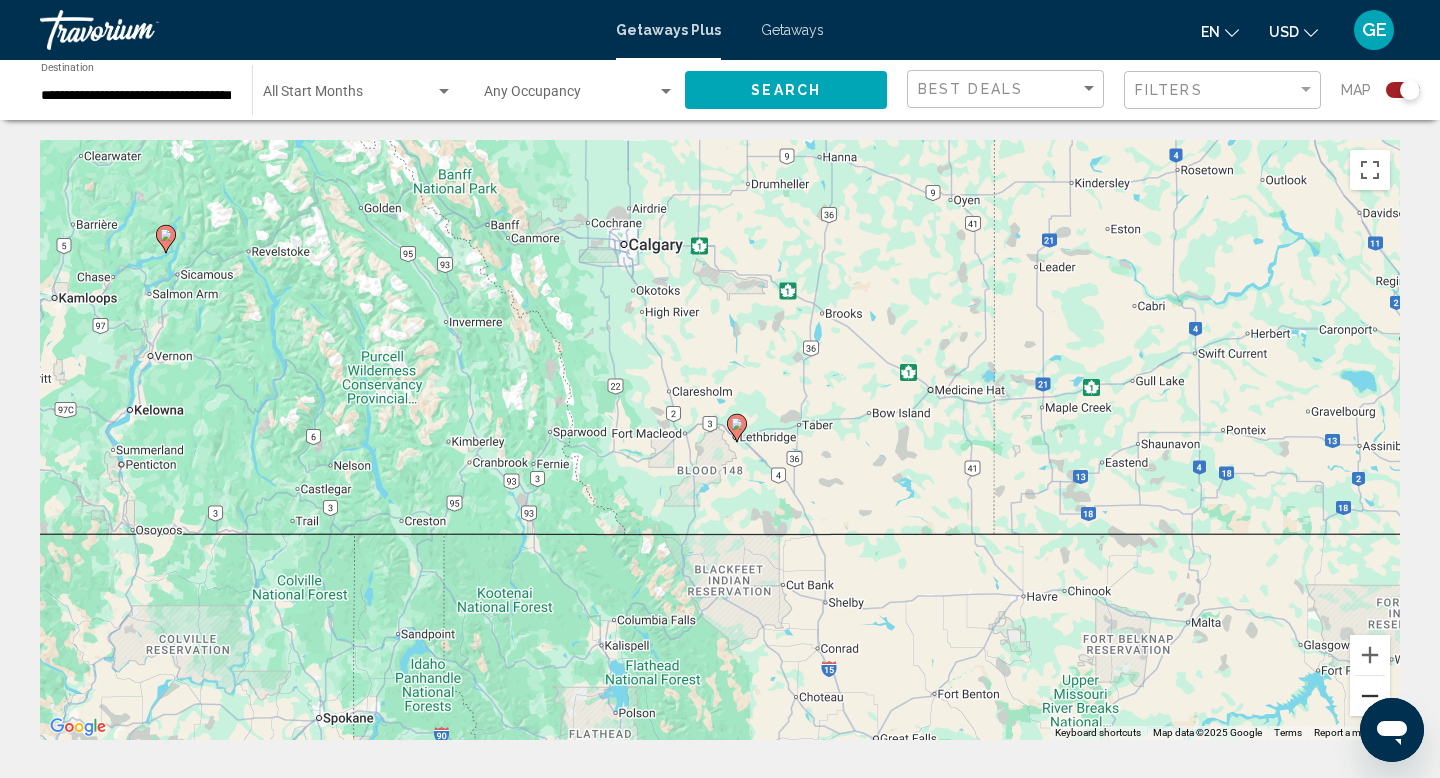 click at bounding box center [1370, 696] 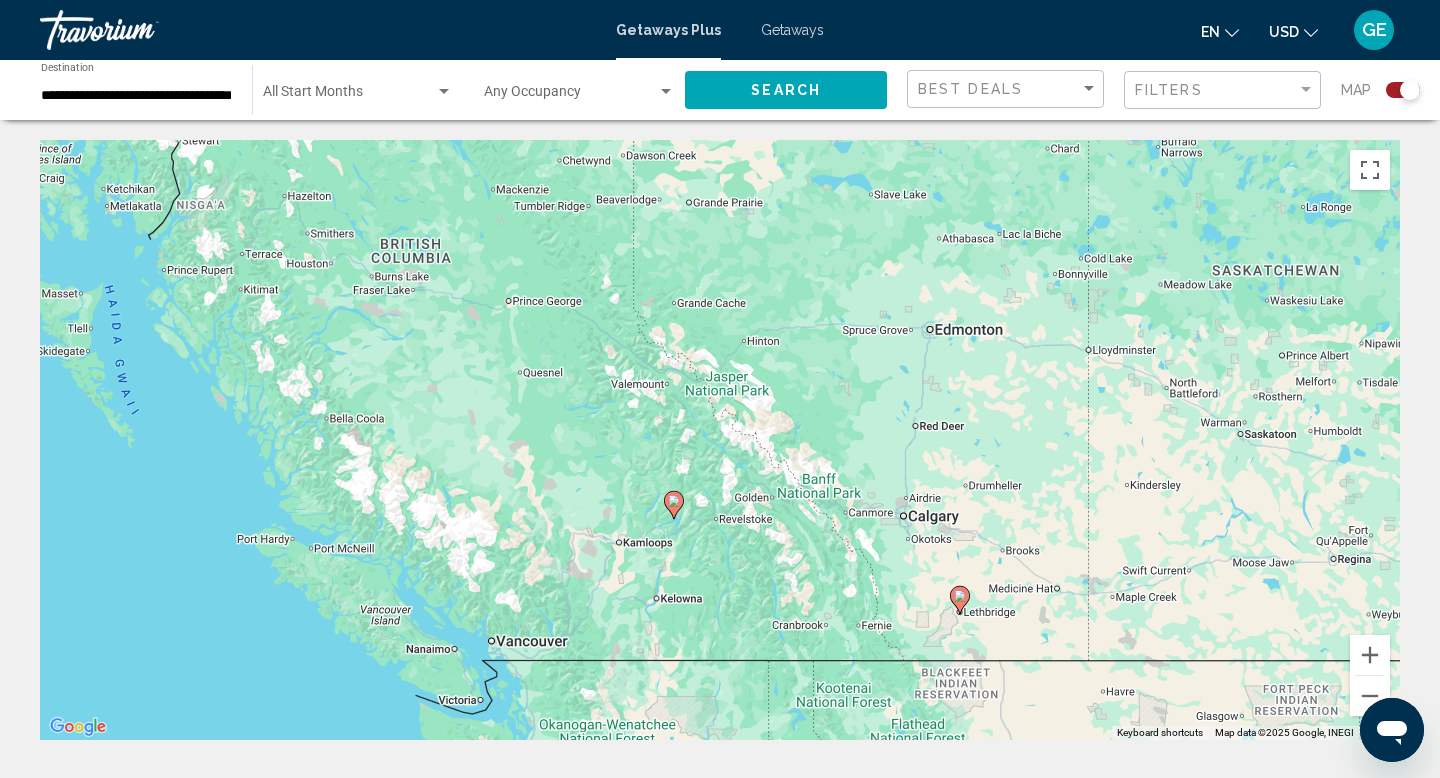 drag, startPoint x: 398, startPoint y: 413, endPoint x: 633, endPoint y: 584, distance: 290.63034 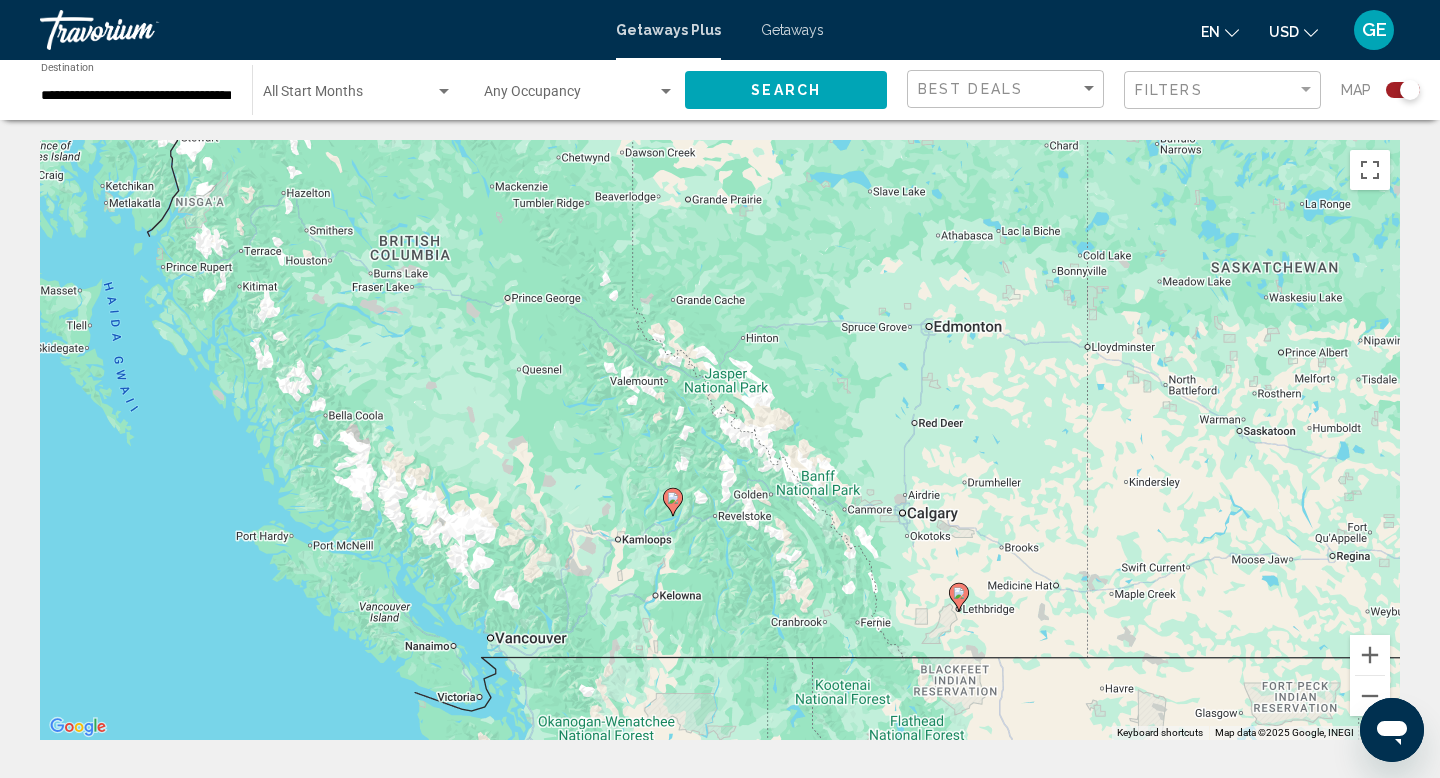 click 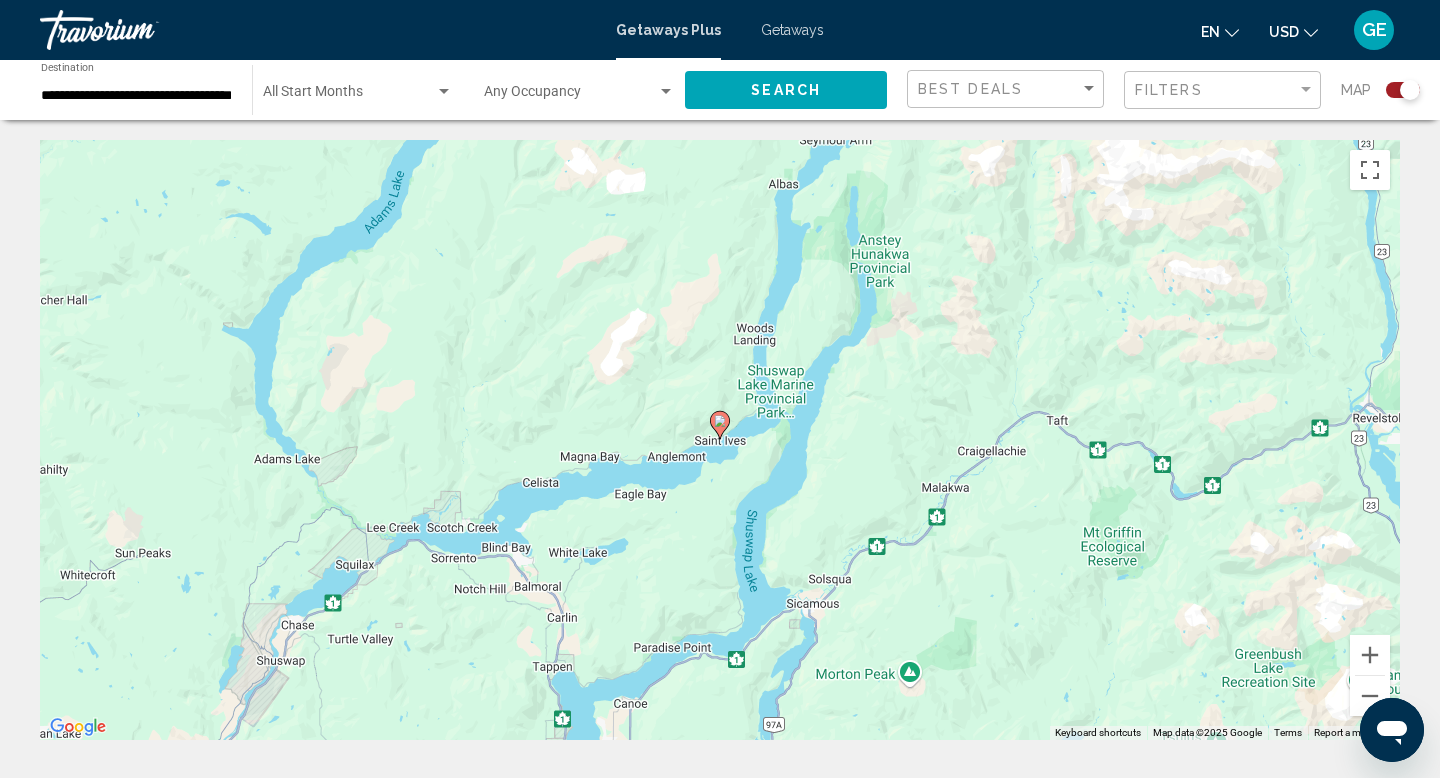 click 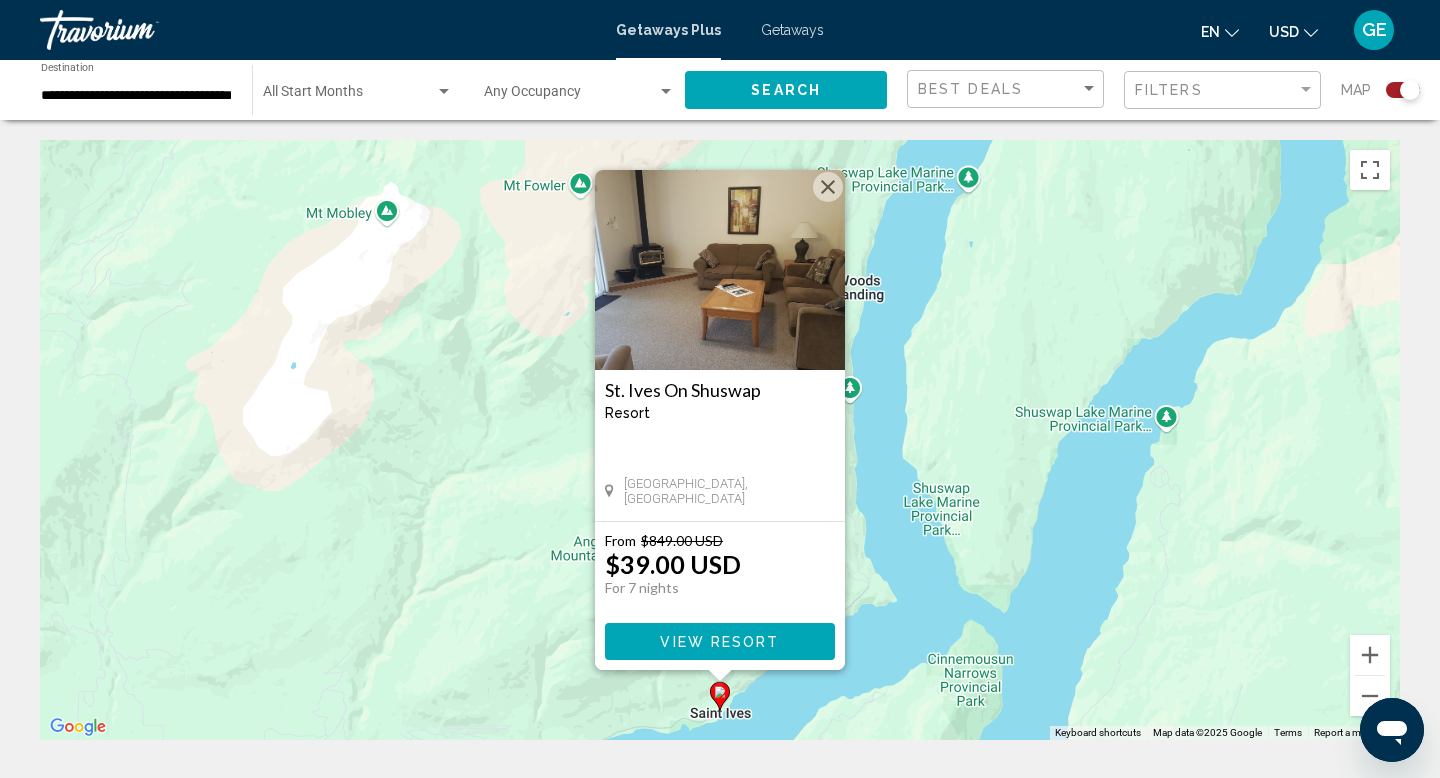 click at bounding box center [828, 187] 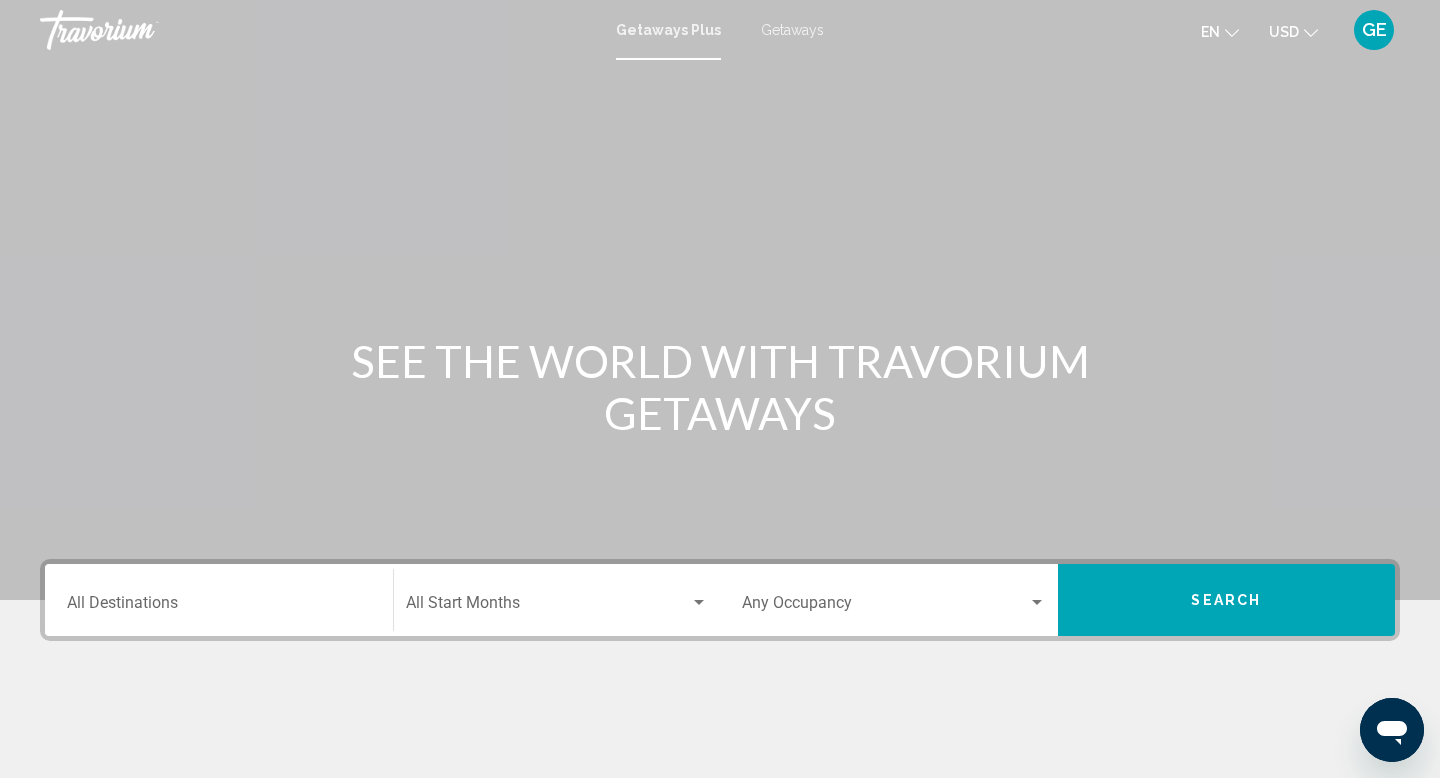 click on "Destination All Destinations" at bounding box center [219, 600] 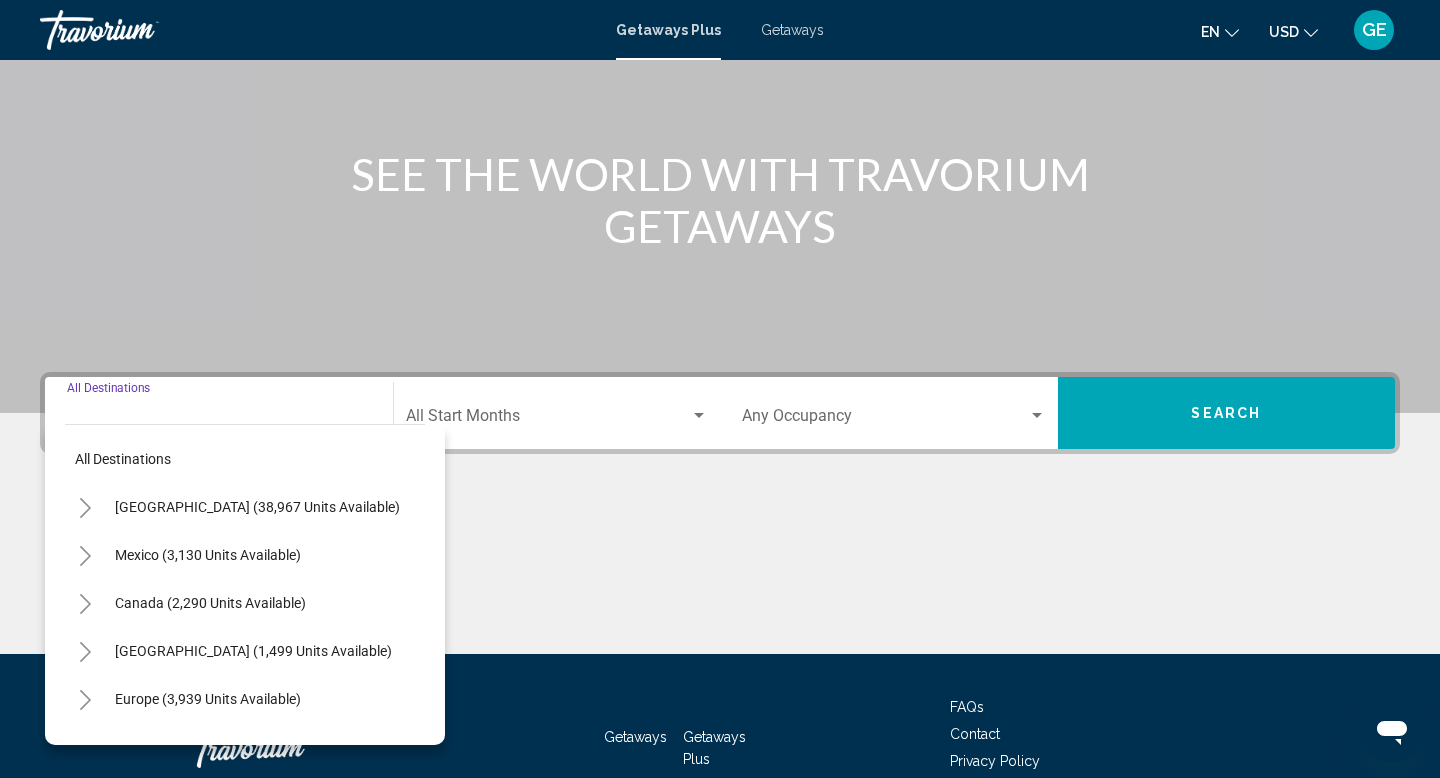 scroll, scrollTop: 308, scrollLeft: 0, axis: vertical 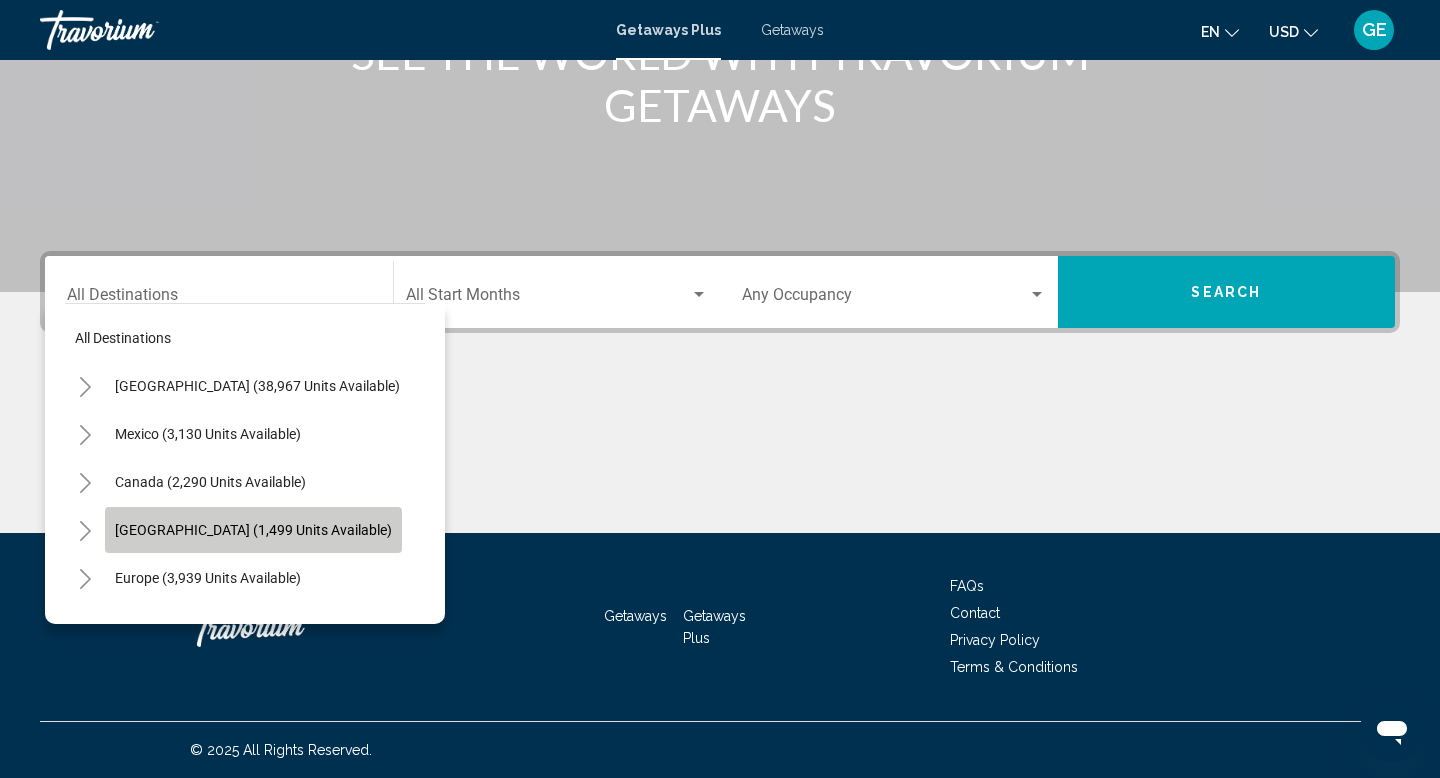 click on "[GEOGRAPHIC_DATA] (1,499 units available)" 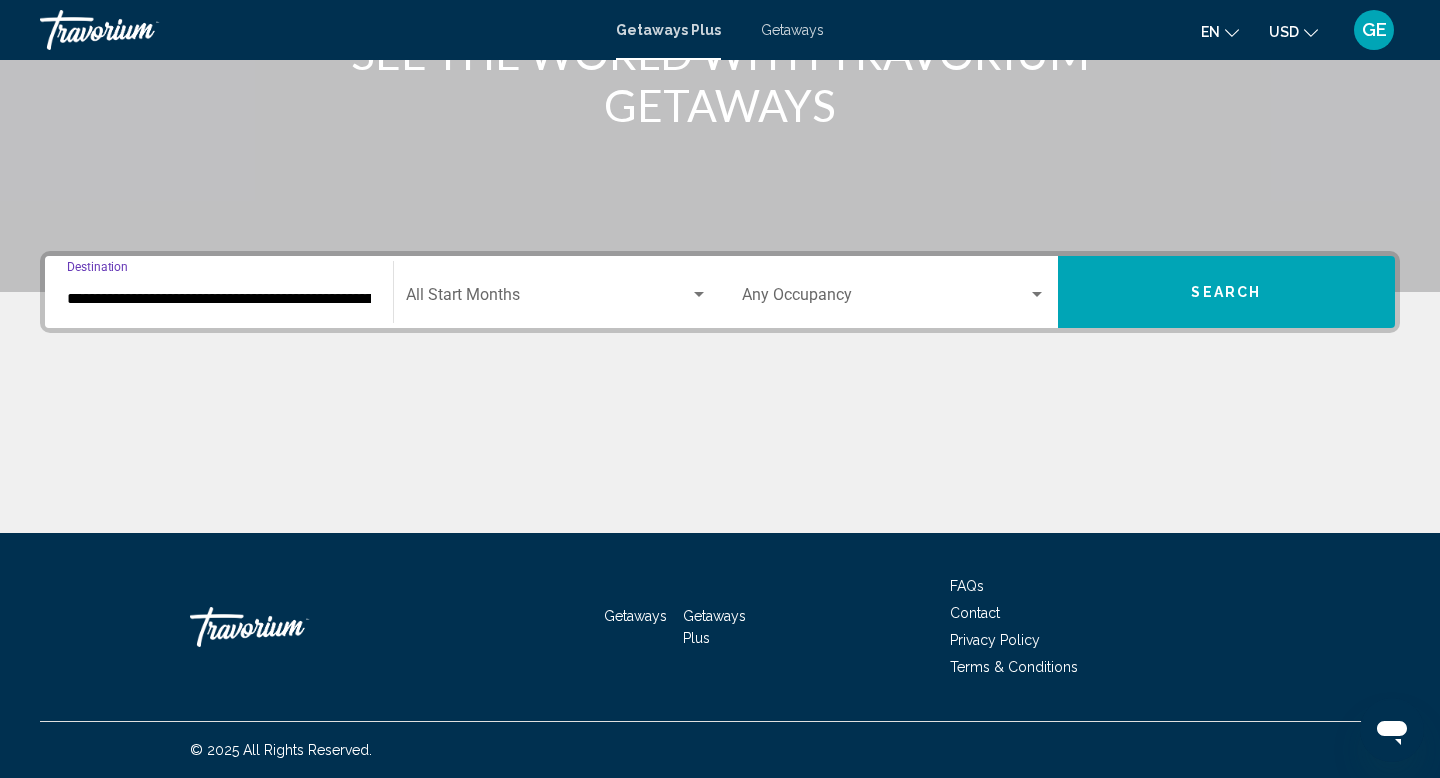 click at bounding box center [885, 299] 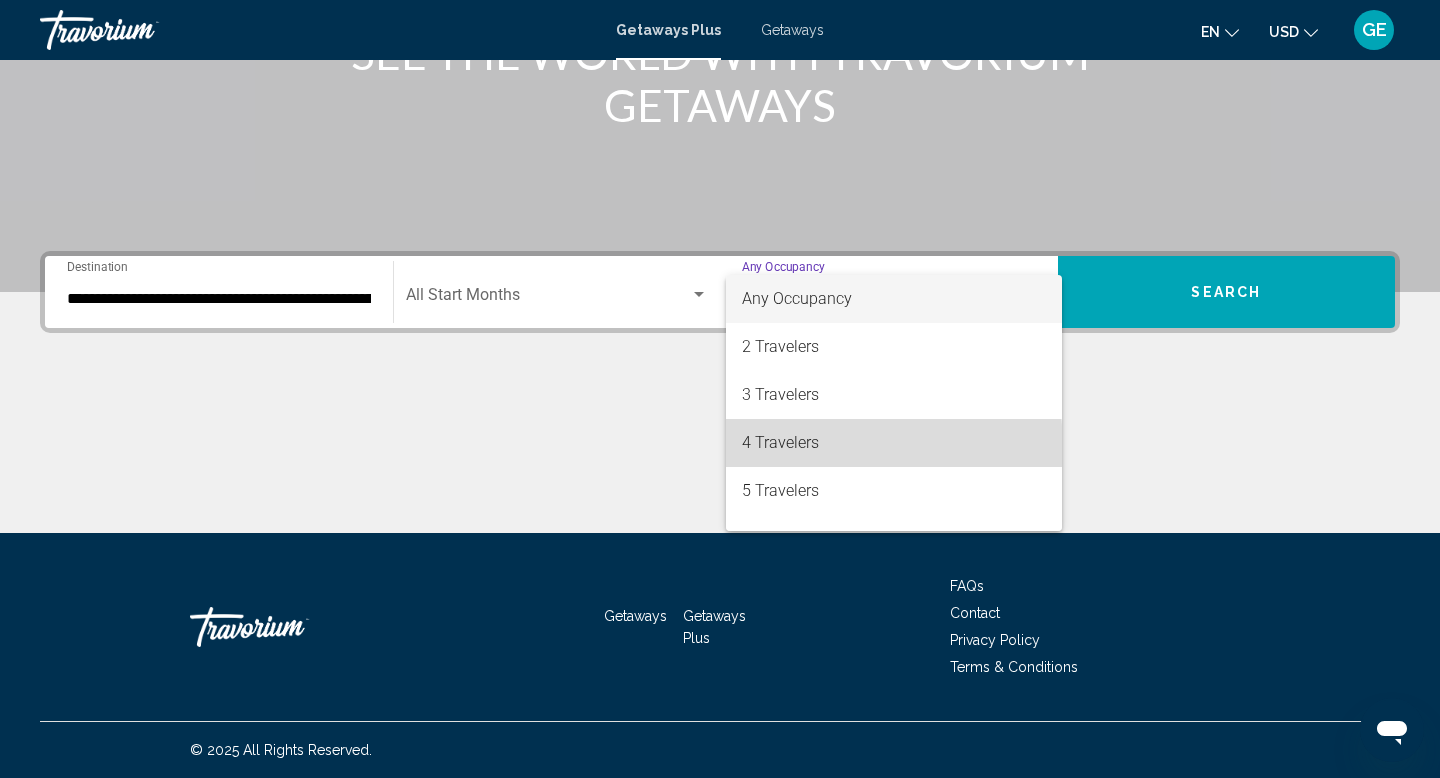 click on "4 Travelers" at bounding box center [894, 443] 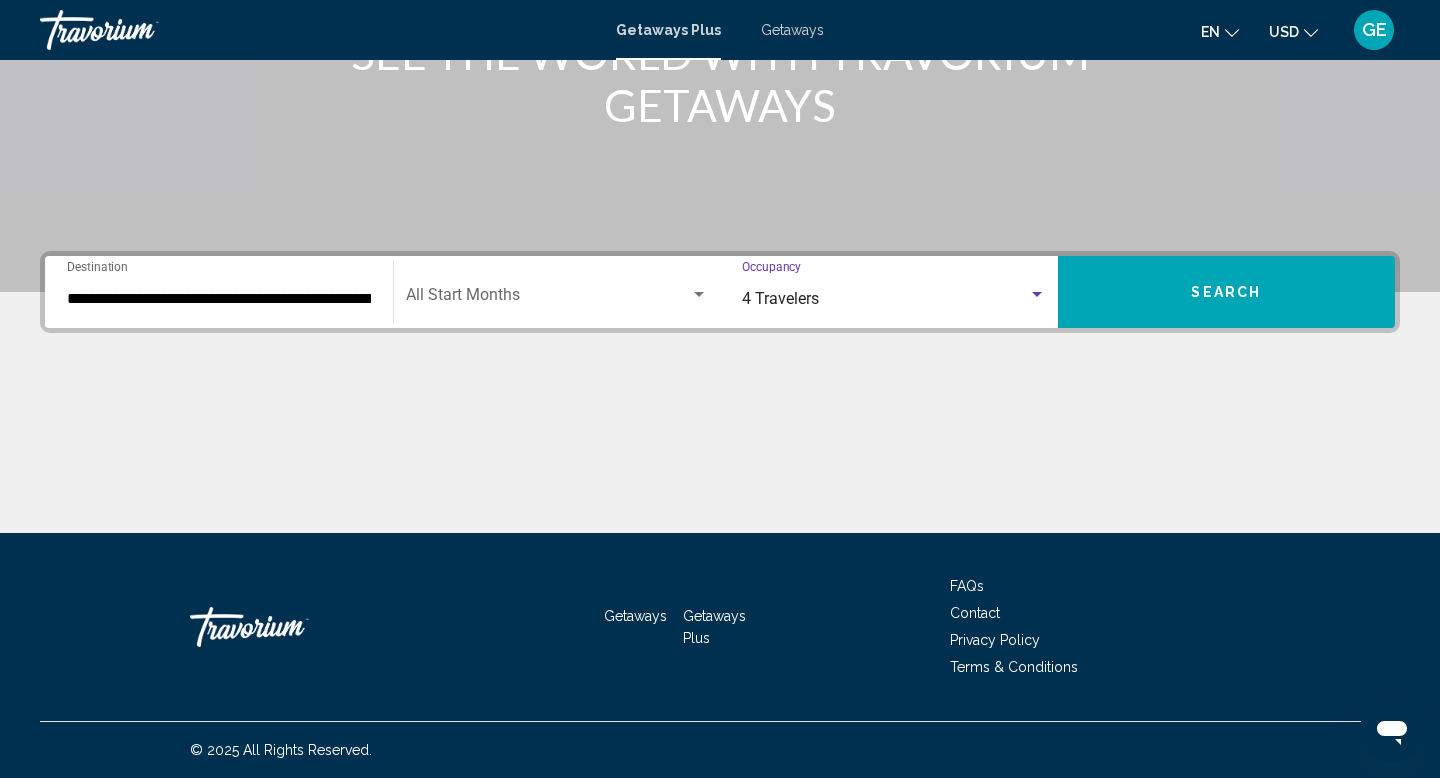 click on "4 Travelers" at bounding box center (885, 299) 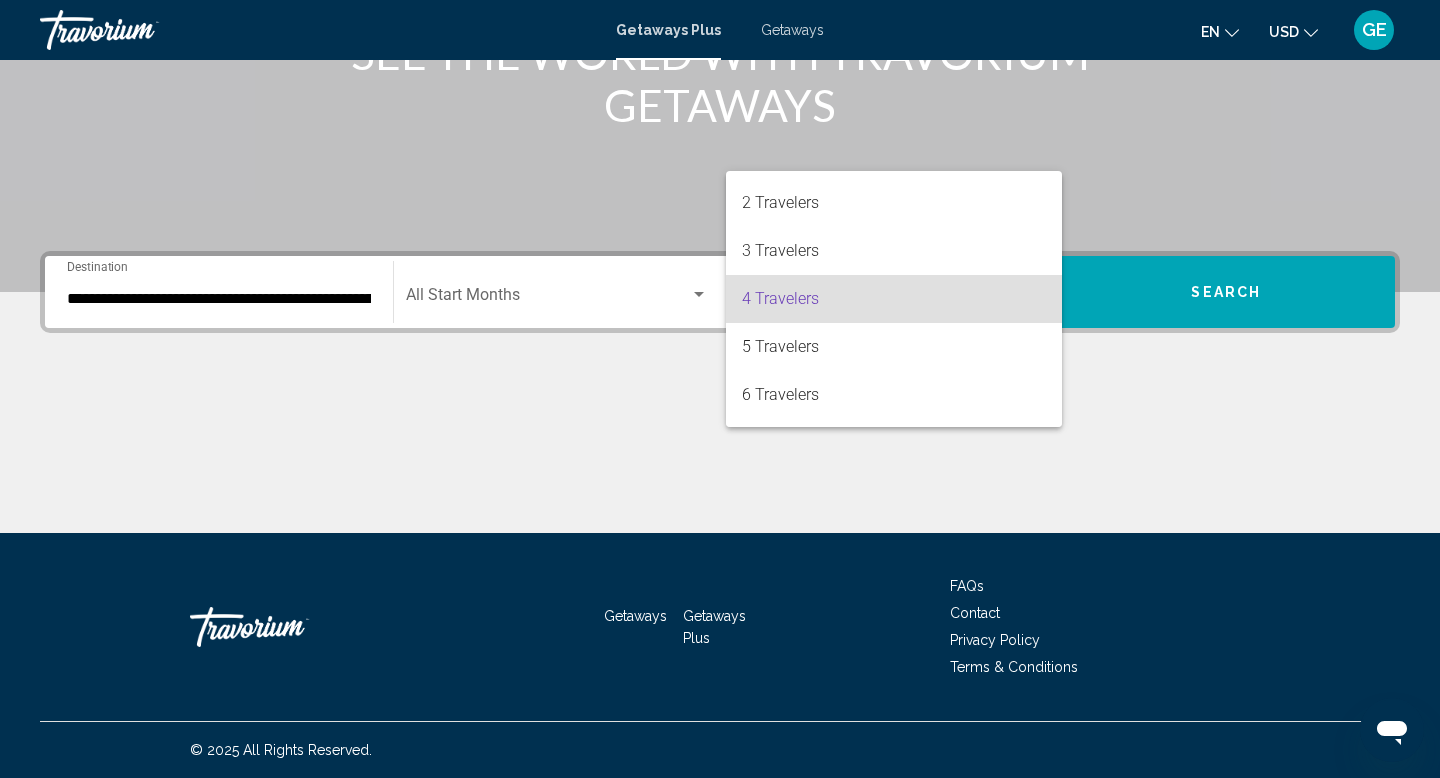 scroll, scrollTop: 0, scrollLeft: 0, axis: both 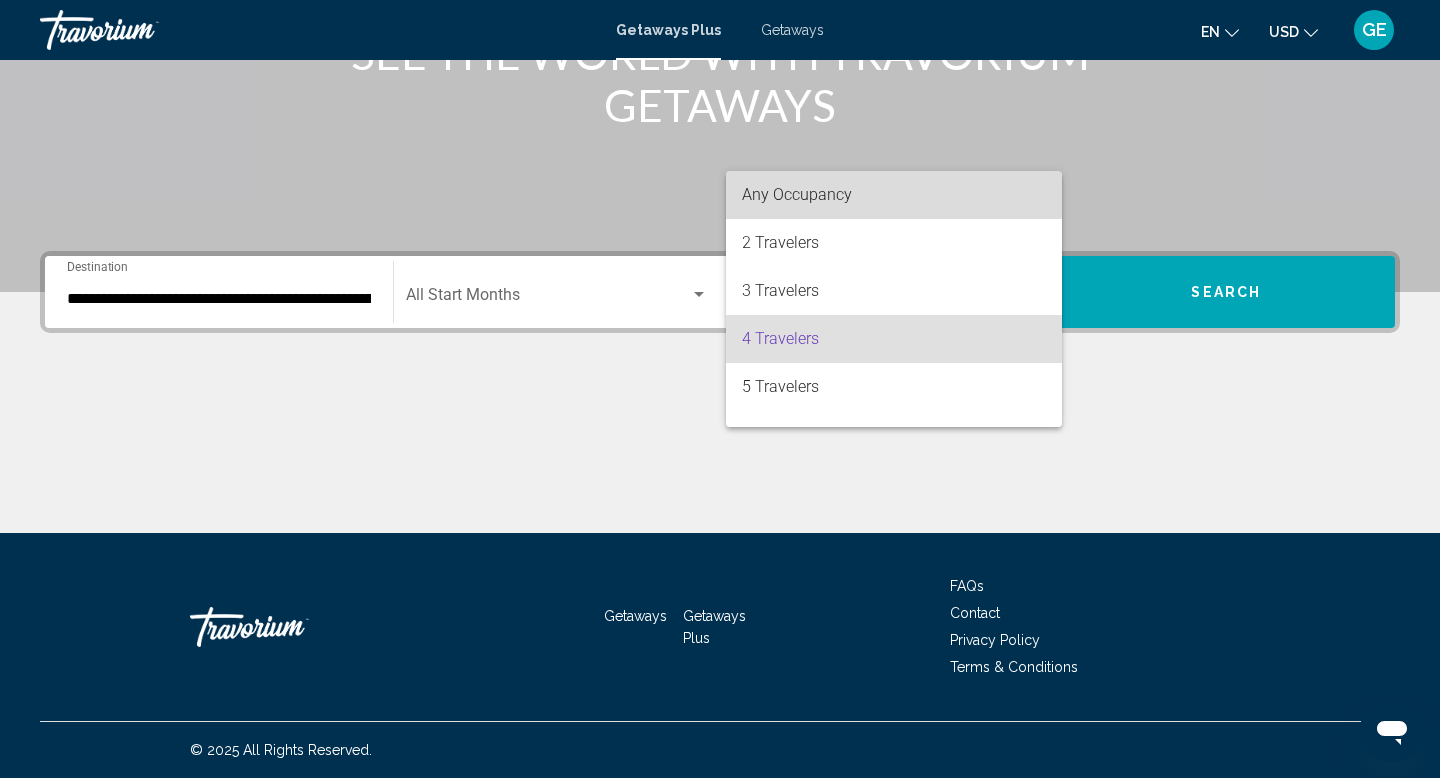 click on "Any Occupancy" at bounding box center (894, 195) 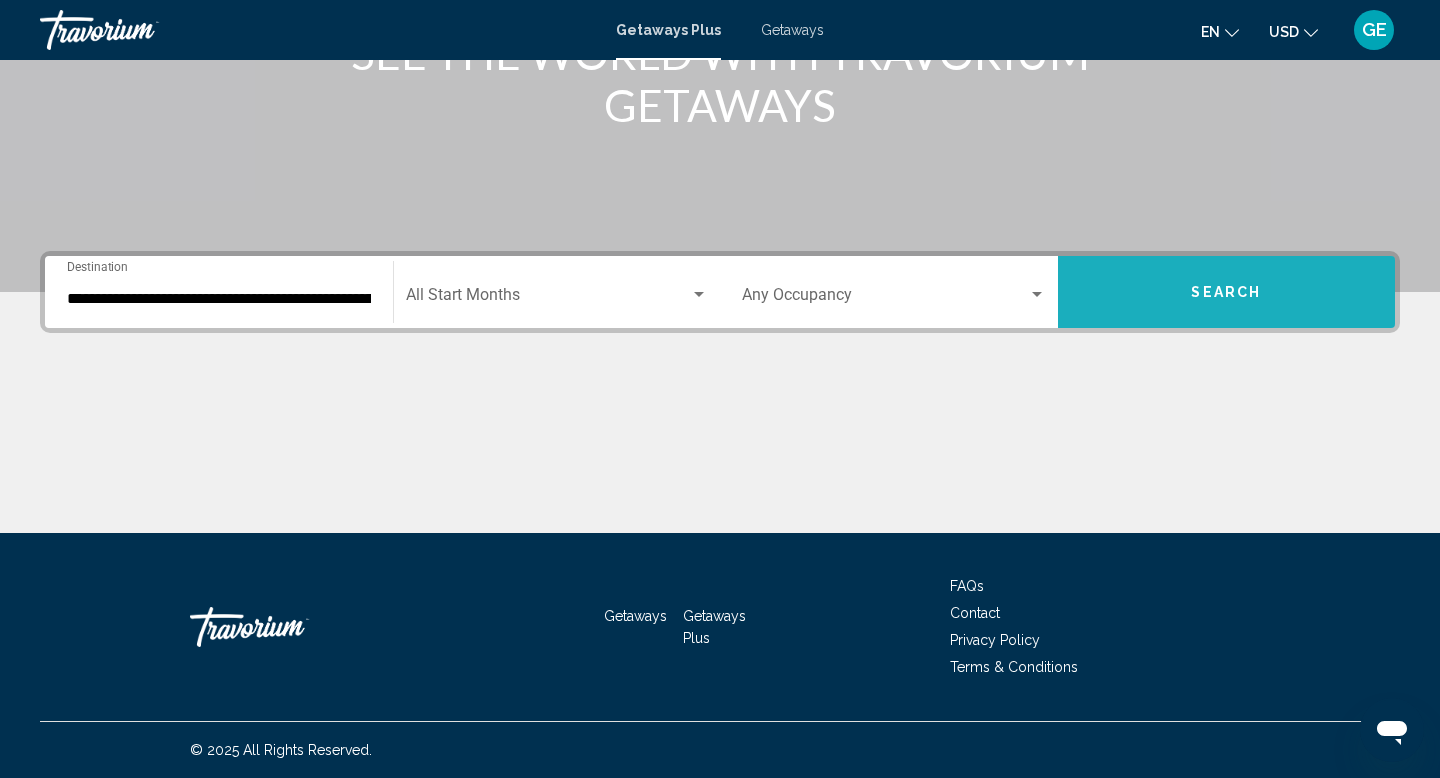 click on "Search" at bounding box center (1227, 292) 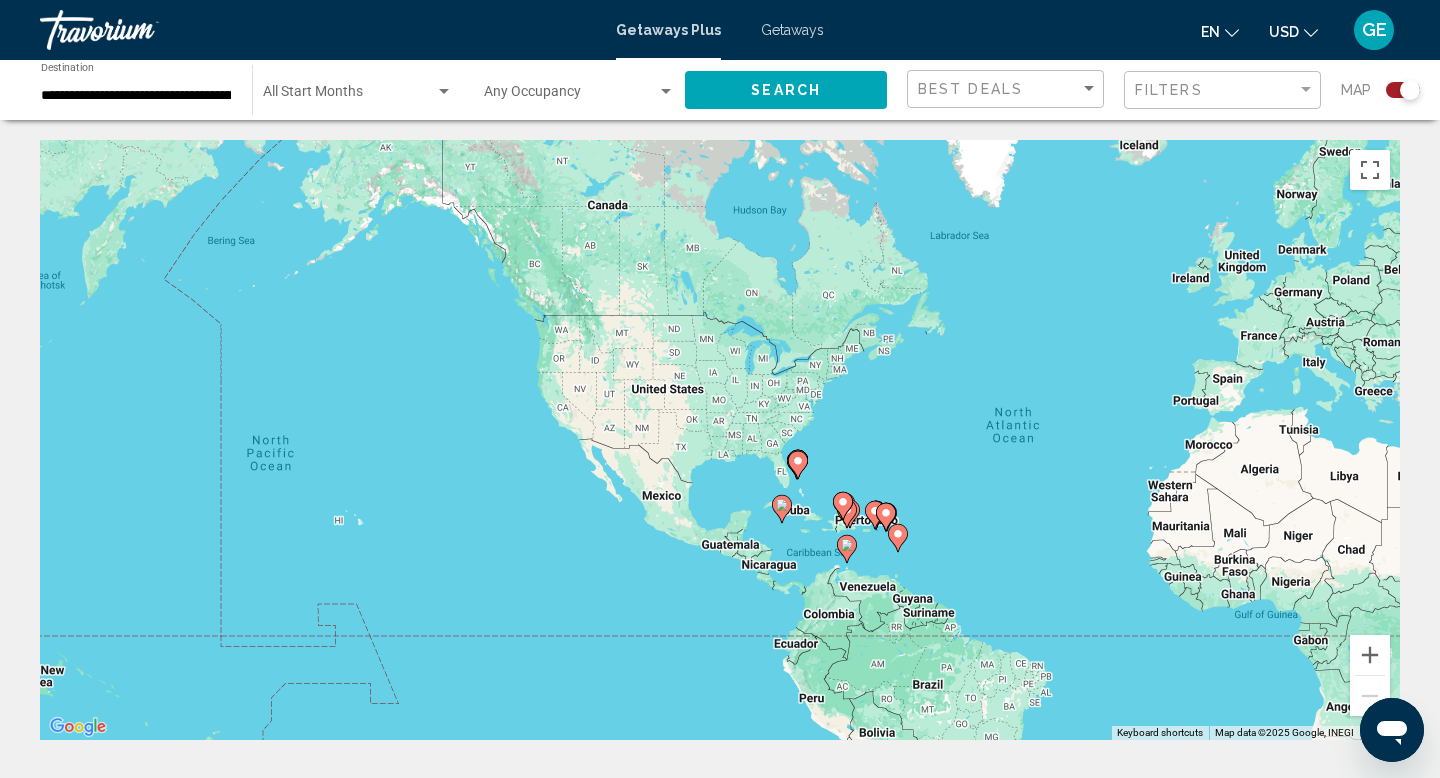 drag, startPoint x: 397, startPoint y: 531, endPoint x: 757, endPoint y: 546, distance: 360.31238 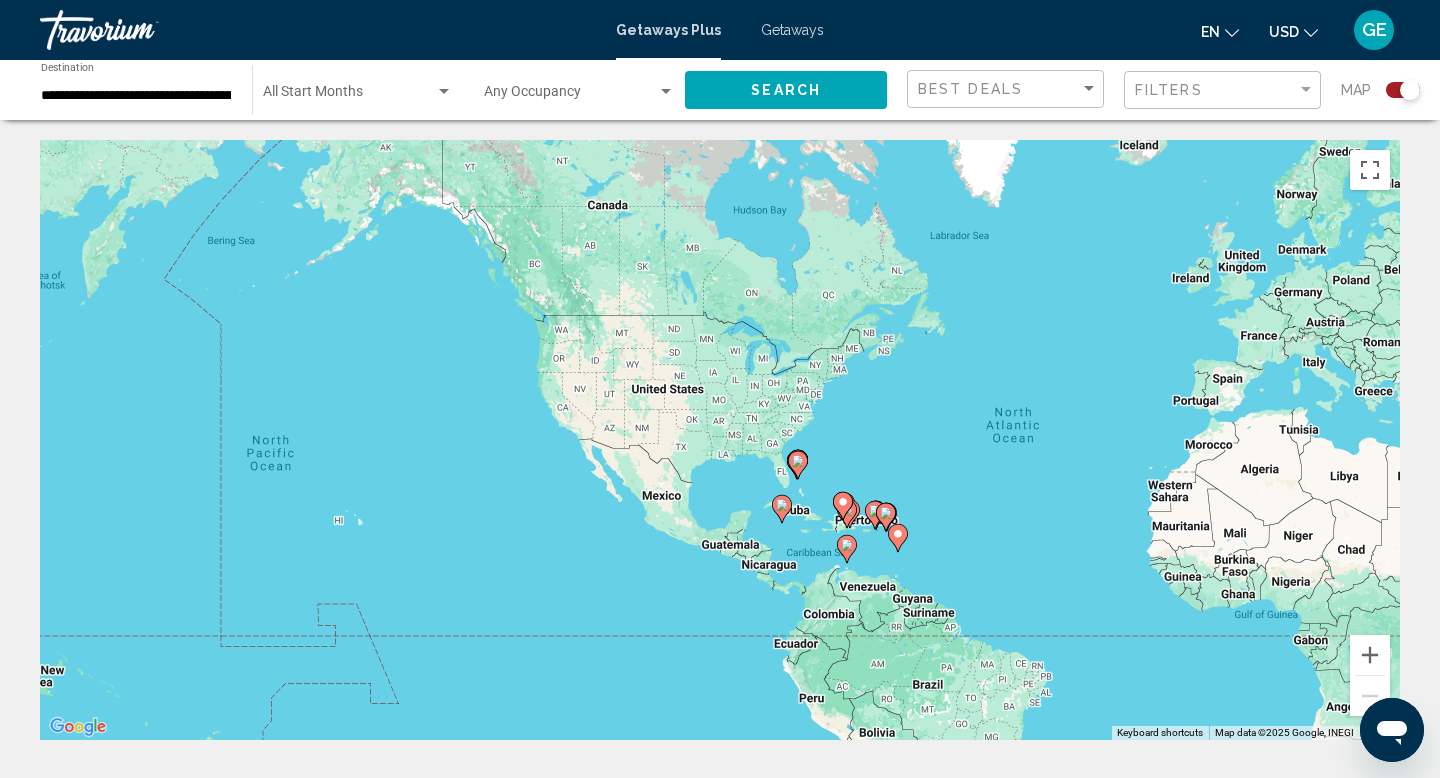 click on "To navigate, press the arrow keys. To activate drag with keyboard, press Alt + Enter. Once in keyboard drag state, use the arrow keys to move the marker. To complete the drag, press the Enter key. To cancel, press Escape." at bounding box center [720, 440] 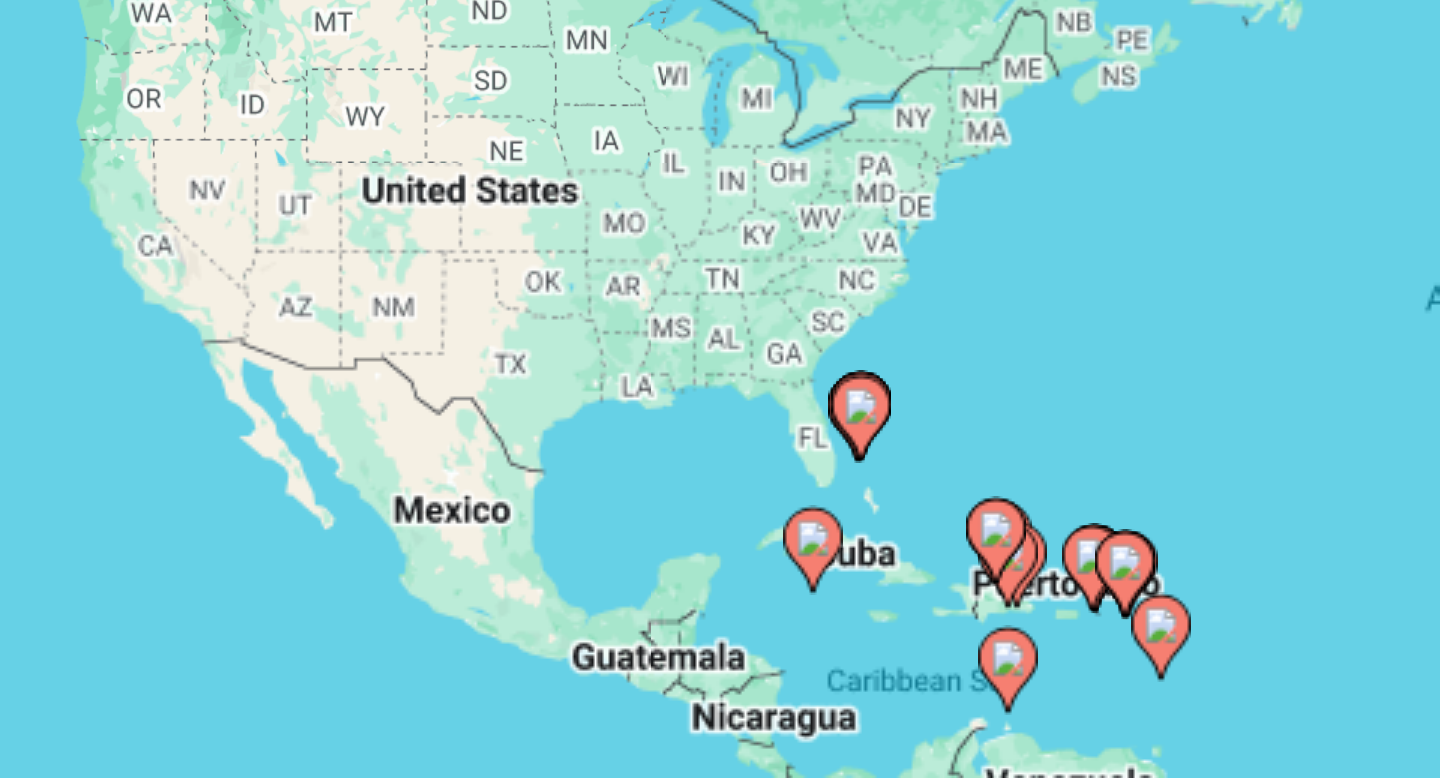 click 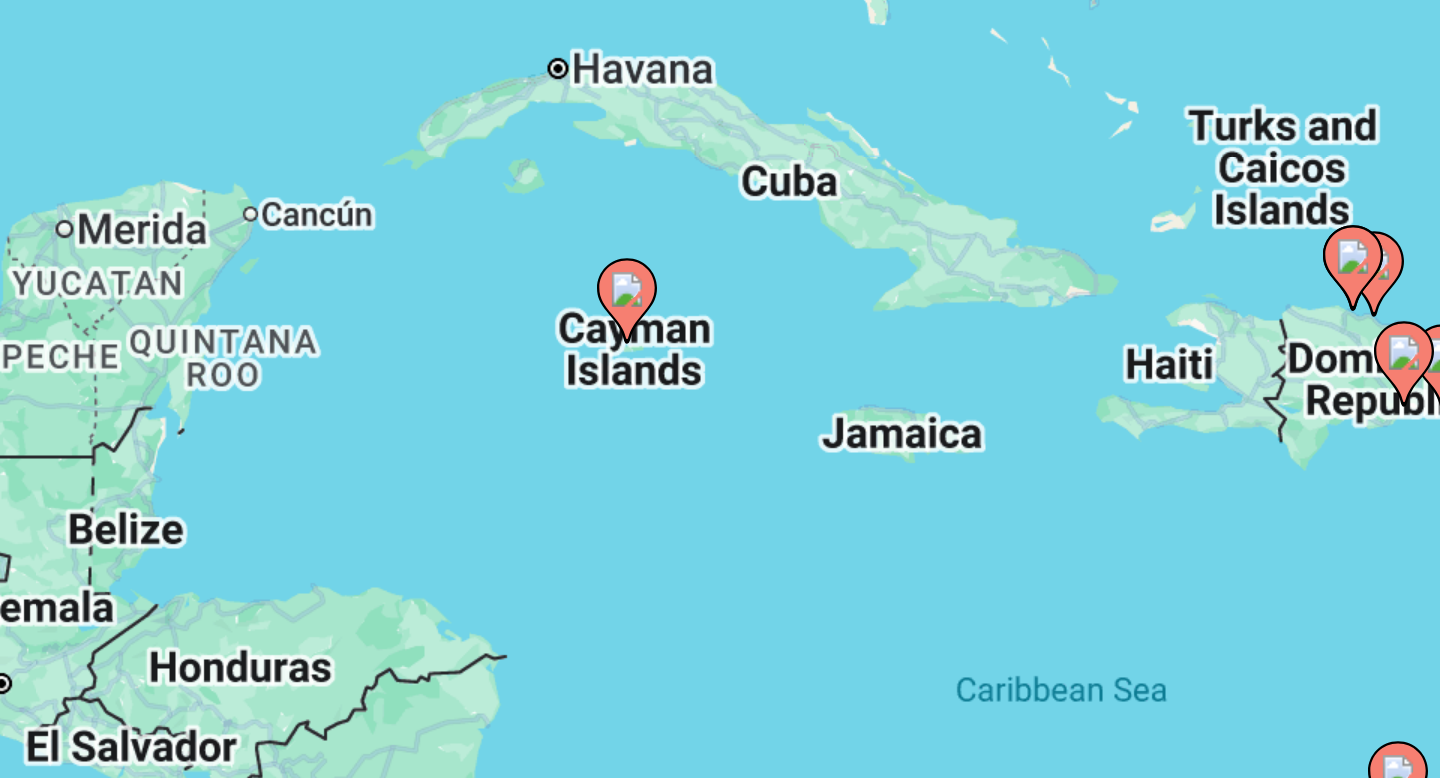 click 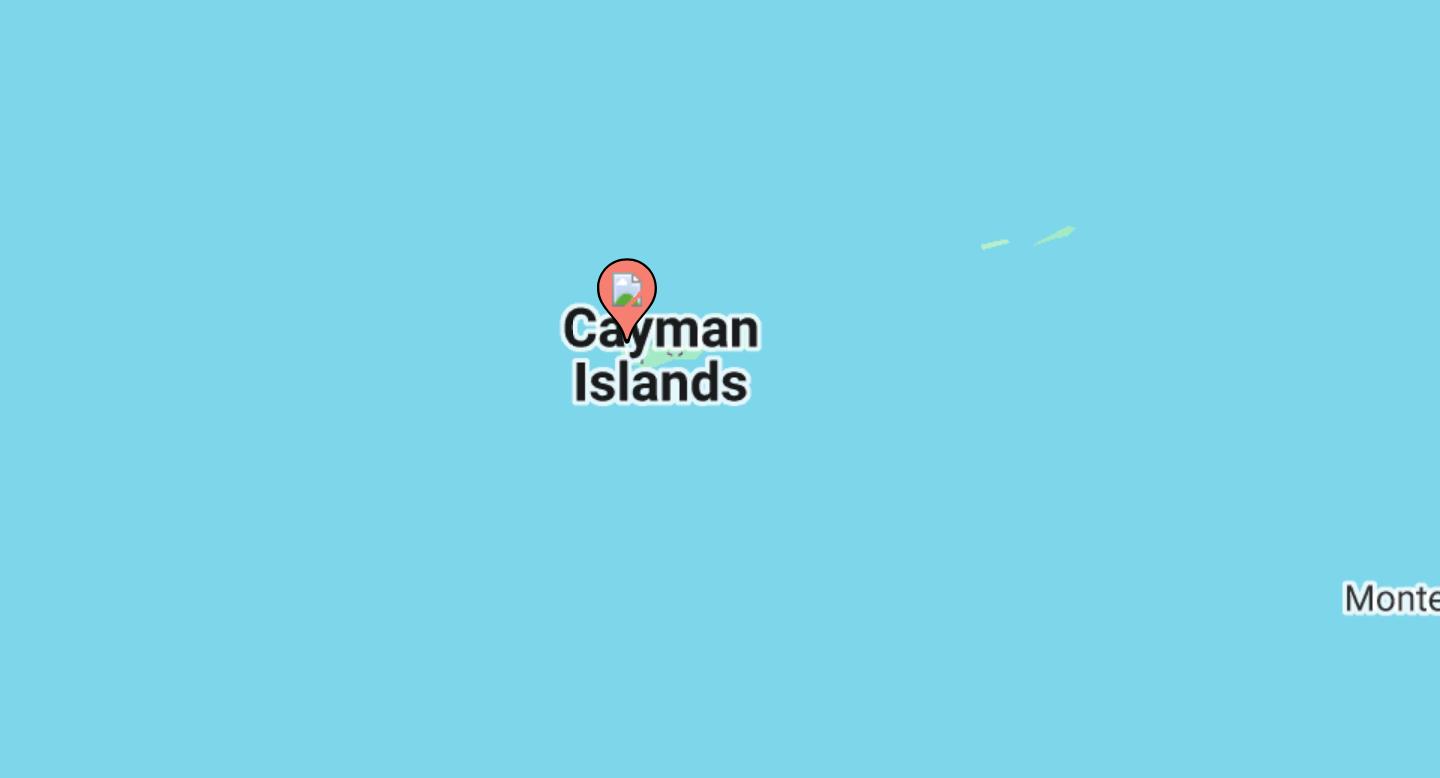 click 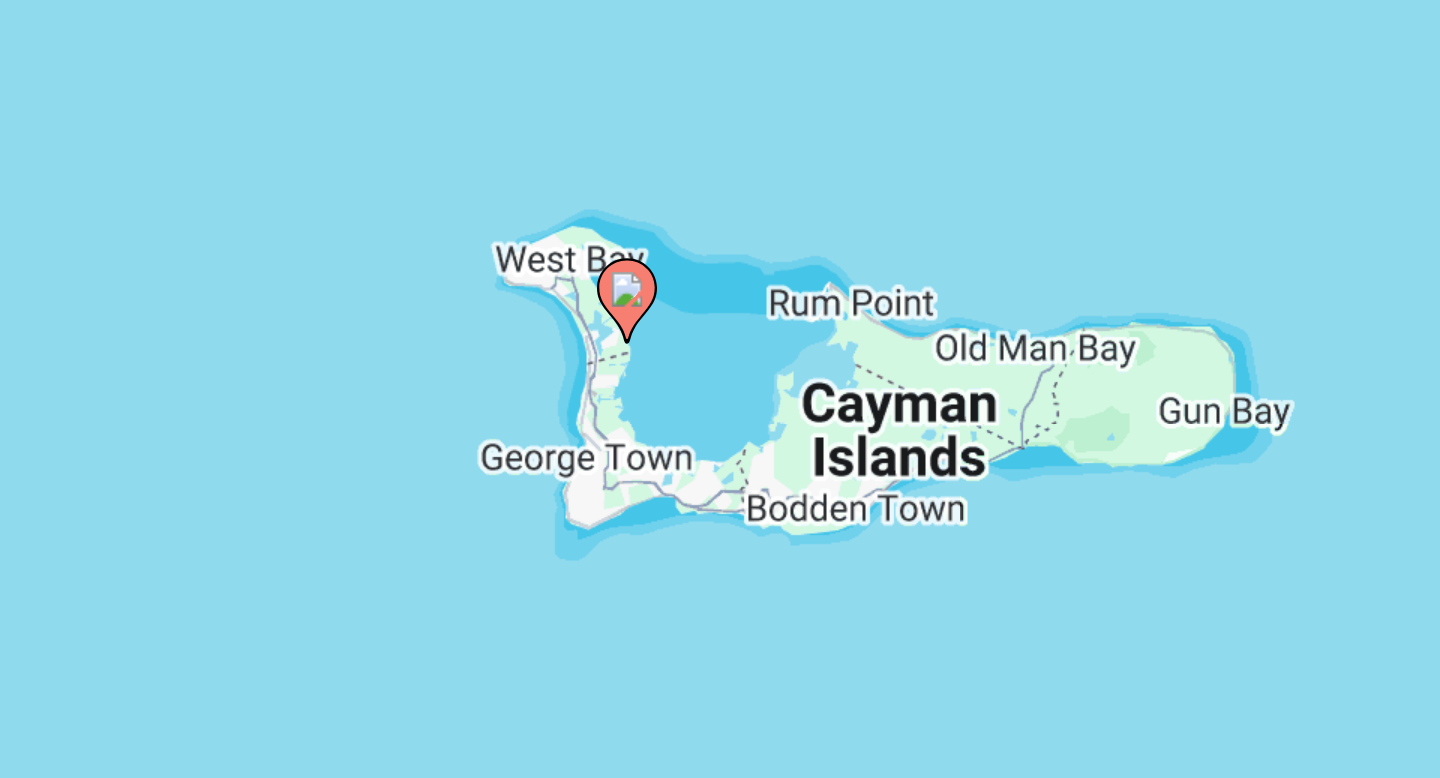 click 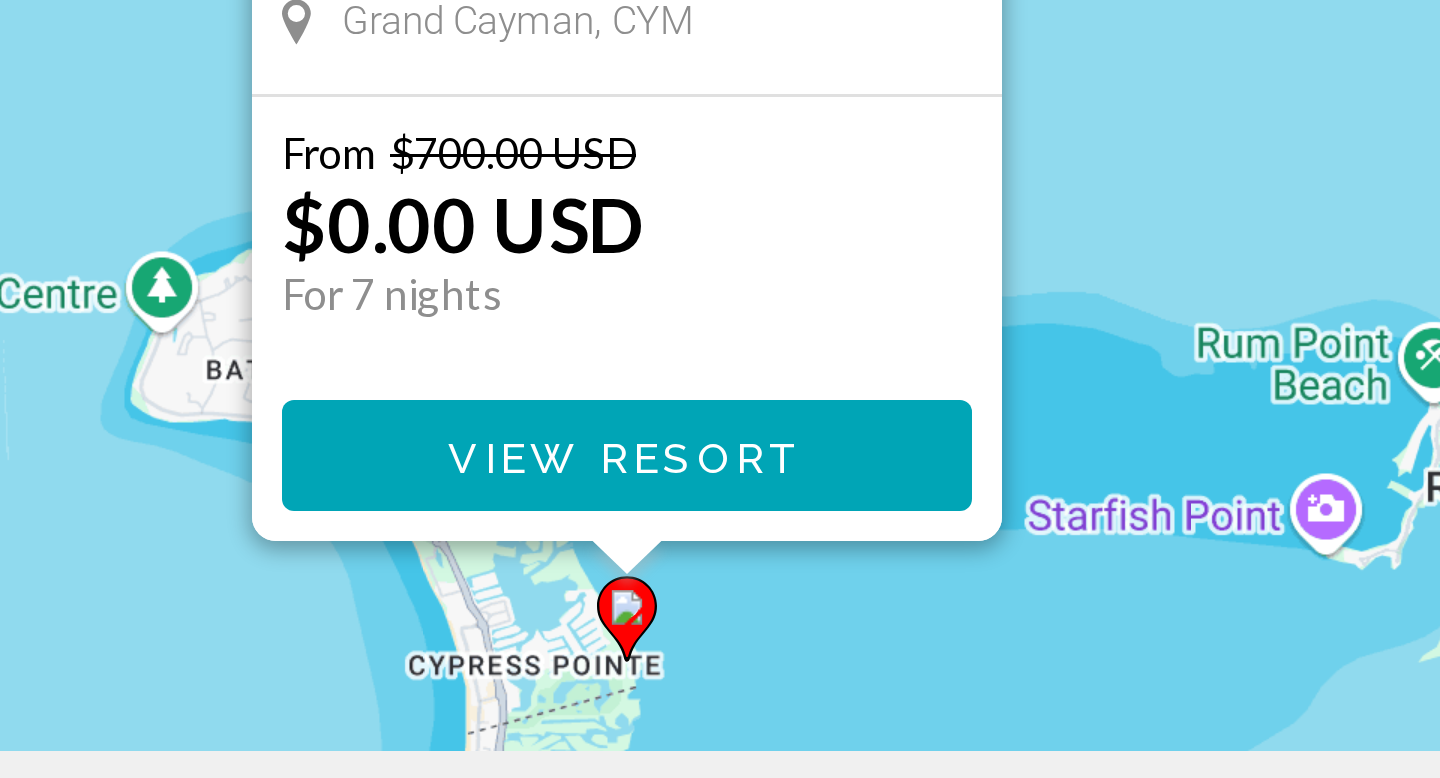 click on "View Resort" at bounding box center (719, 642) 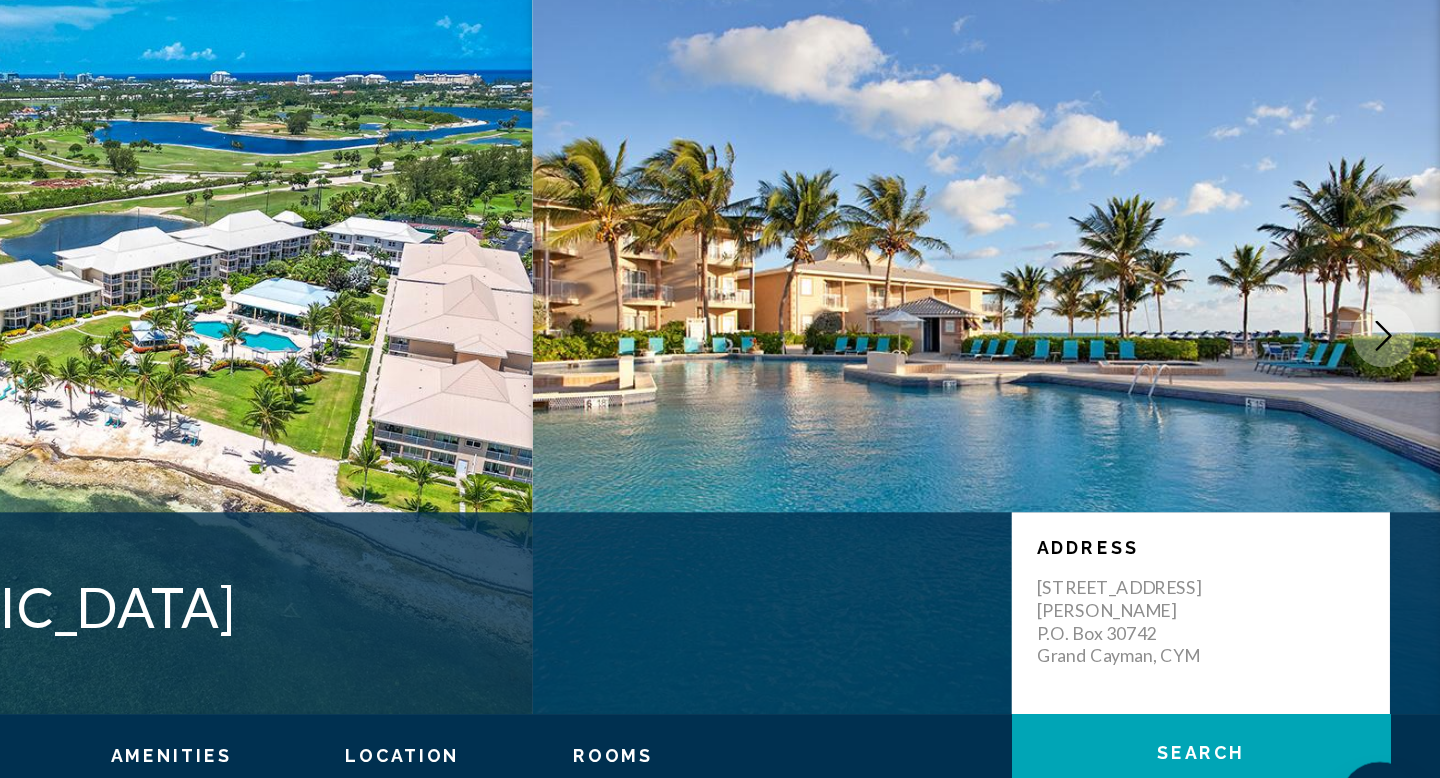 scroll, scrollTop: 0, scrollLeft: 0, axis: both 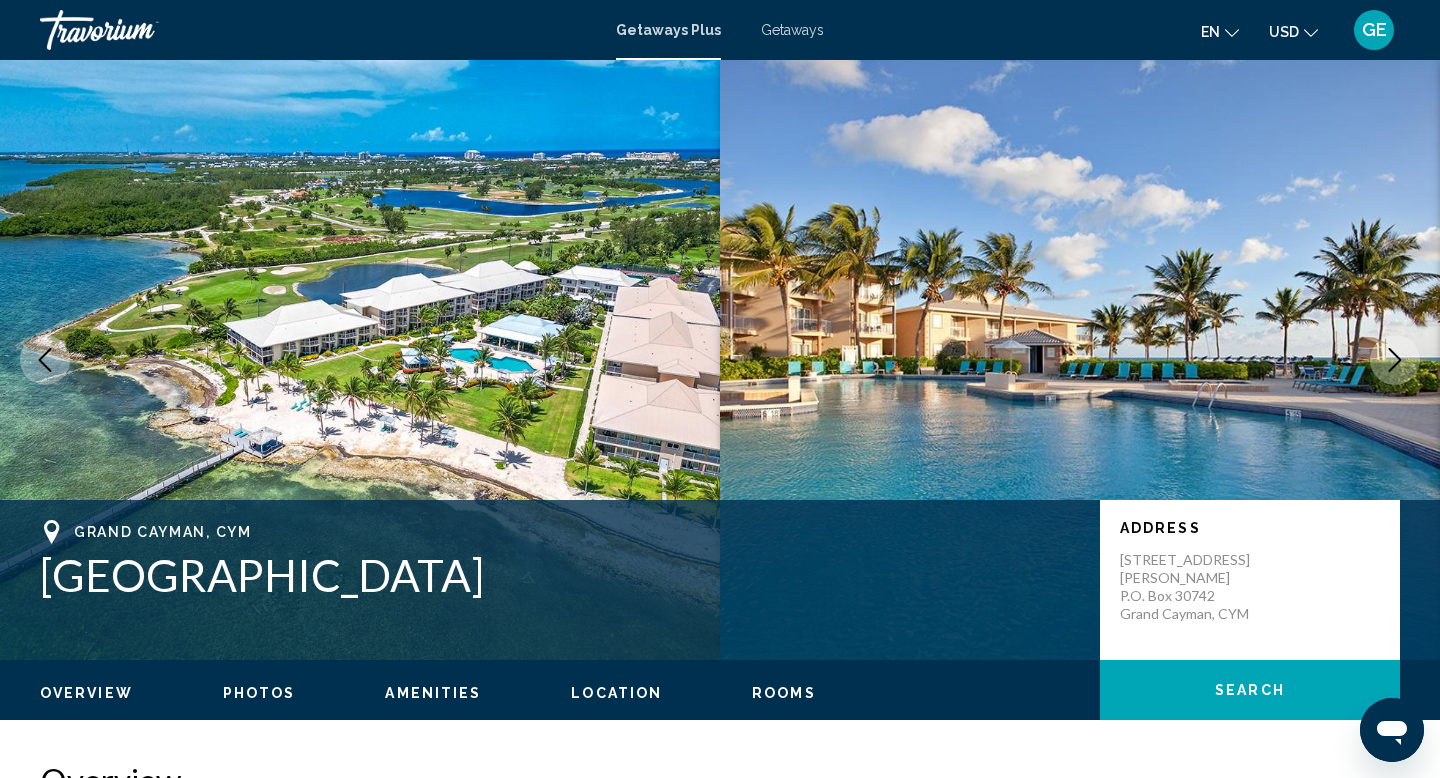 click at bounding box center [1395, 360] 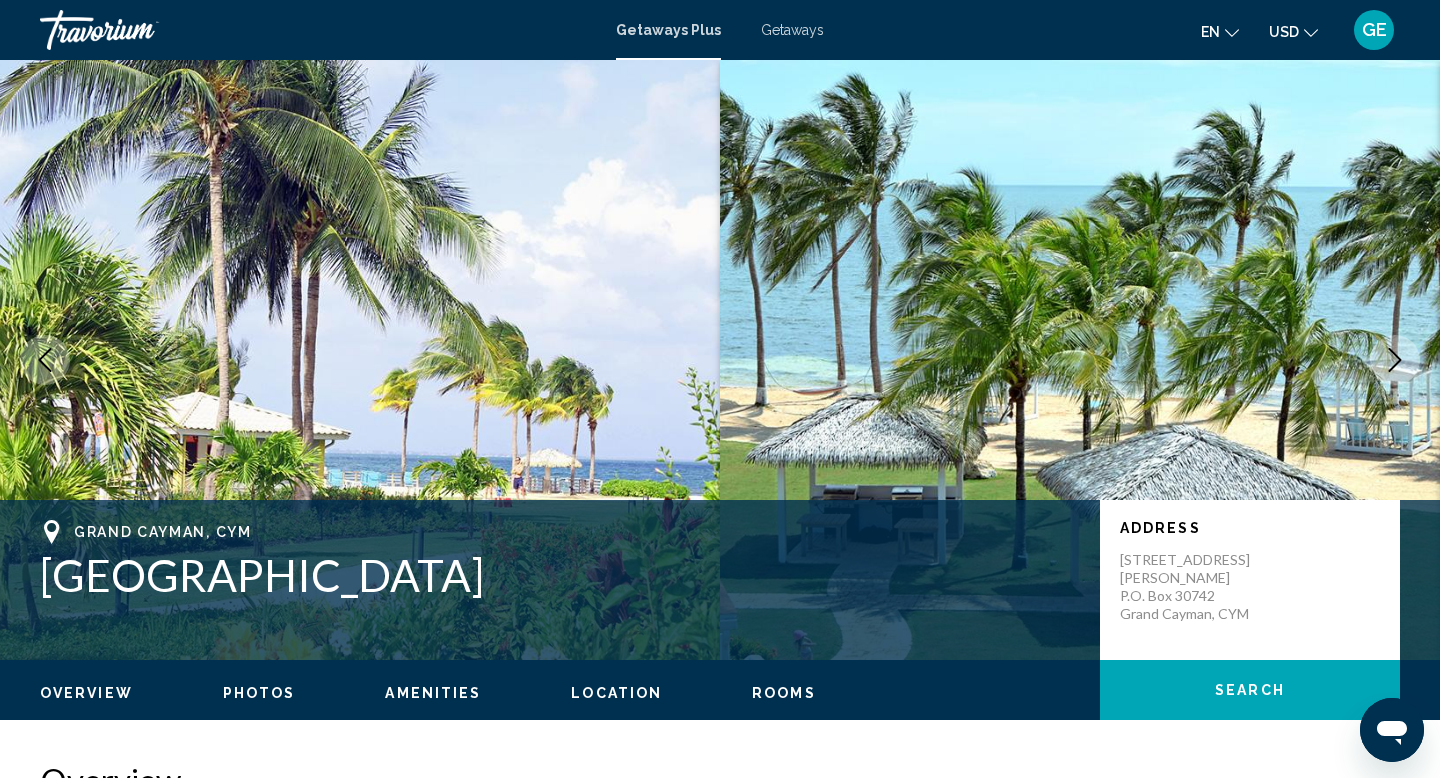 click at bounding box center [1395, 360] 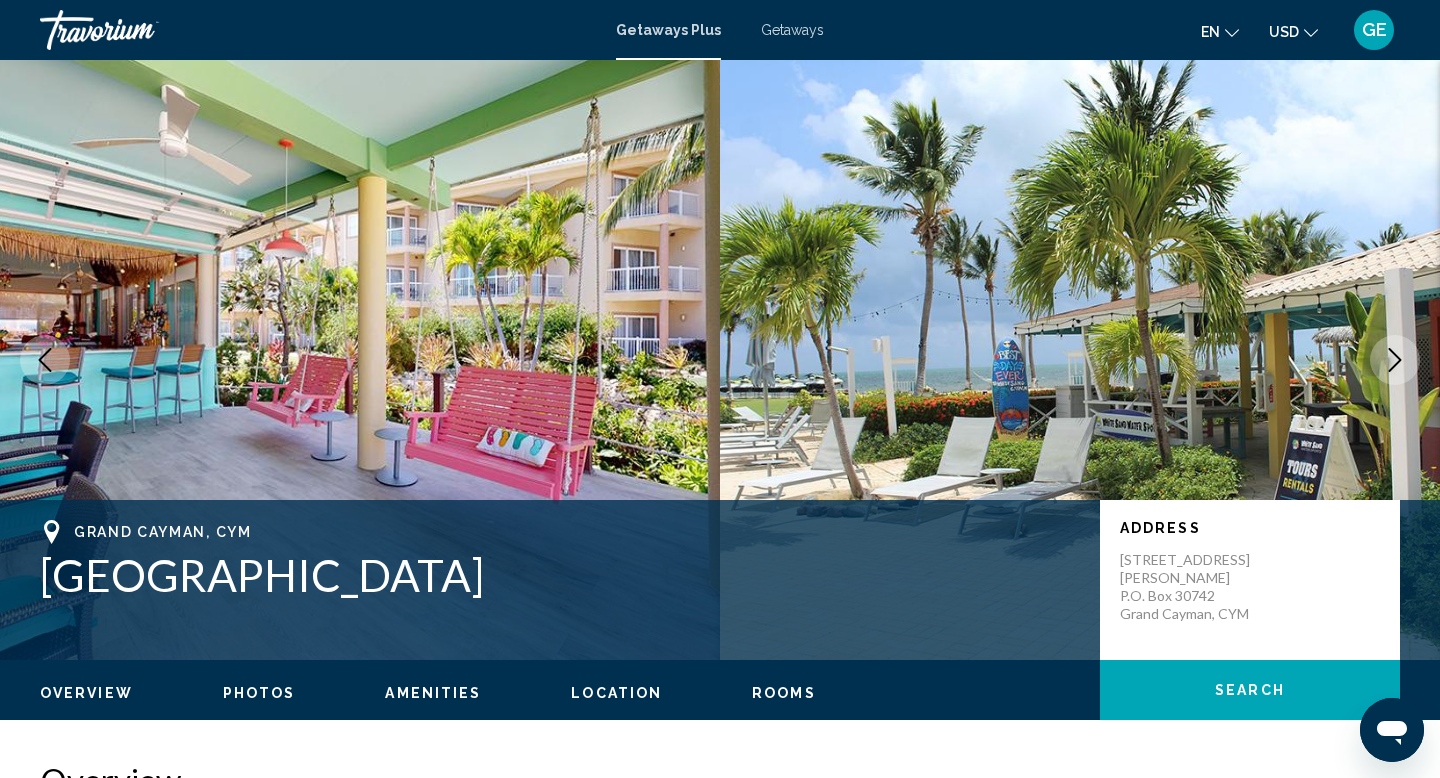 click at bounding box center (1395, 360) 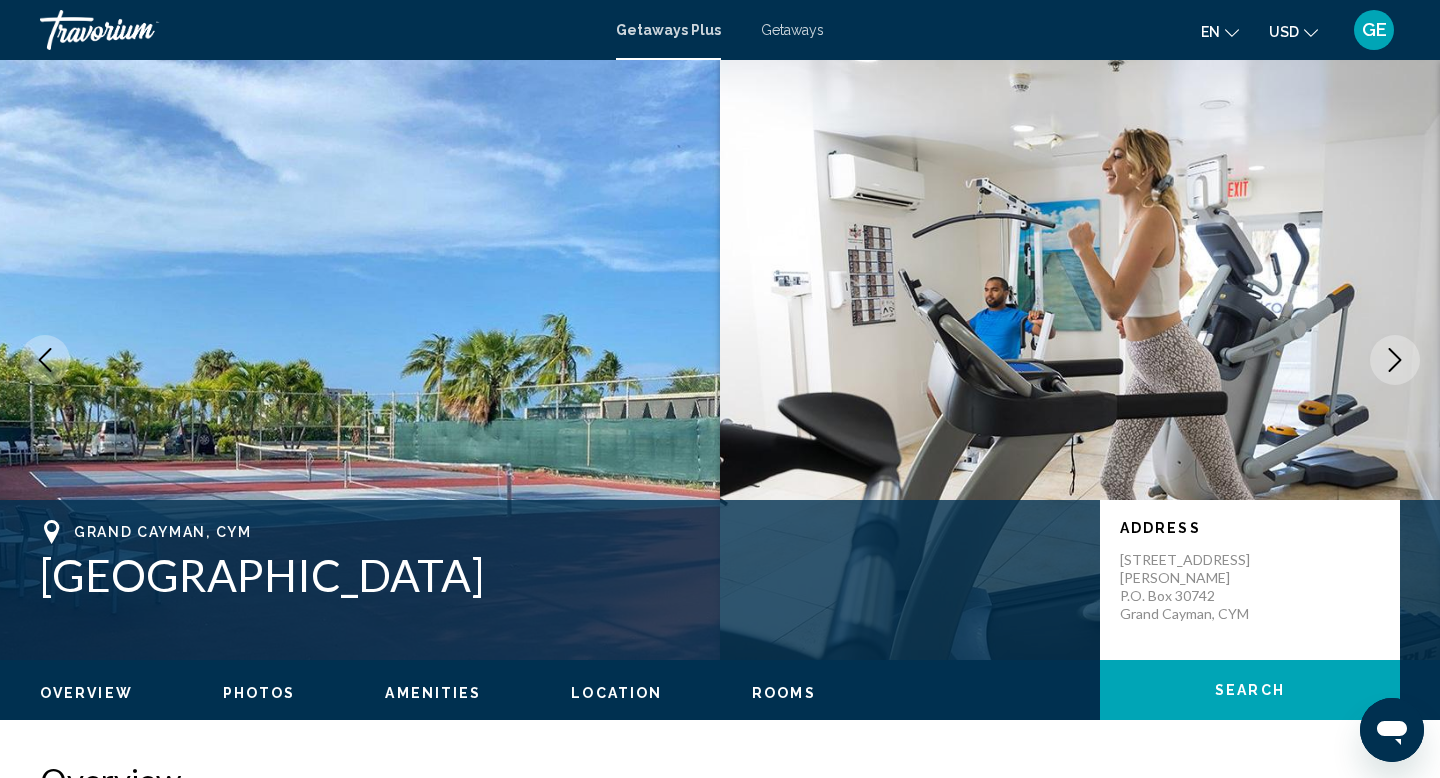 click at bounding box center (1395, 360) 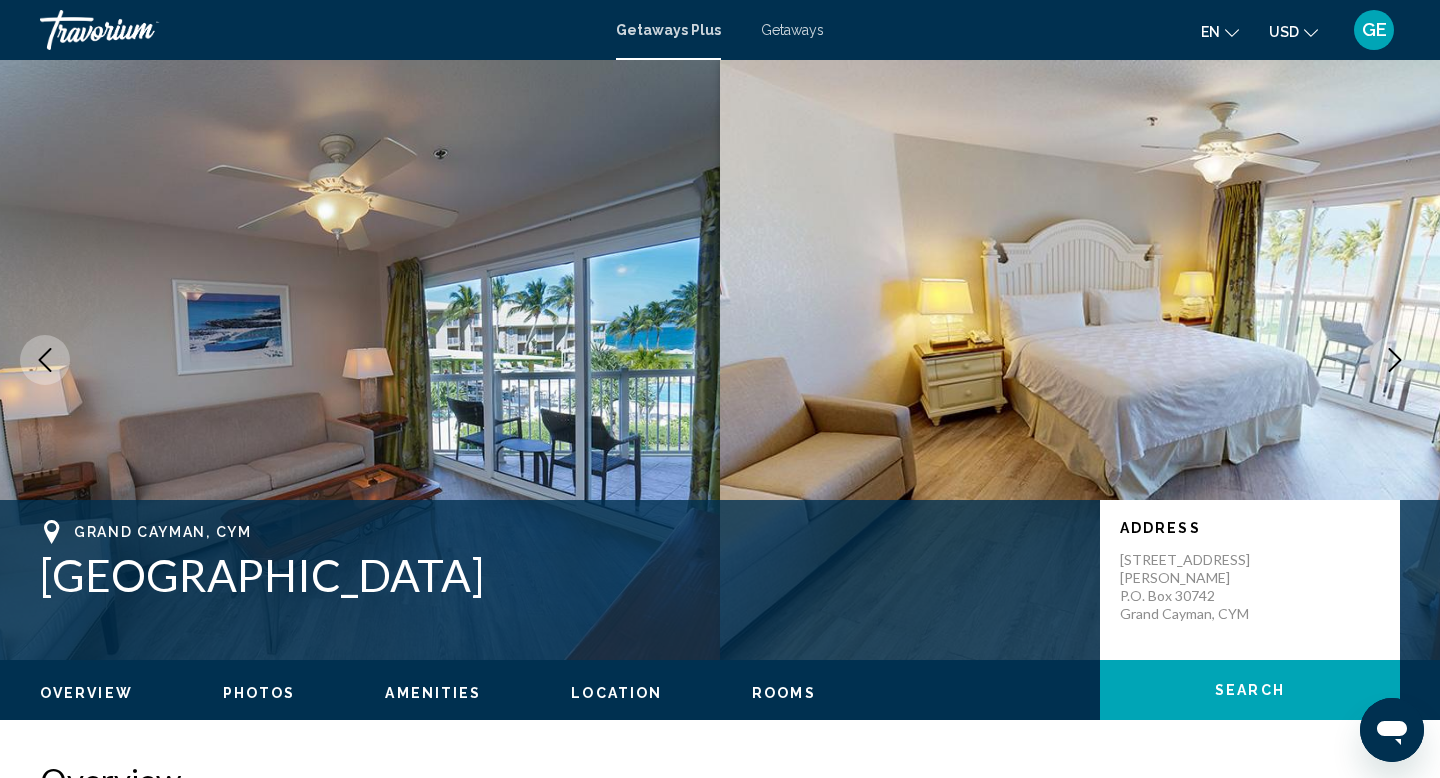 click at bounding box center (1395, 360) 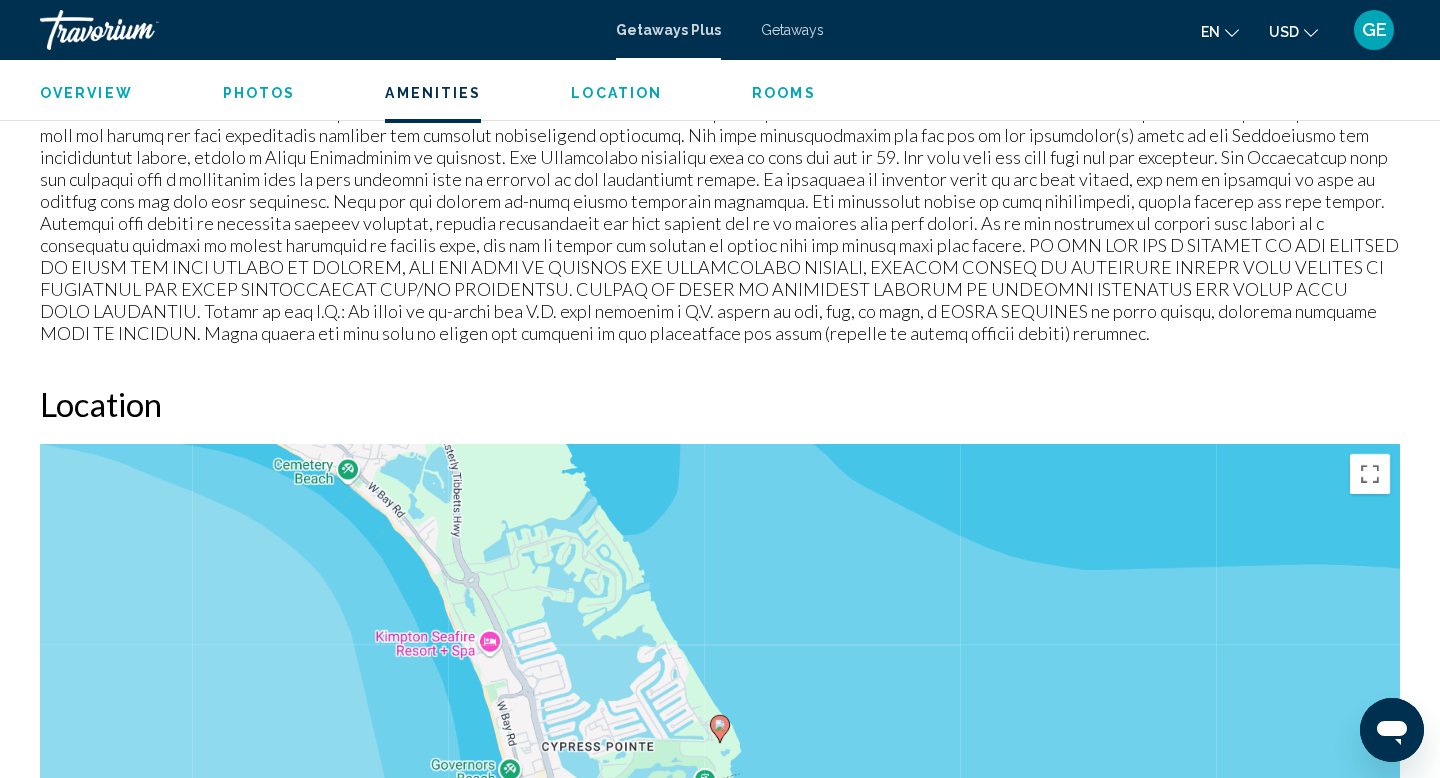 scroll, scrollTop: 1909, scrollLeft: 0, axis: vertical 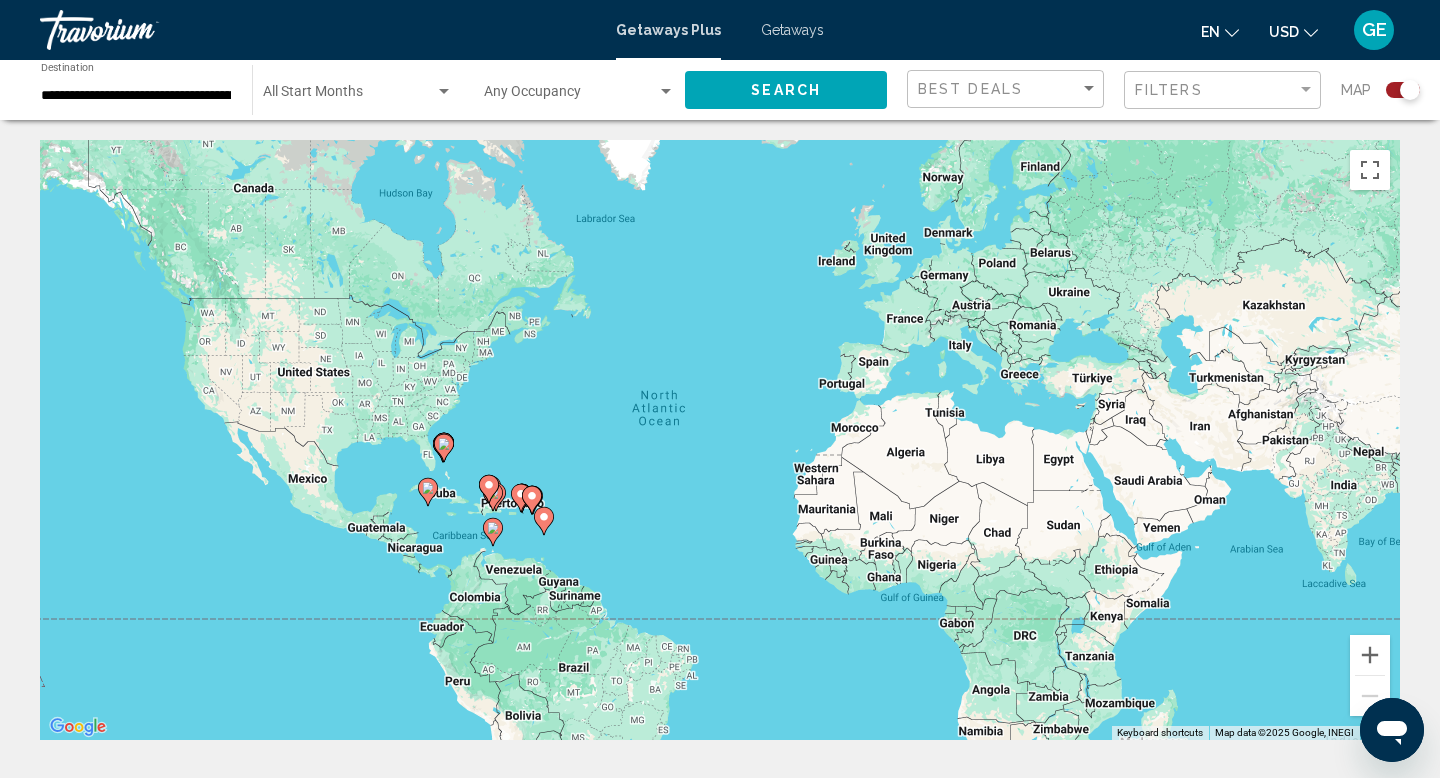click at bounding box center (349, 96) 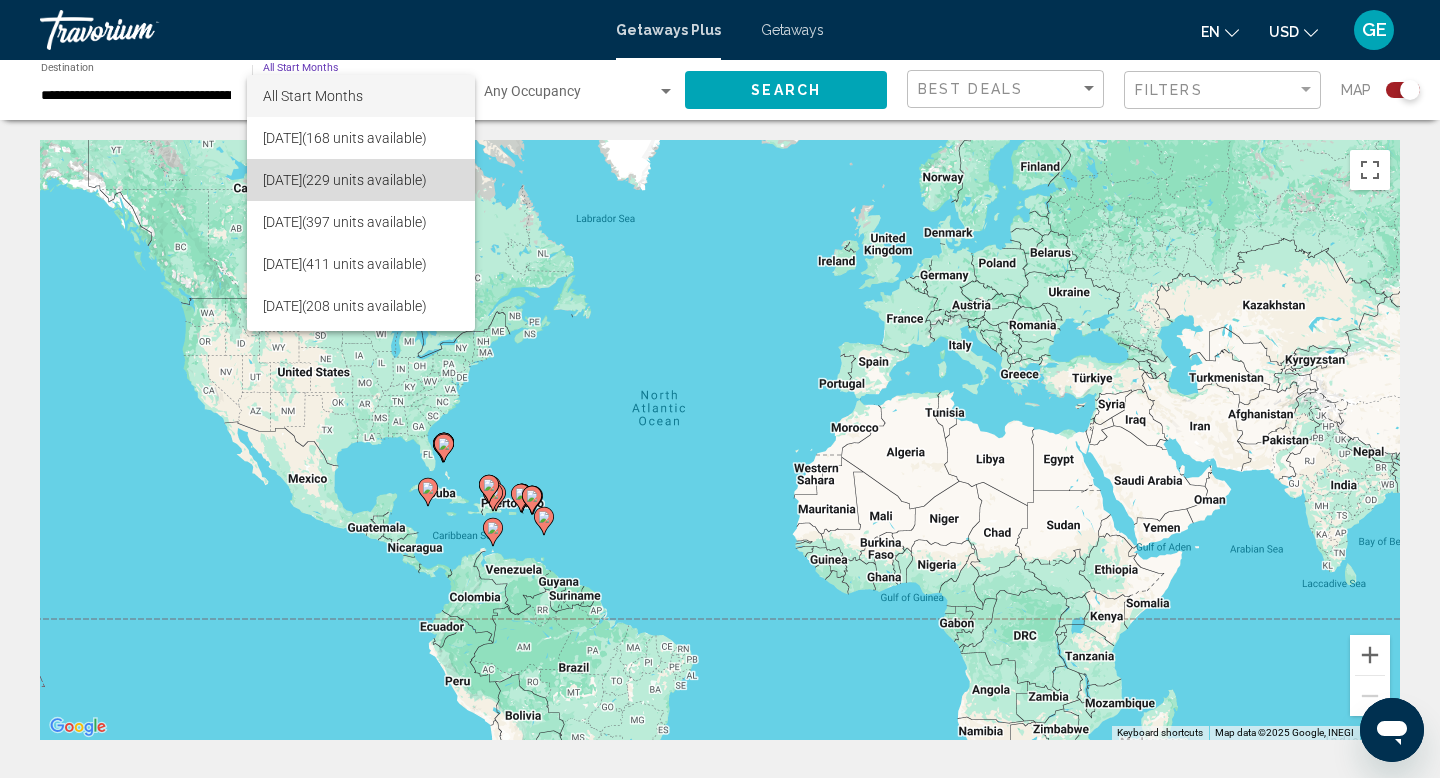 click on "[DATE]  (229 units available)" at bounding box center (361, 180) 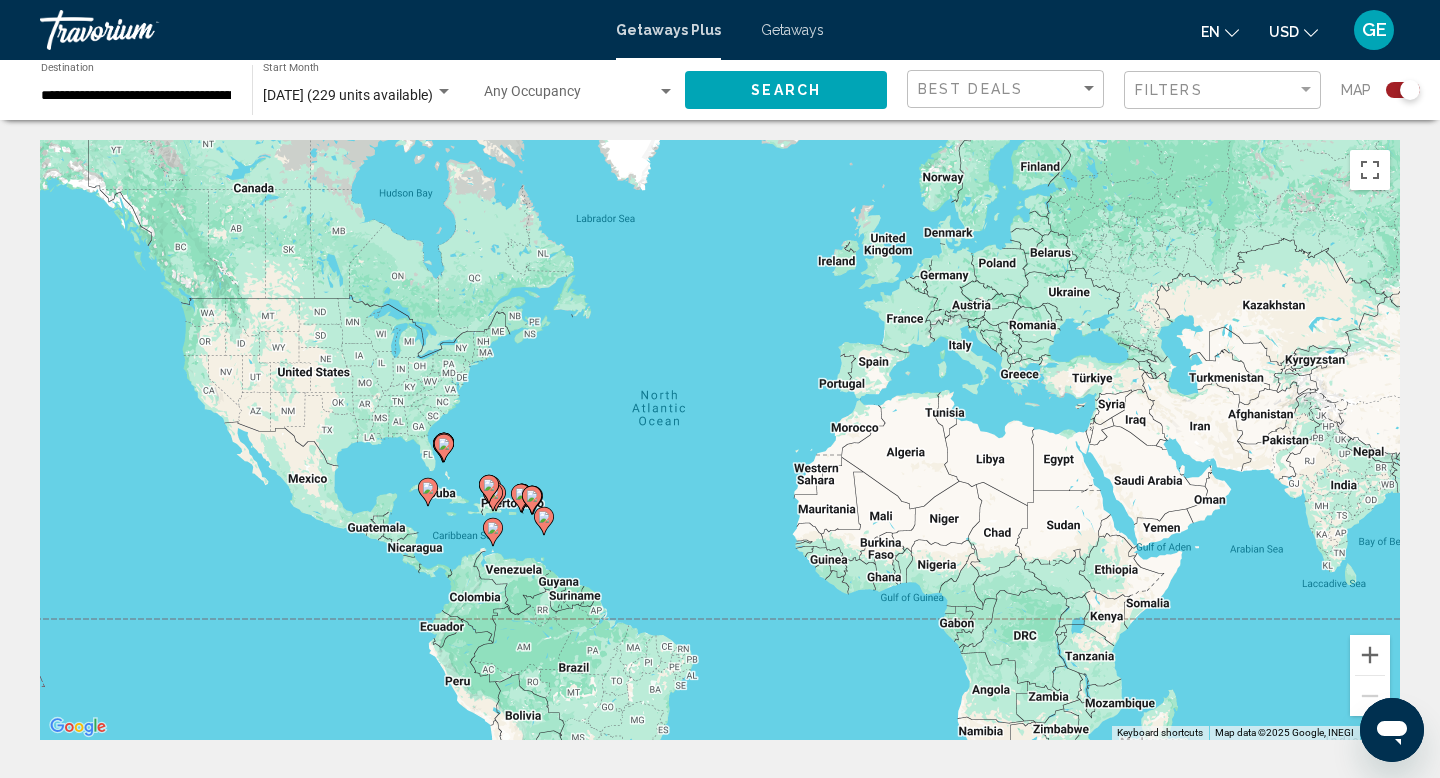 click on "[DATE] (229 units available) Start Month All Start Months" 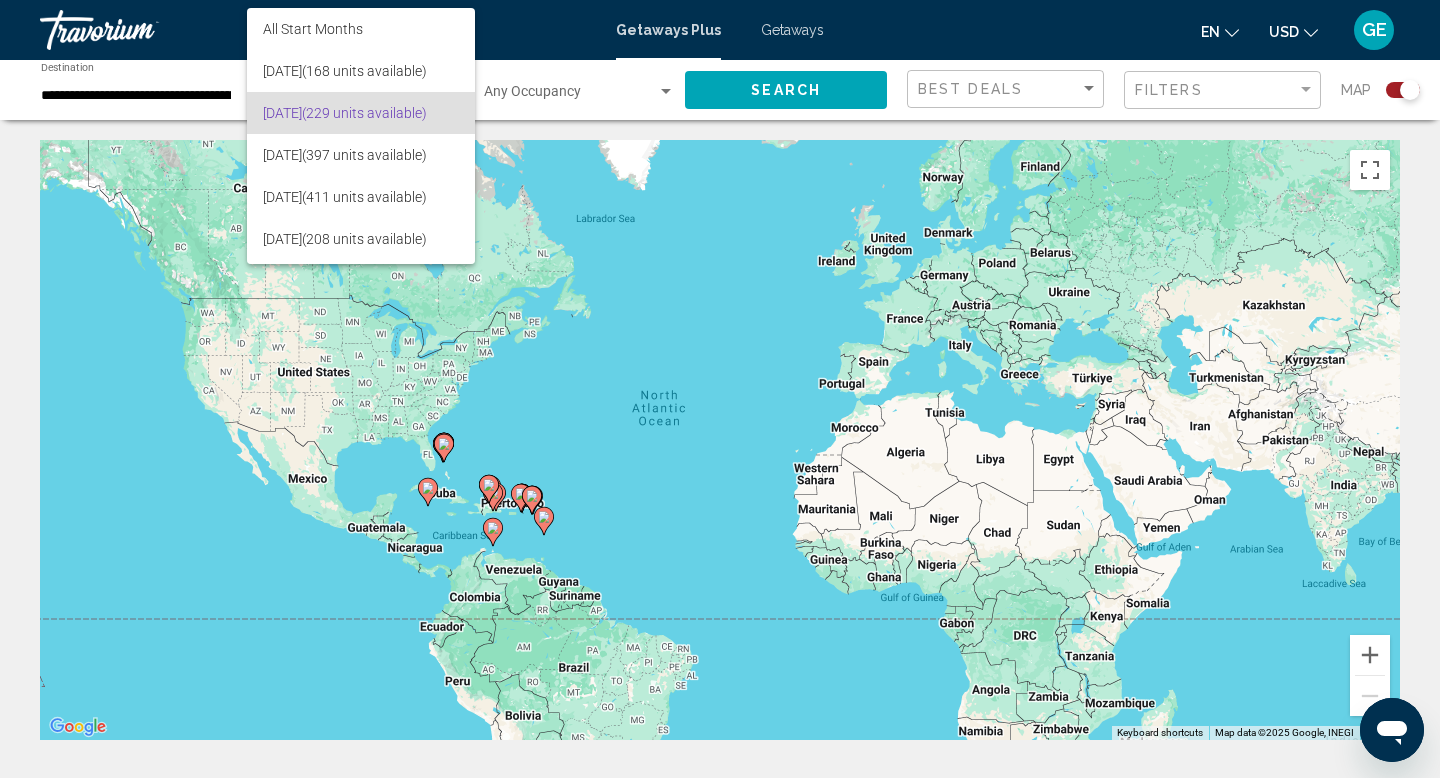 scroll, scrollTop: 17, scrollLeft: 0, axis: vertical 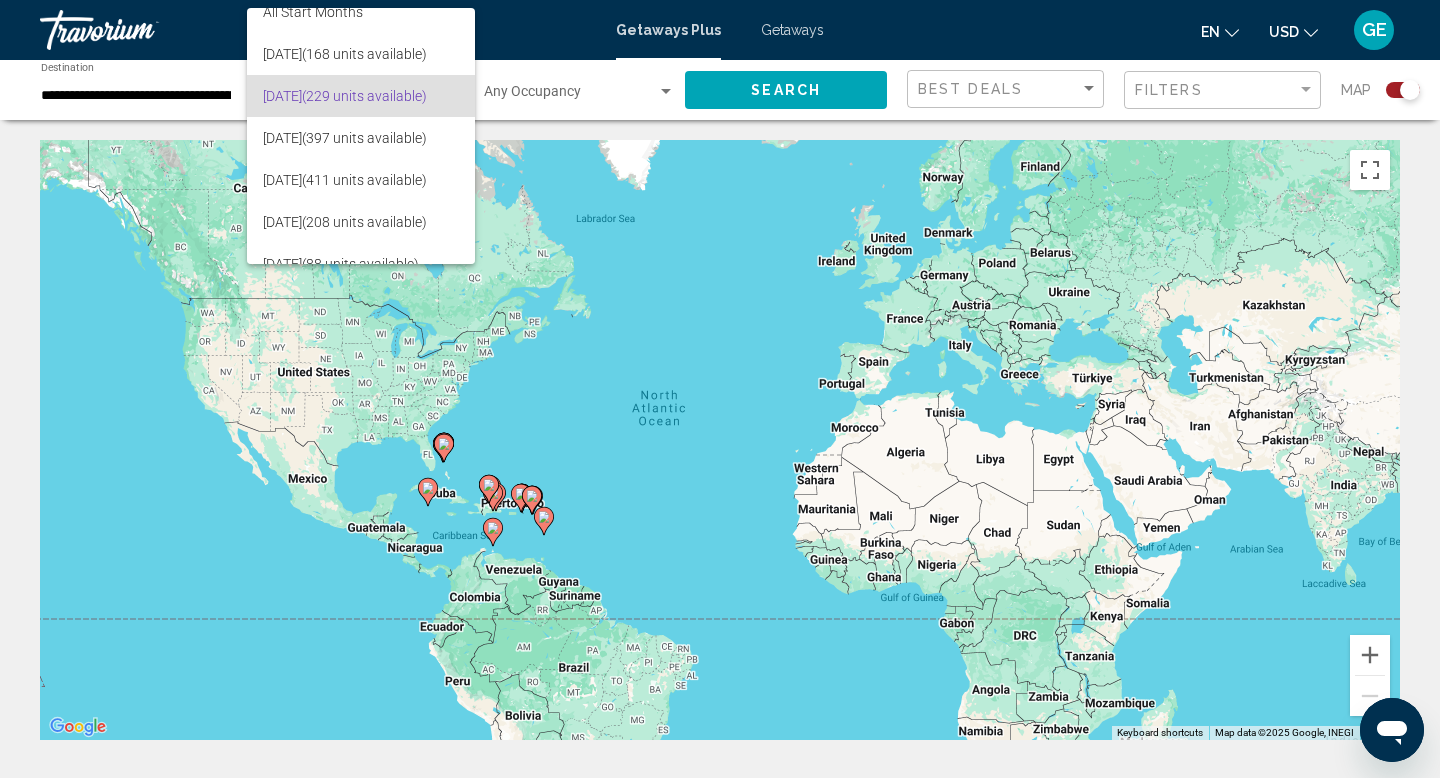 click on "[DATE]  (229 units available)" at bounding box center (361, 96) 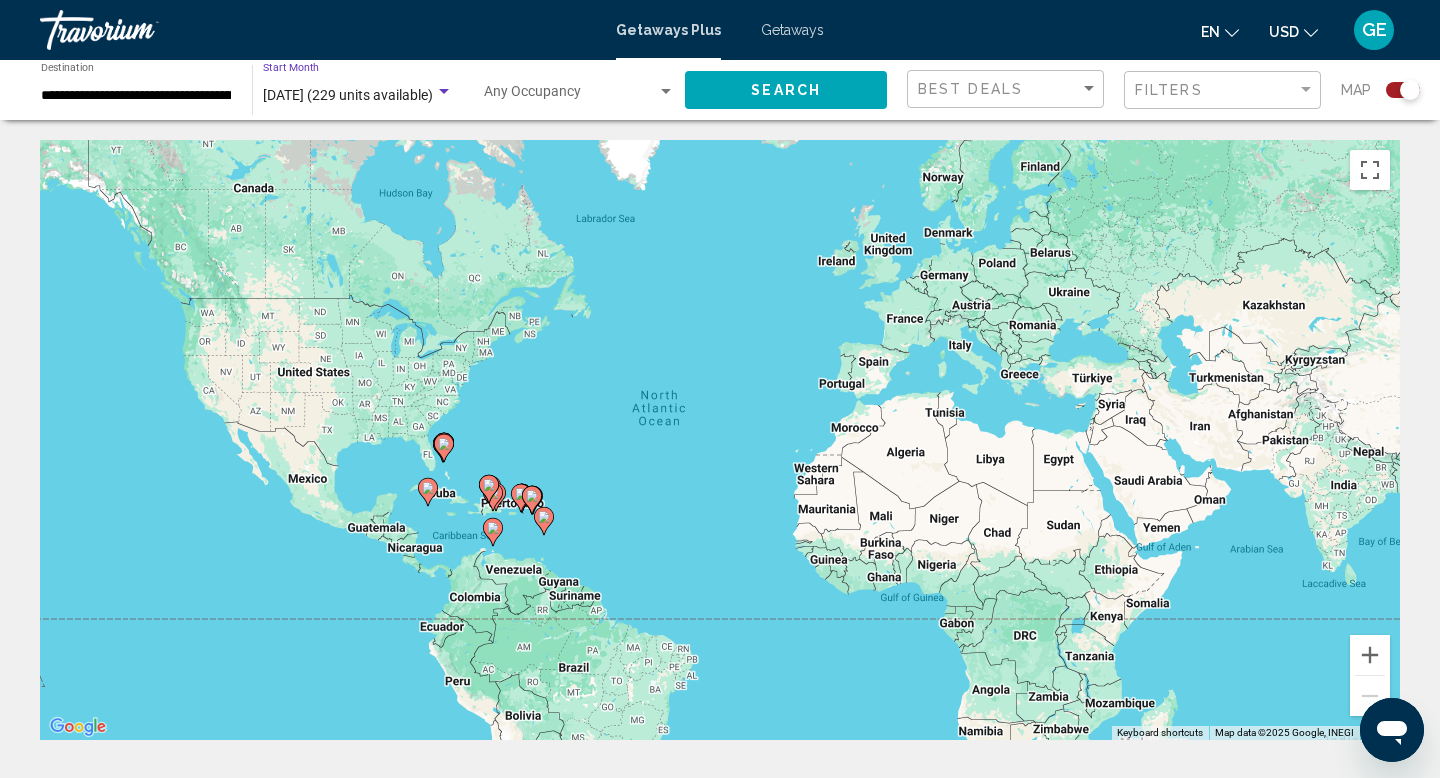 click on "Search" 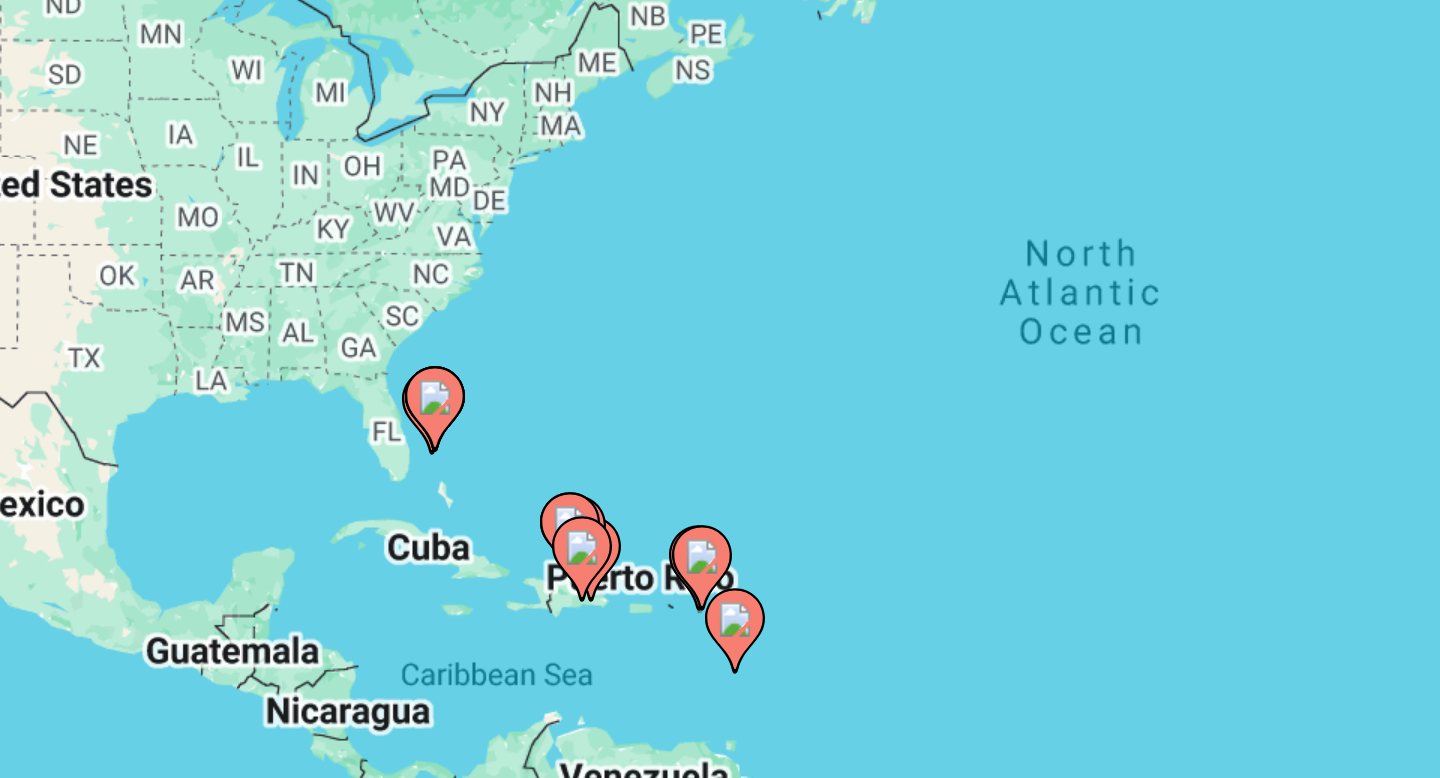 click 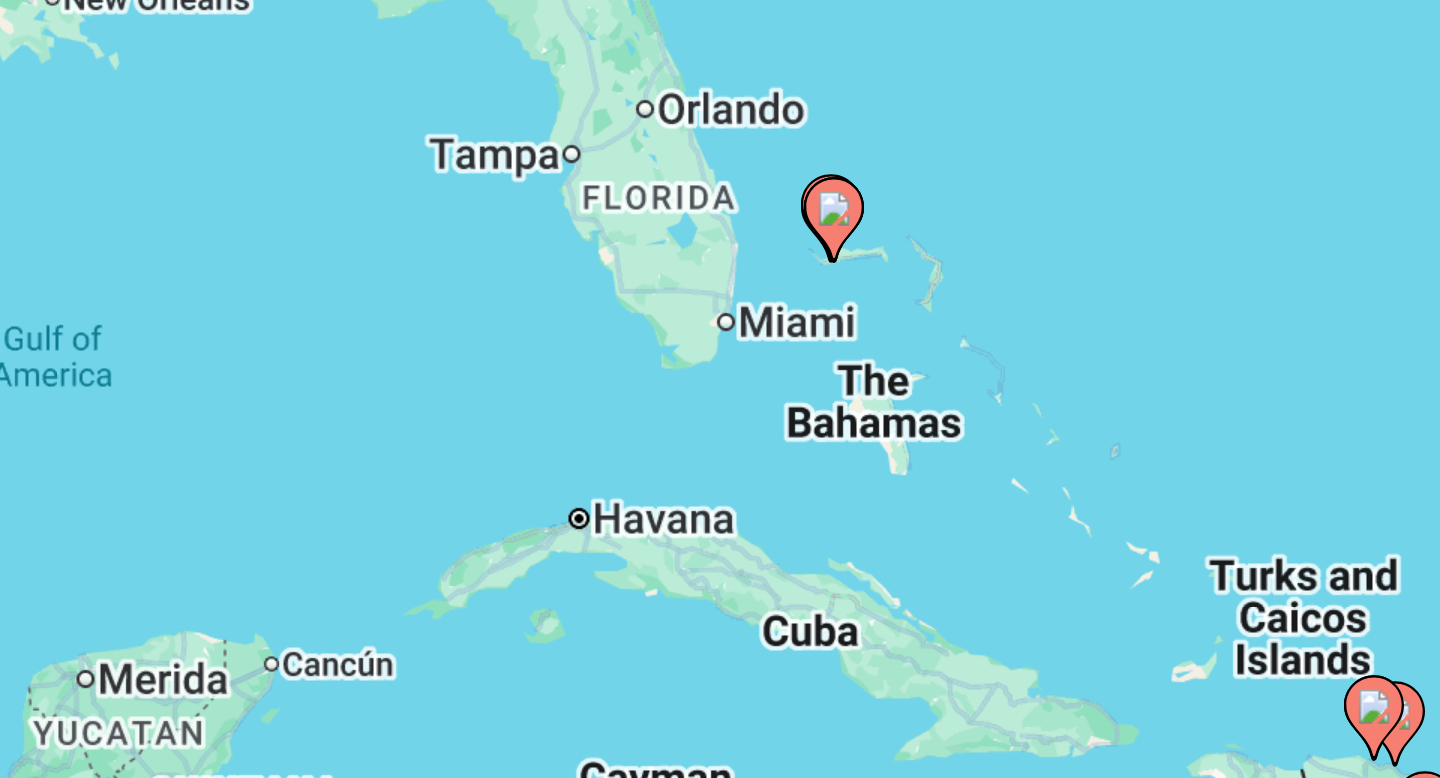 drag, startPoint x: 770, startPoint y: 465, endPoint x: 619, endPoint y: 424, distance: 156.46725 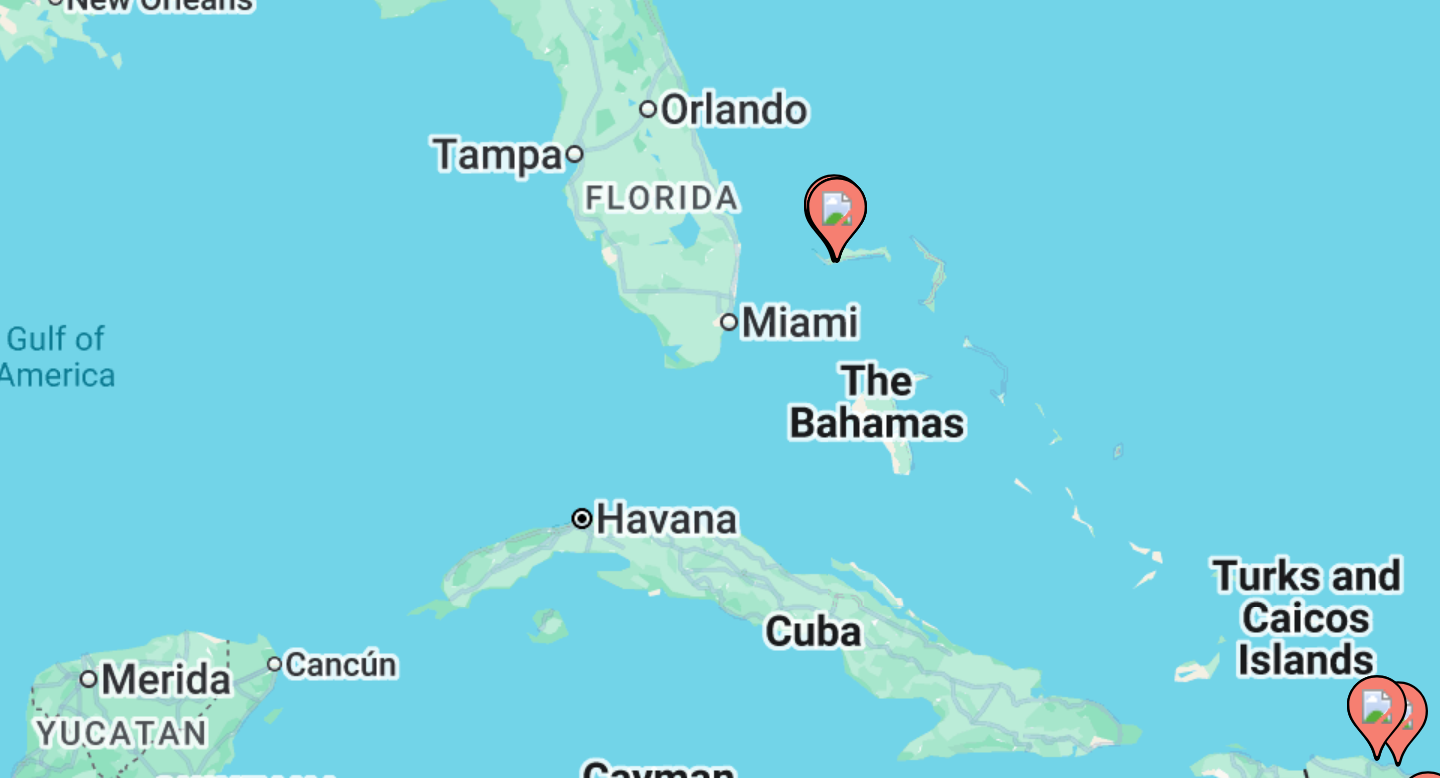click 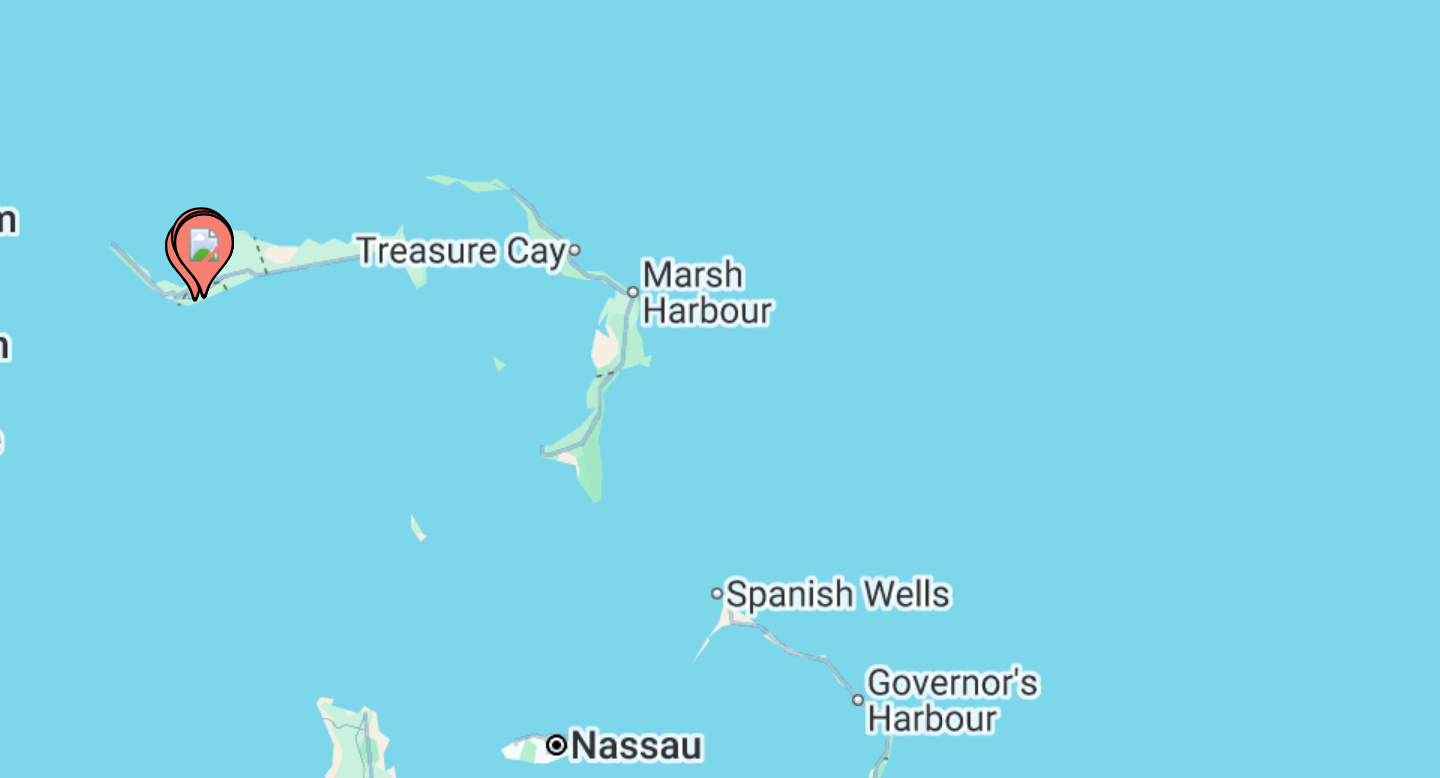 drag, startPoint x: 484, startPoint y: 410, endPoint x: 709, endPoint y: 549, distance: 264.47305 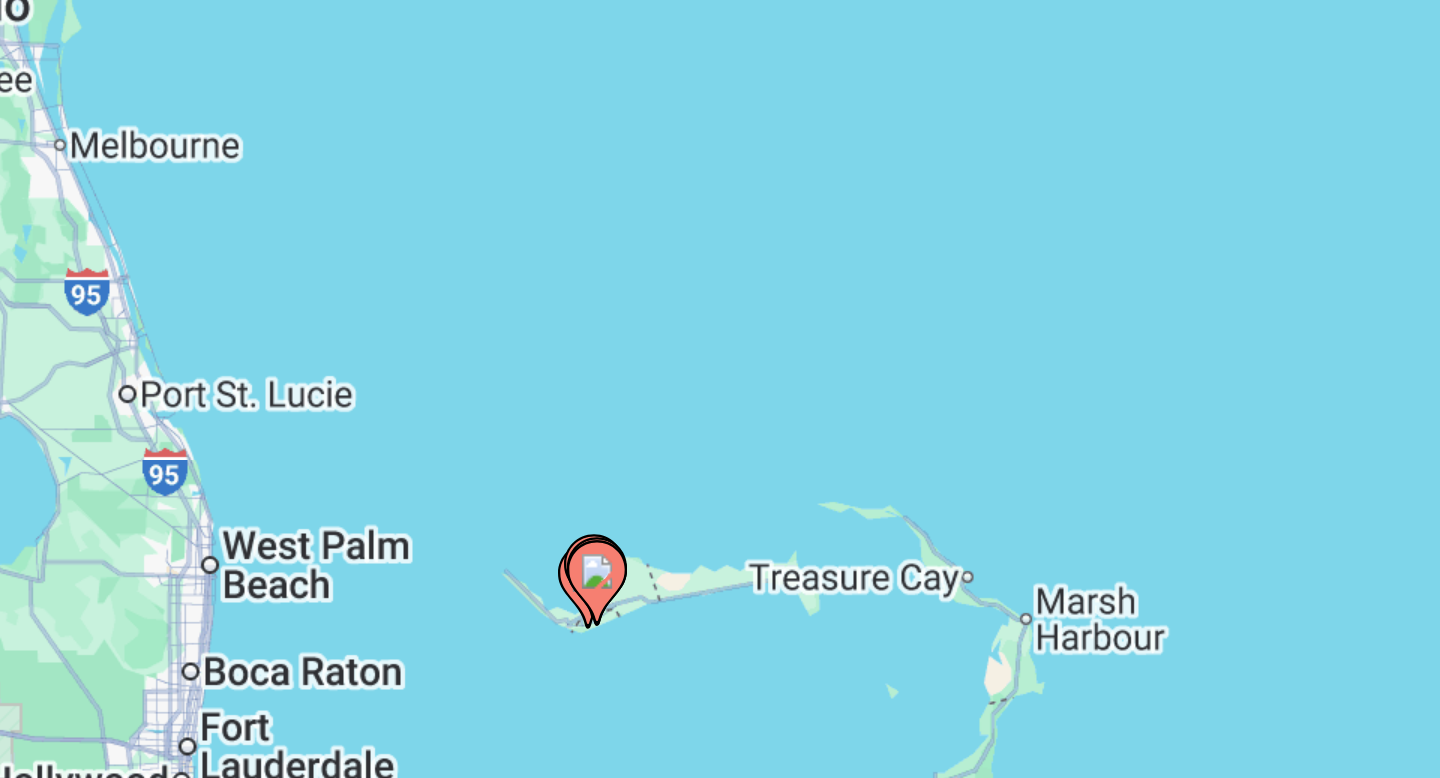 click 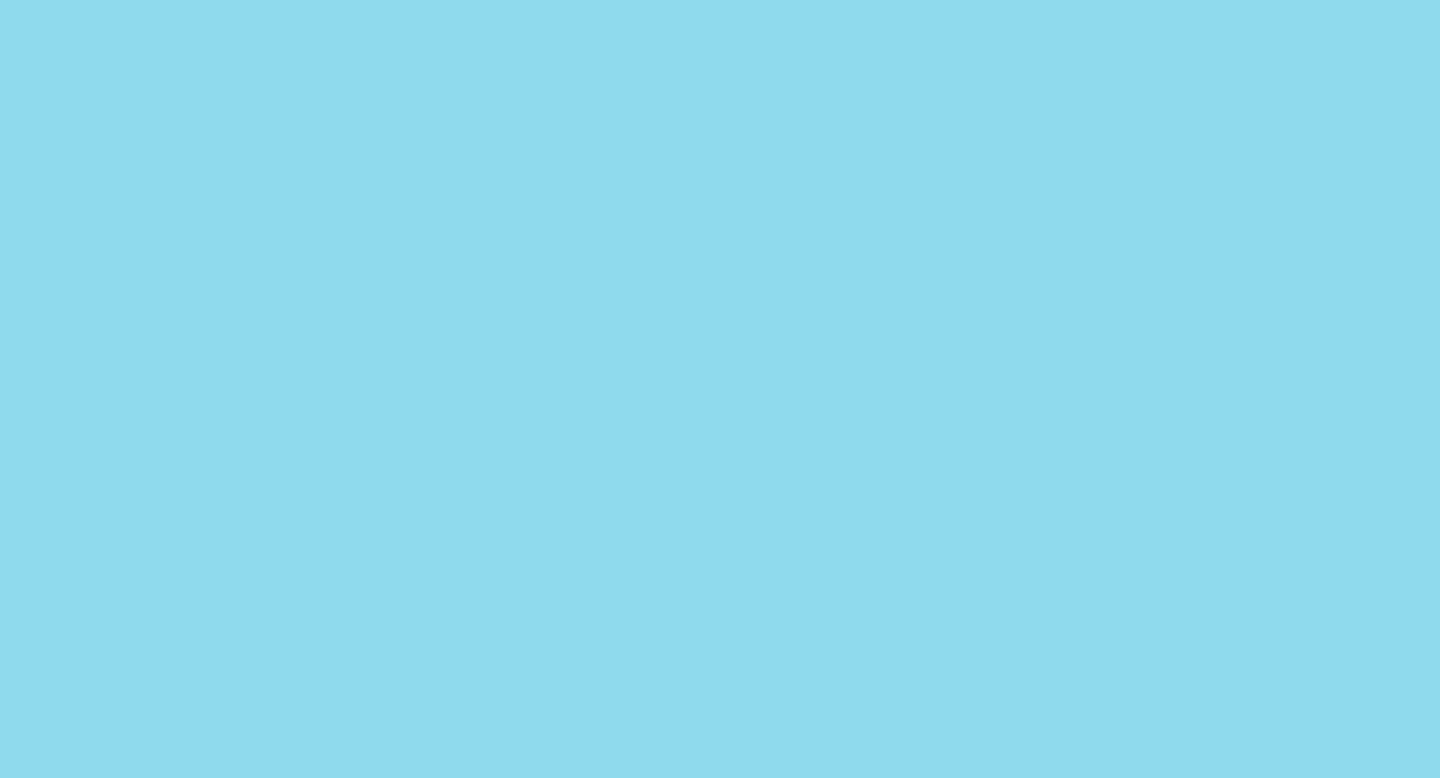 drag, startPoint x: 494, startPoint y: 497, endPoint x: 737, endPoint y: 334, distance: 292.60553 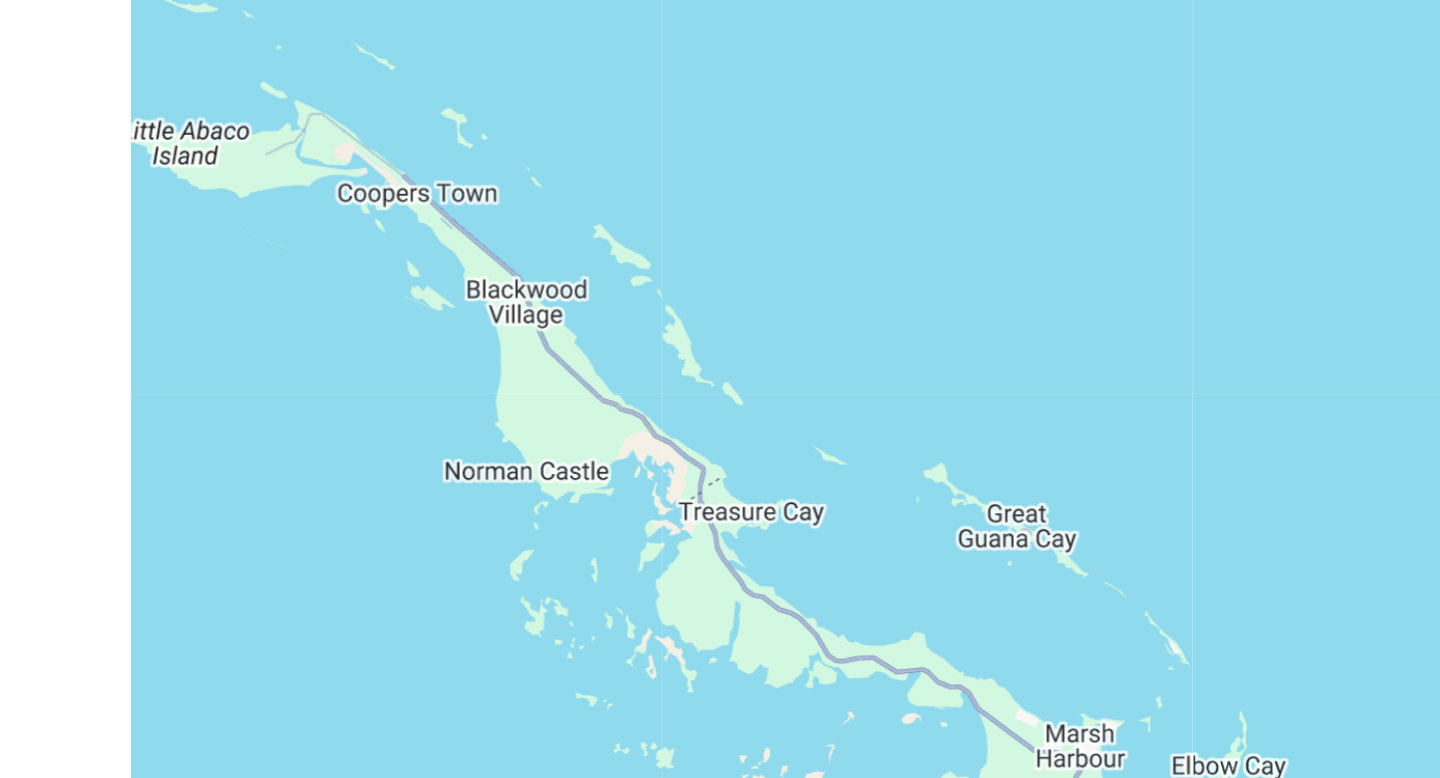 drag, startPoint x: 528, startPoint y: 531, endPoint x: 850, endPoint y: 231, distance: 440.09546 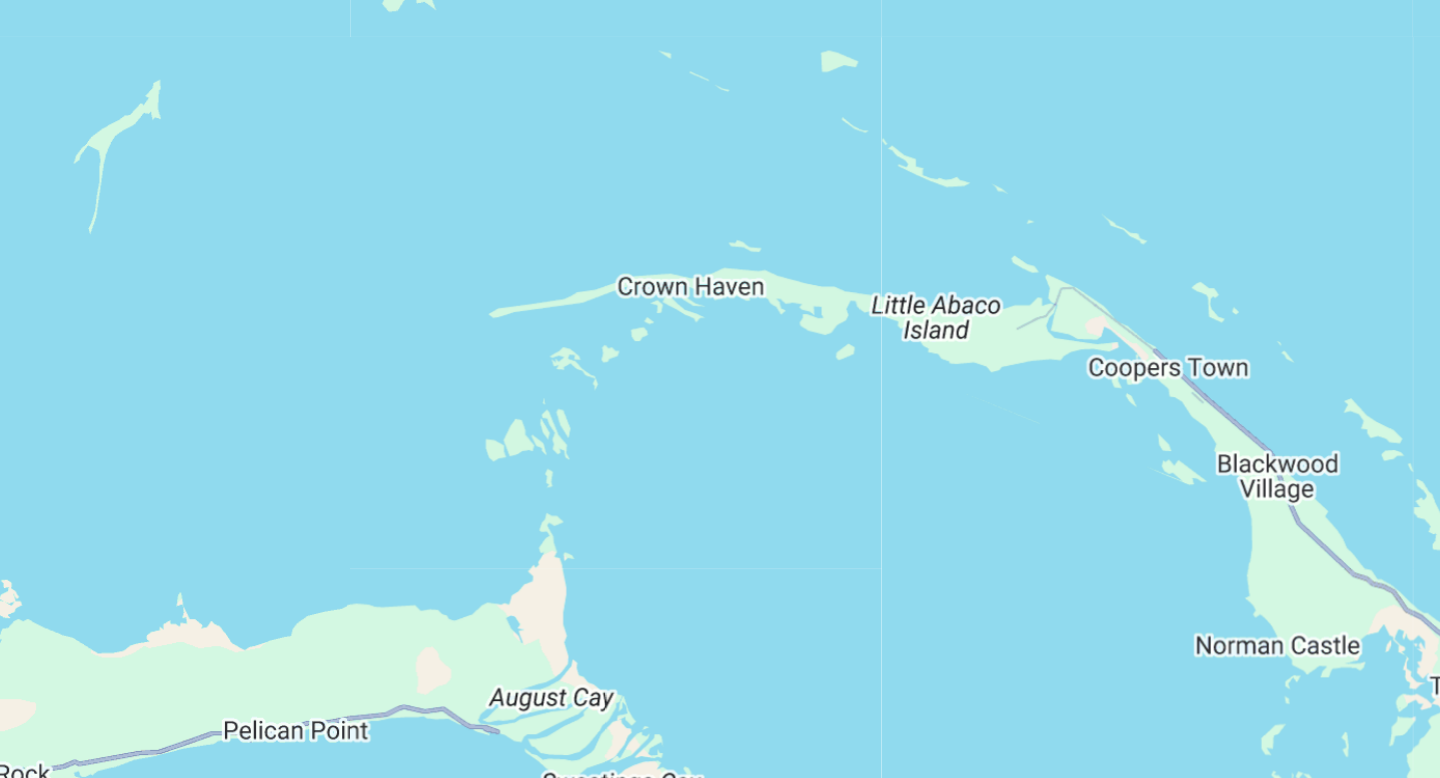 drag, startPoint x: 401, startPoint y: 381, endPoint x: 691, endPoint y: 498, distance: 312.71234 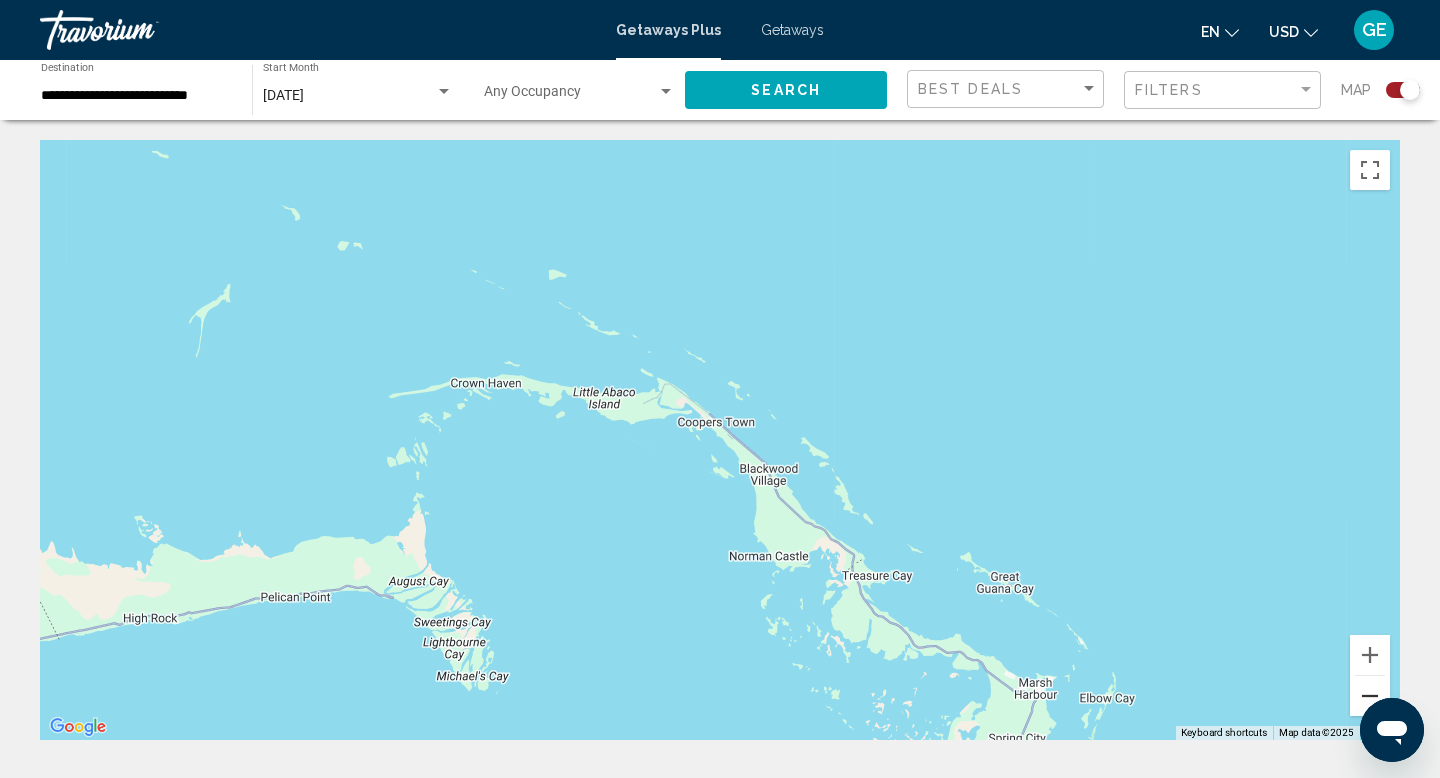 click at bounding box center (1370, 696) 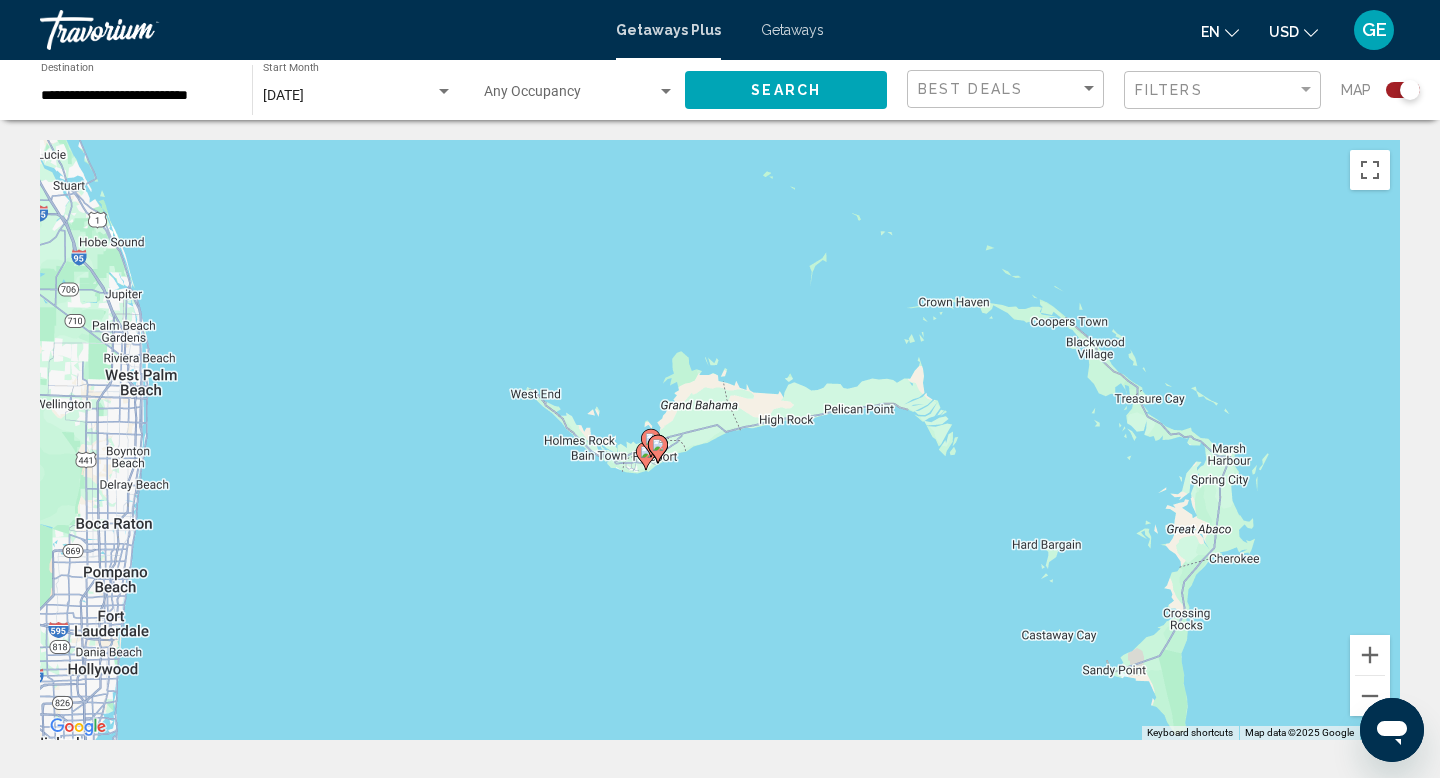 drag, startPoint x: 369, startPoint y: 527, endPoint x: 736, endPoint y: 412, distance: 384.5959 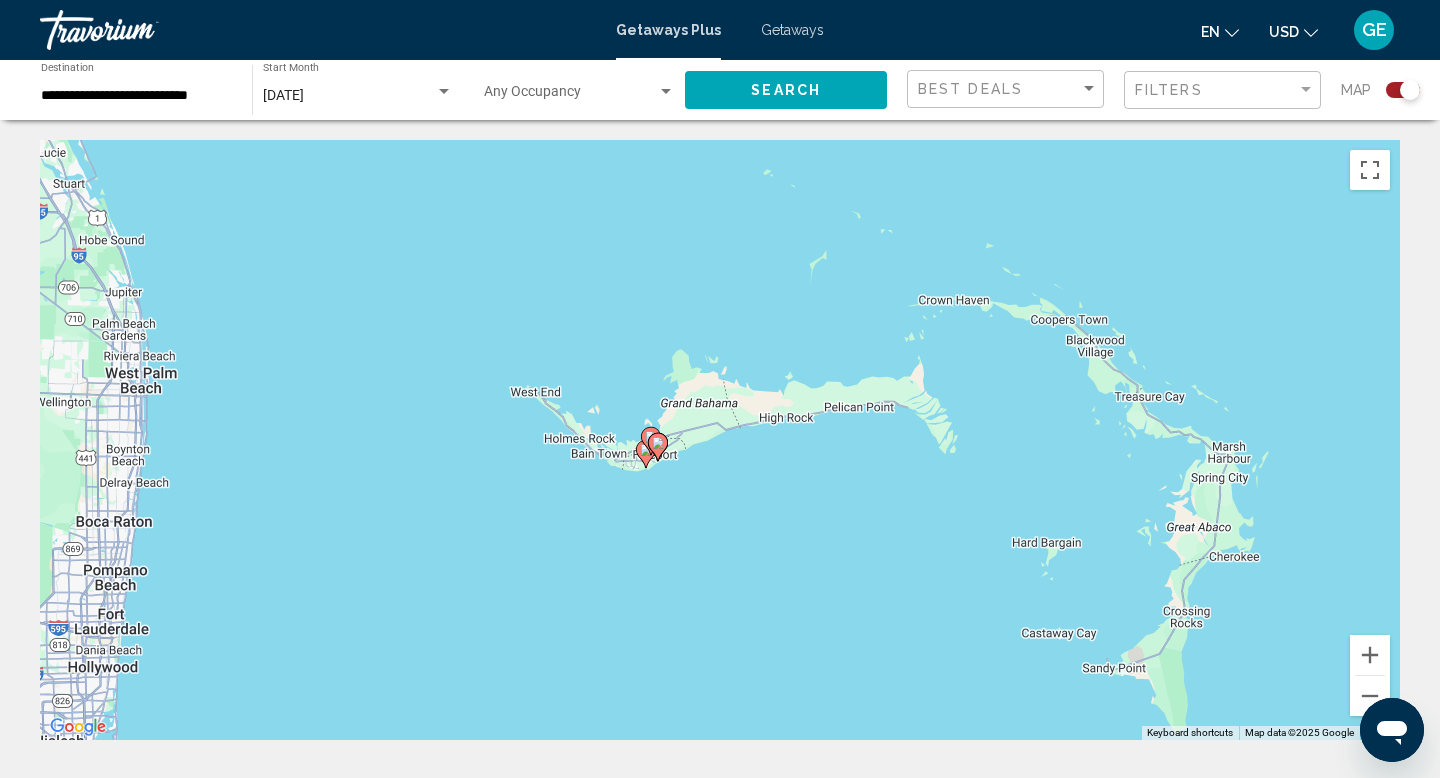 click at bounding box center (651, 441) 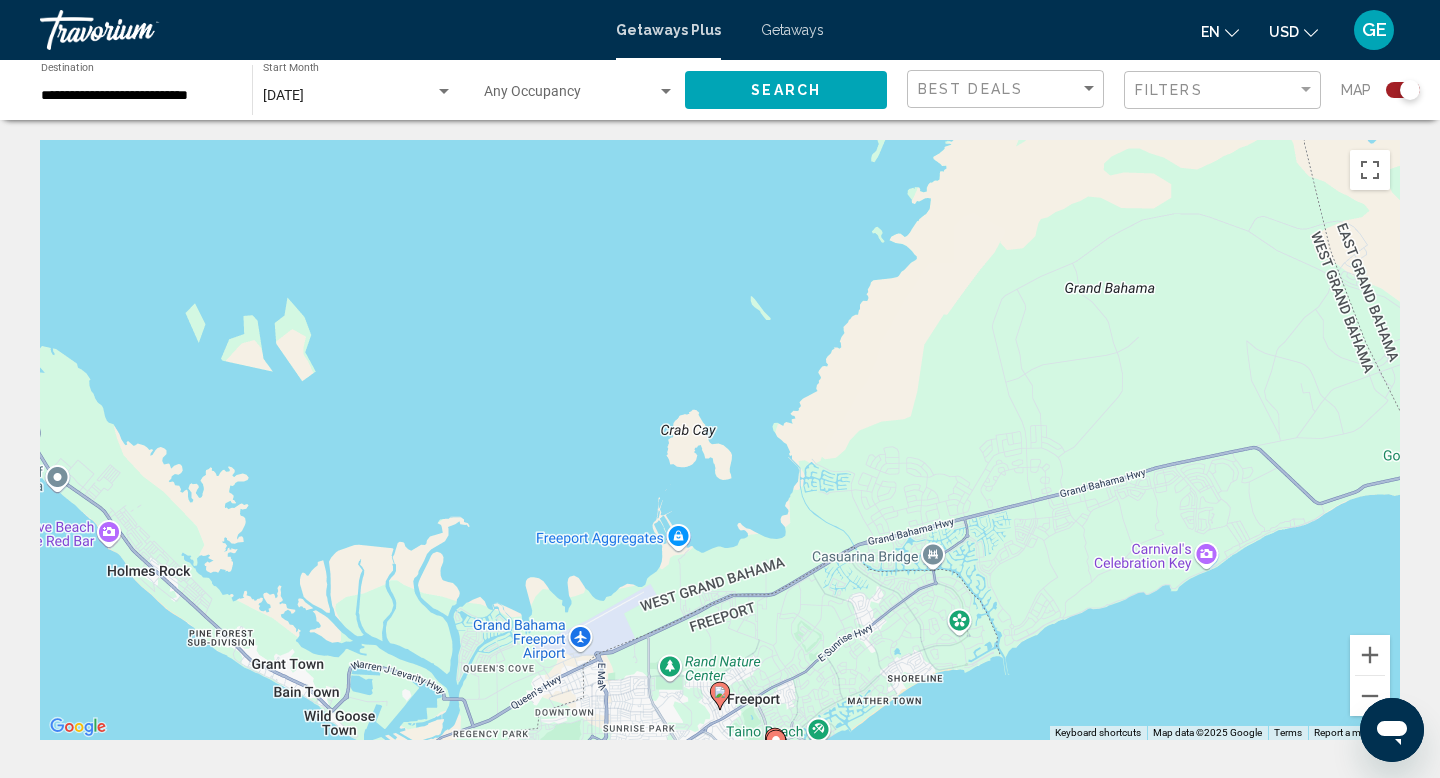 scroll, scrollTop: 5, scrollLeft: 0, axis: vertical 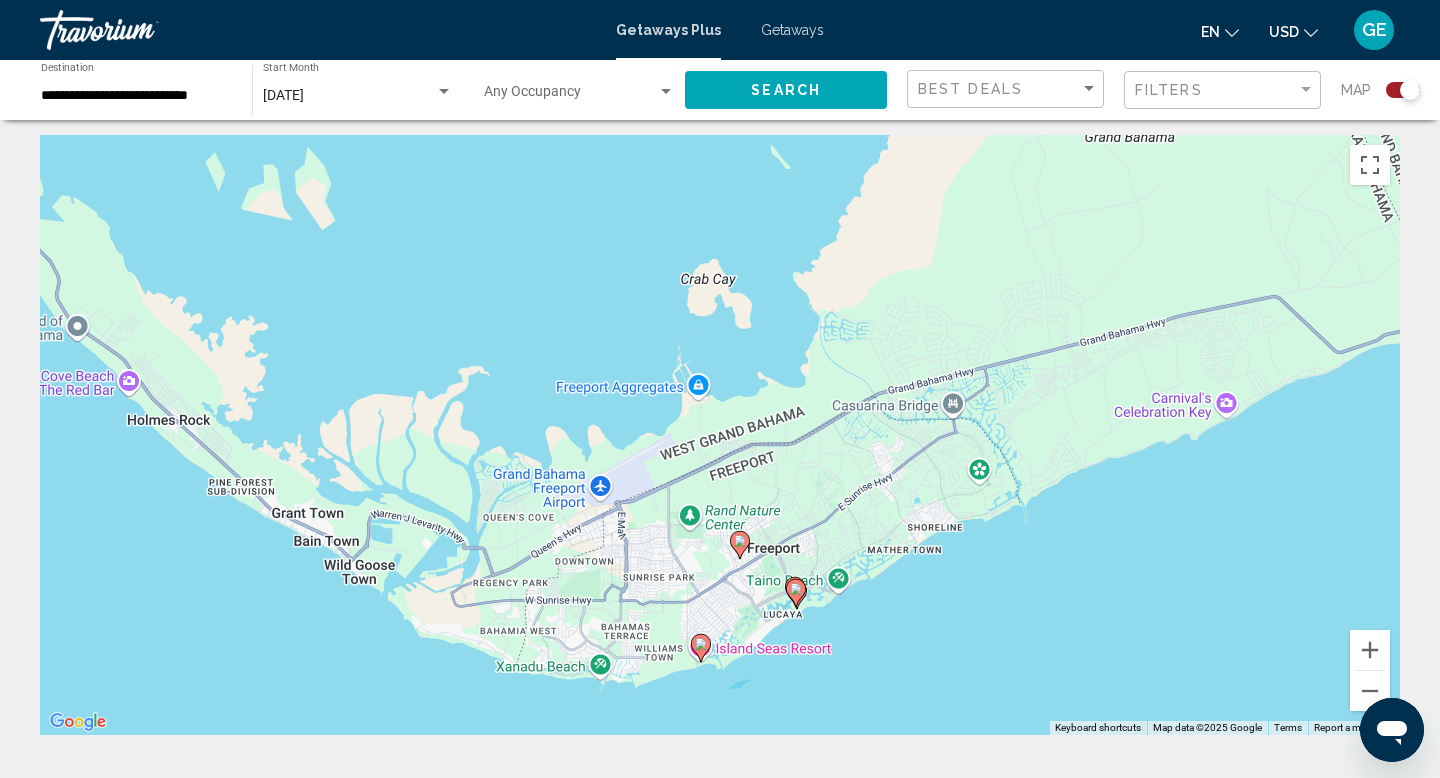 drag, startPoint x: 825, startPoint y: 630, endPoint x: 845, endPoint y: 474, distance: 157.27682 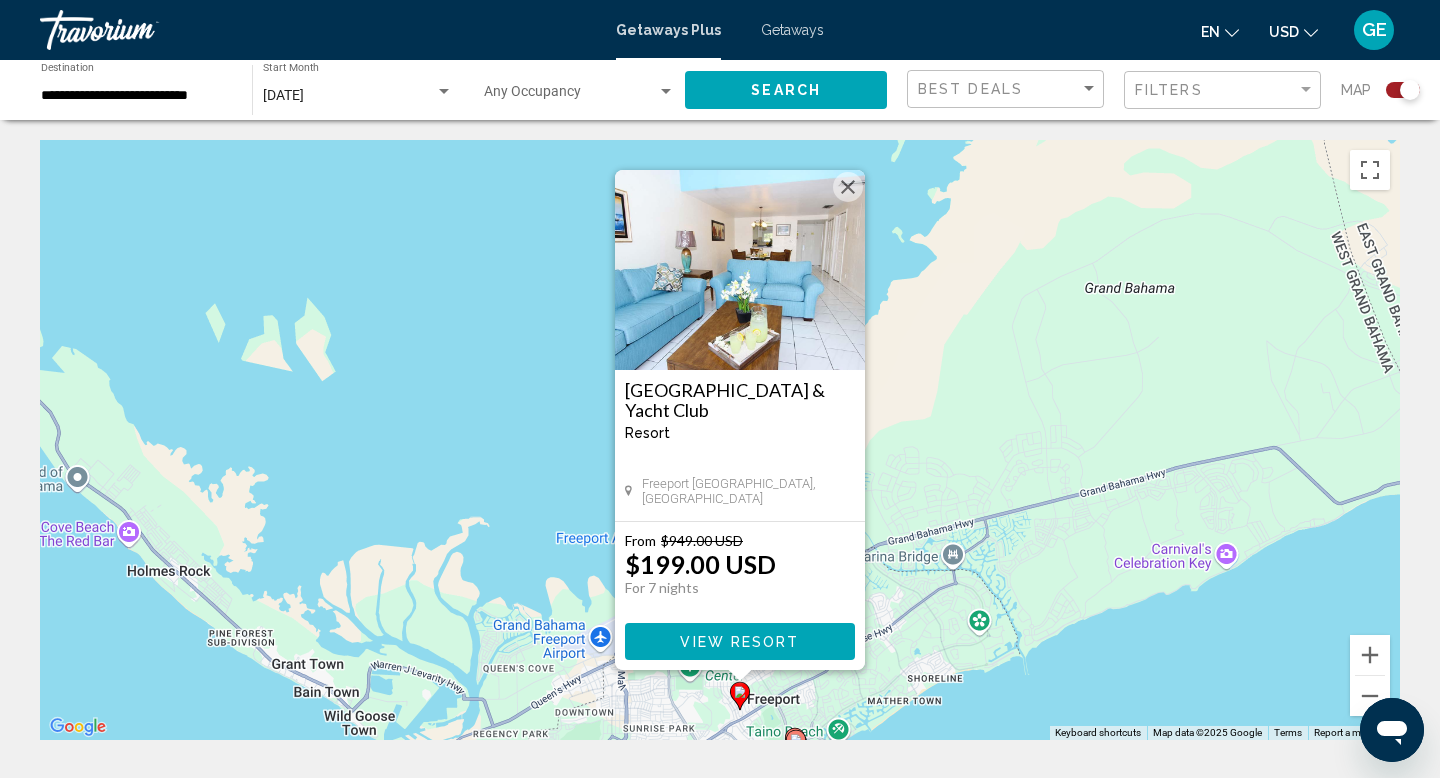 click 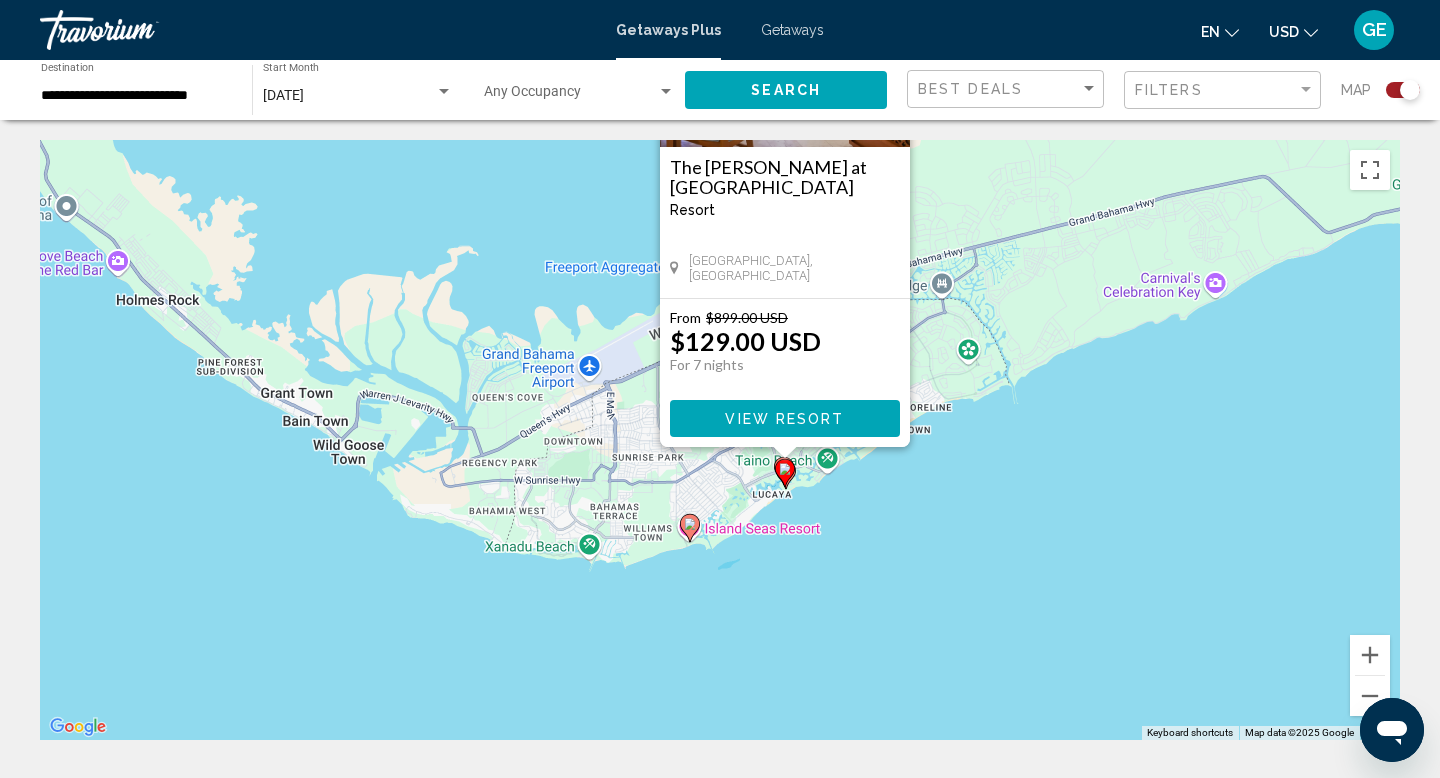 drag, startPoint x: 657, startPoint y: 724, endPoint x: 722, endPoint y: 494, distance: 239.00836 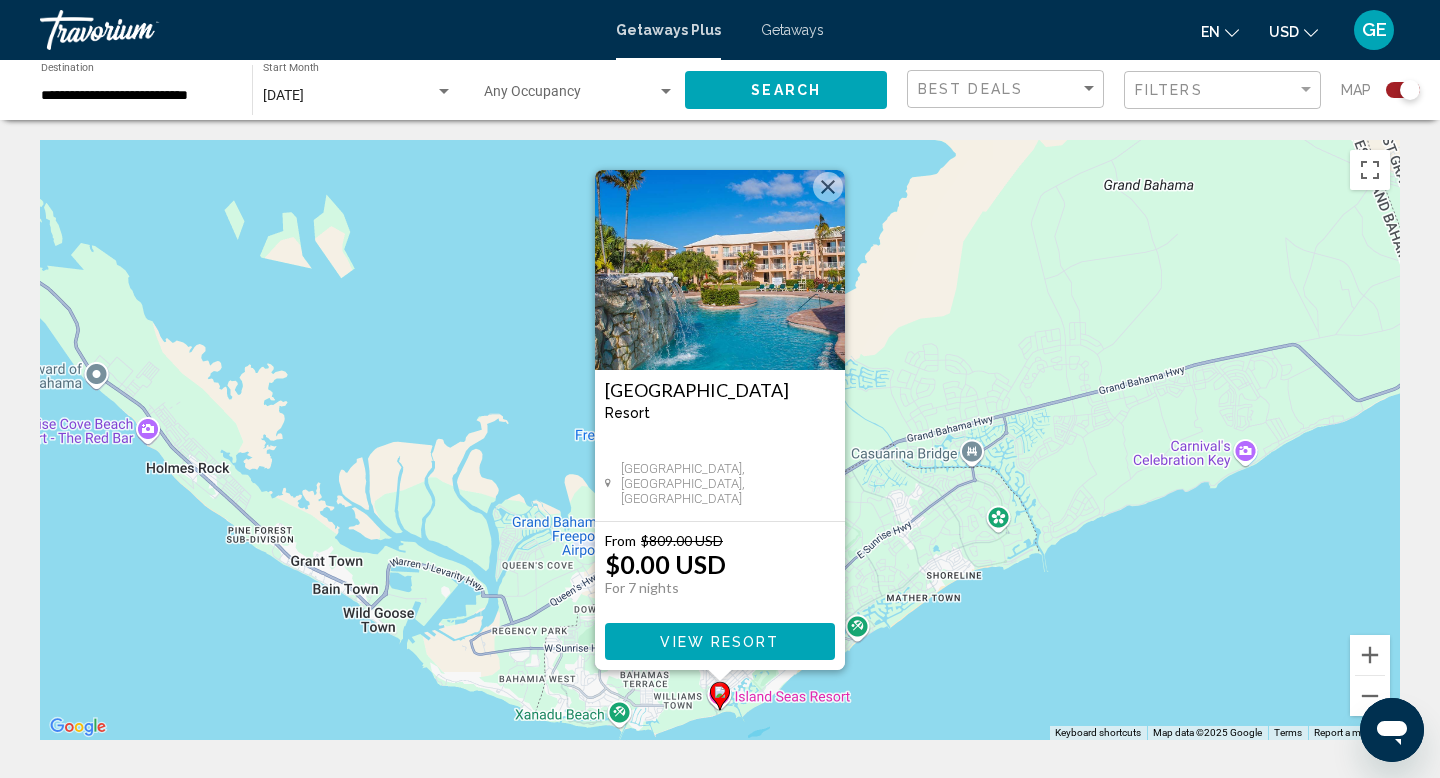 click on "To navigate, press the arrow keys. To activate drag with keyboard, press Alt + Enter. Once in keyboard drag state, use the arrow keys to move the marker. To complete the drag, press the Enter key. To cancel, press Escape.  [GEOGRAPHIC_DATA]  -  This is an adults only resort
[GEOGRAPHIC_DATA], [GEOGRAPHIC_DATA], [GEOGRAPHIC_DATA] From $809.00 USD $0.00 USD For 7 nights You save  $809.00 USD  View Resort" at bounding box center (720, 440) 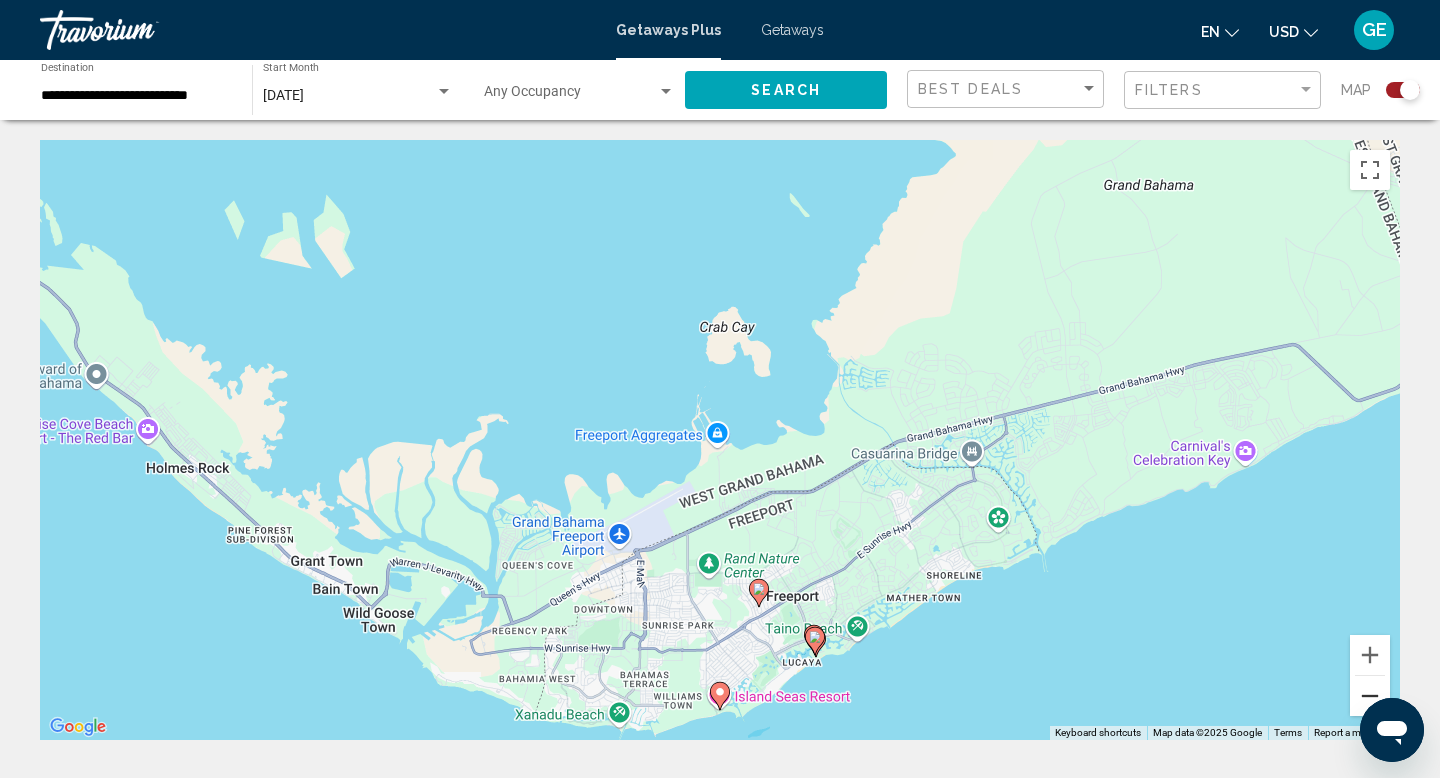 click at bounding box center [1370, 696] 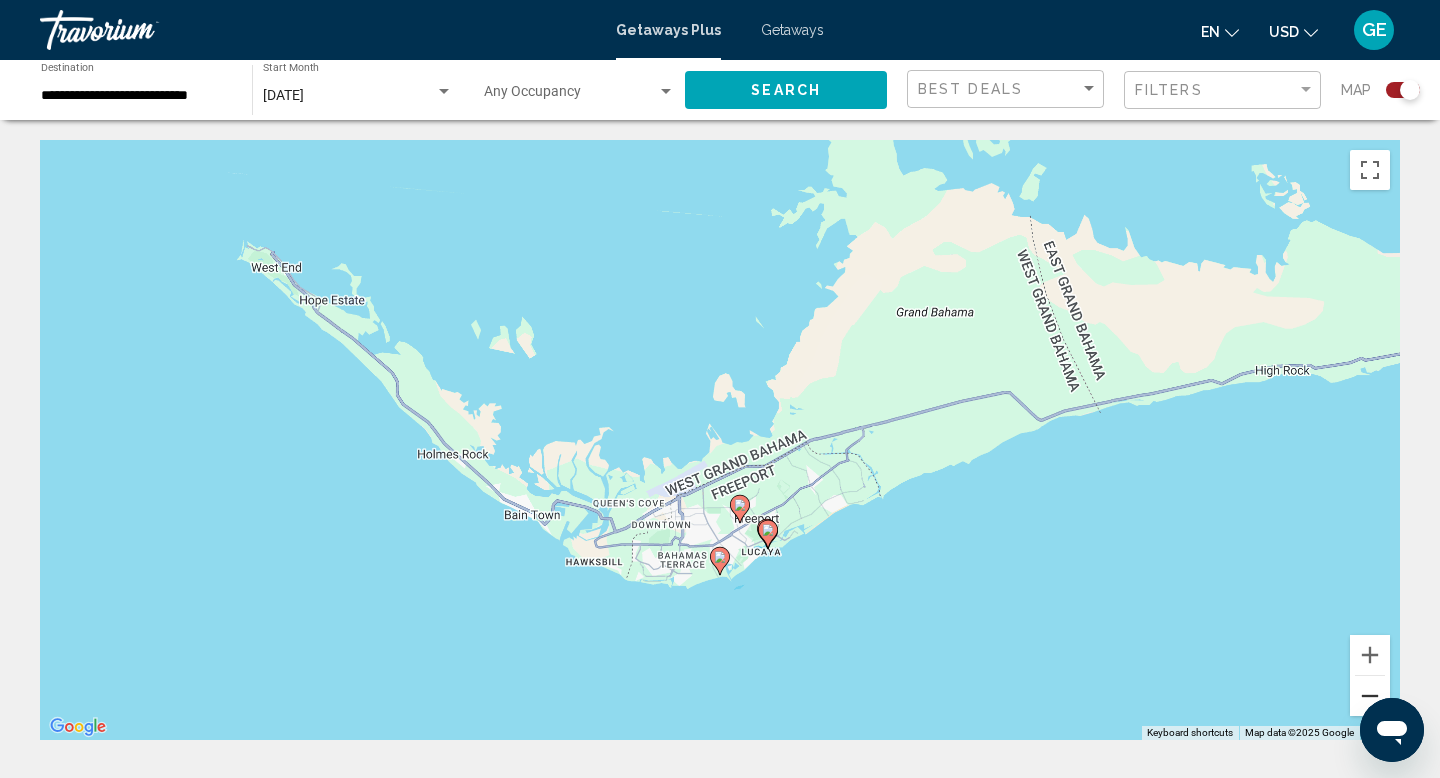 click at bounding box center [1370, 696] 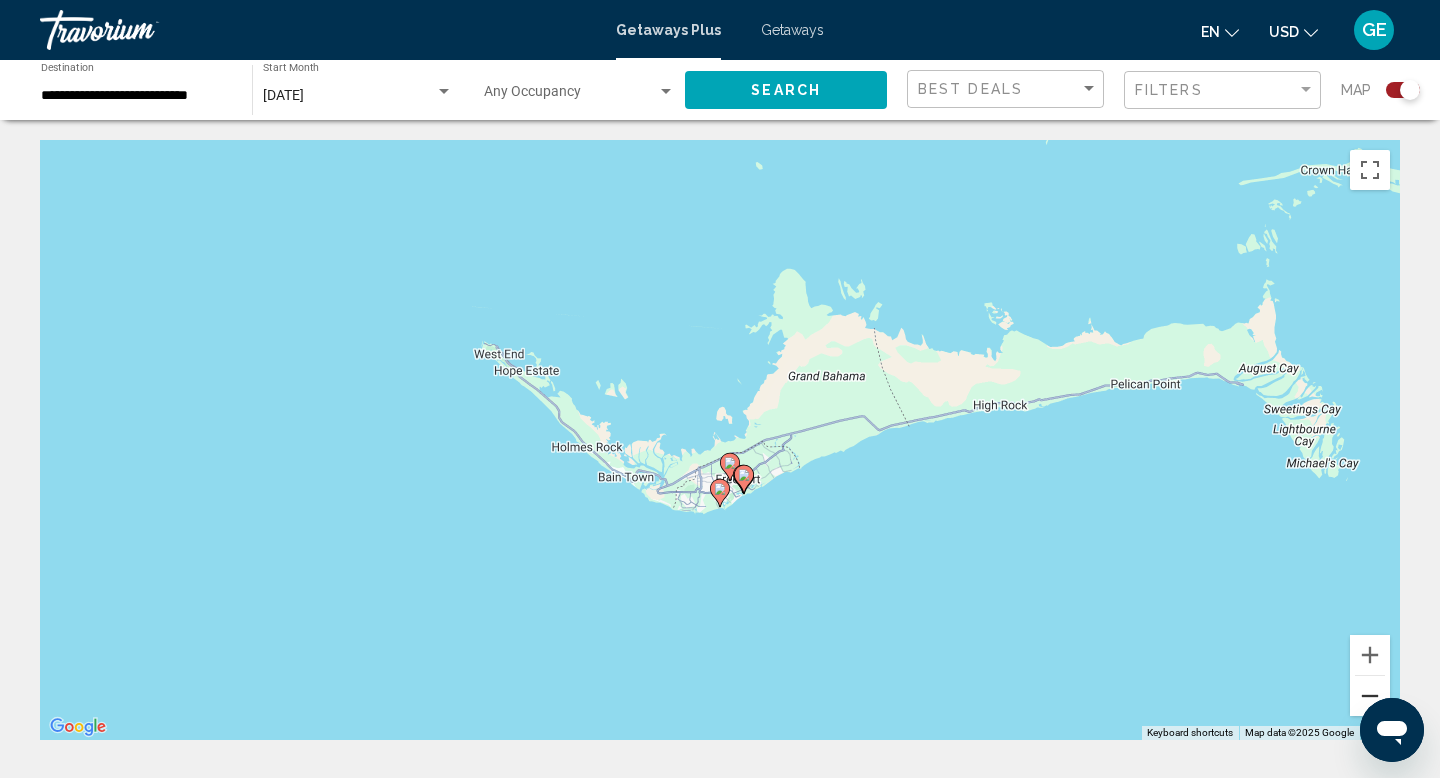 click at bounding box center (1370, 696) 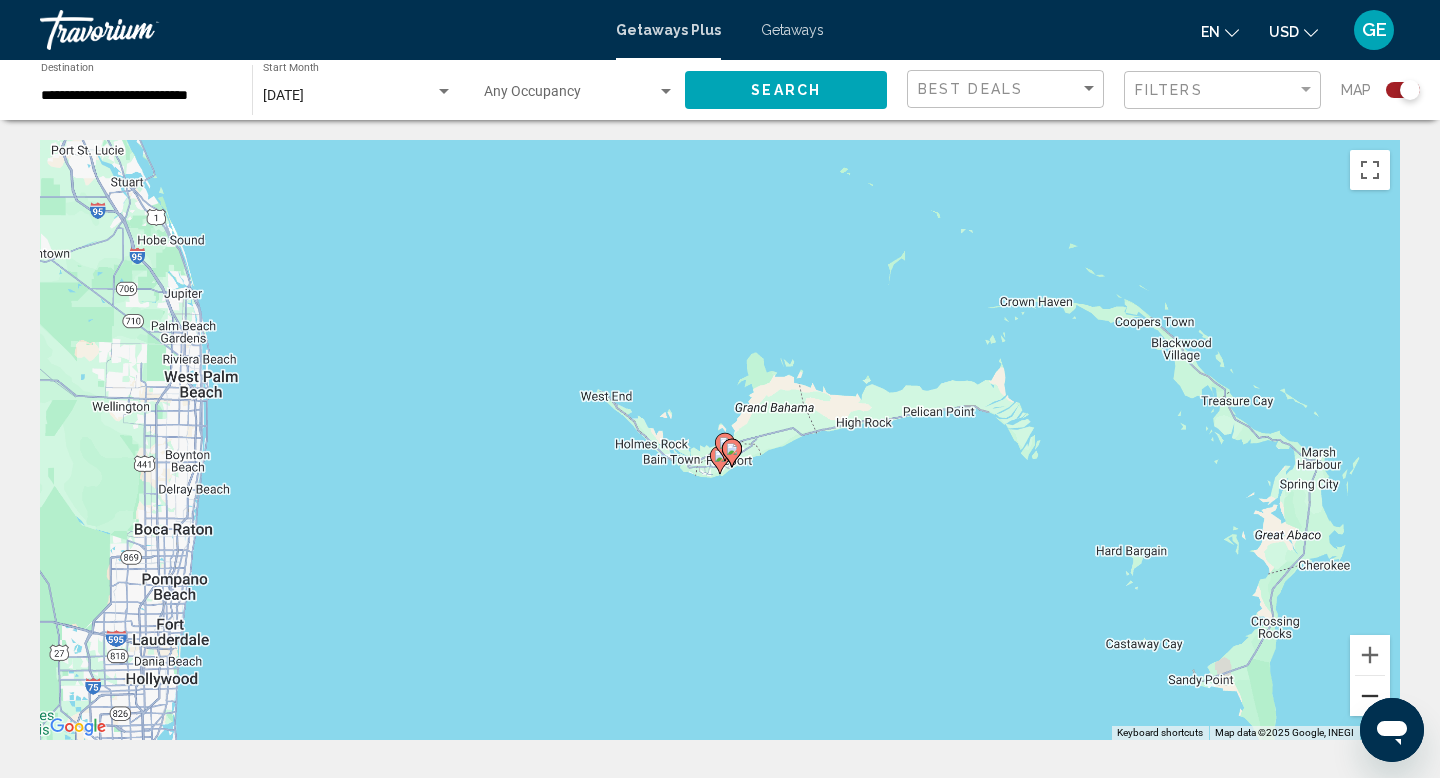 click at bounding box center (1370, 696) 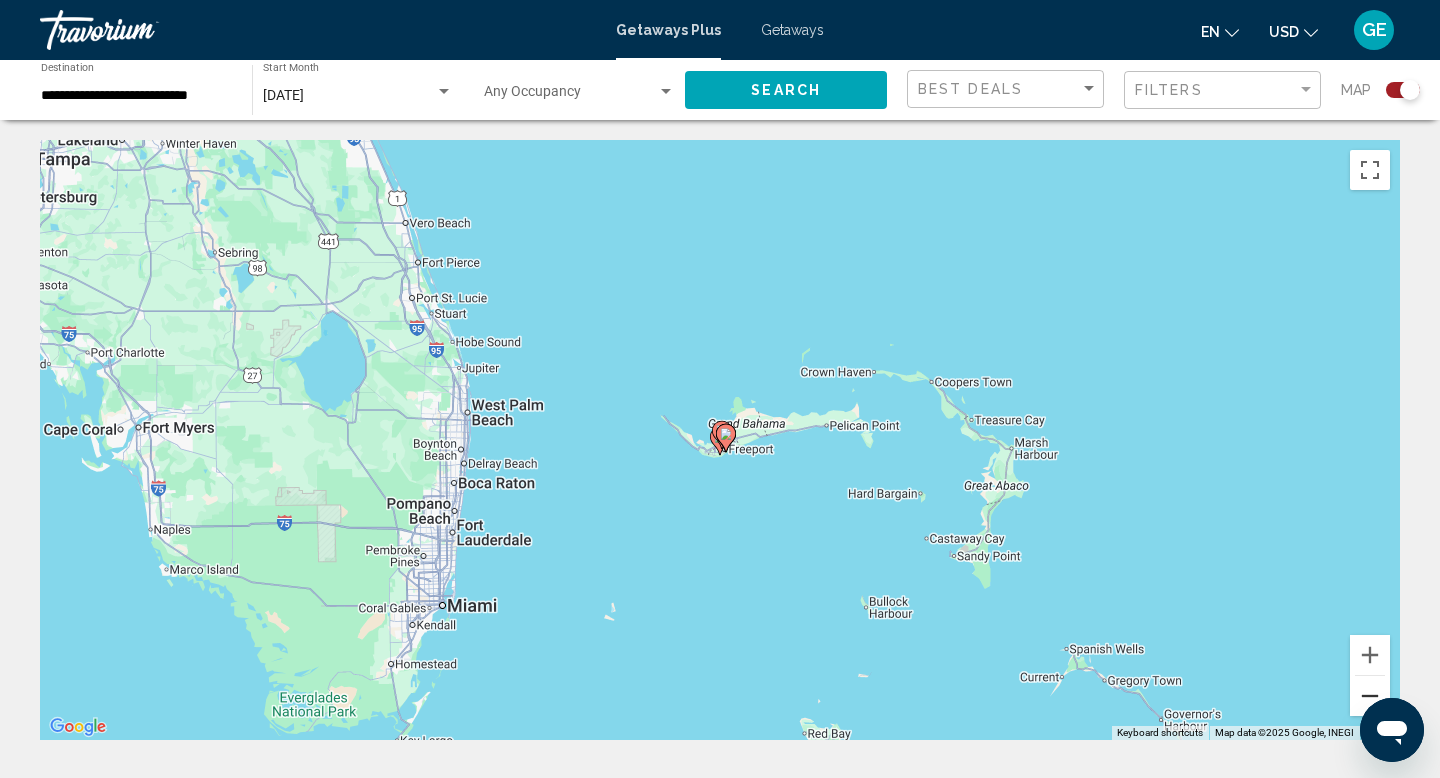 click at bounding box center [1370, 696] 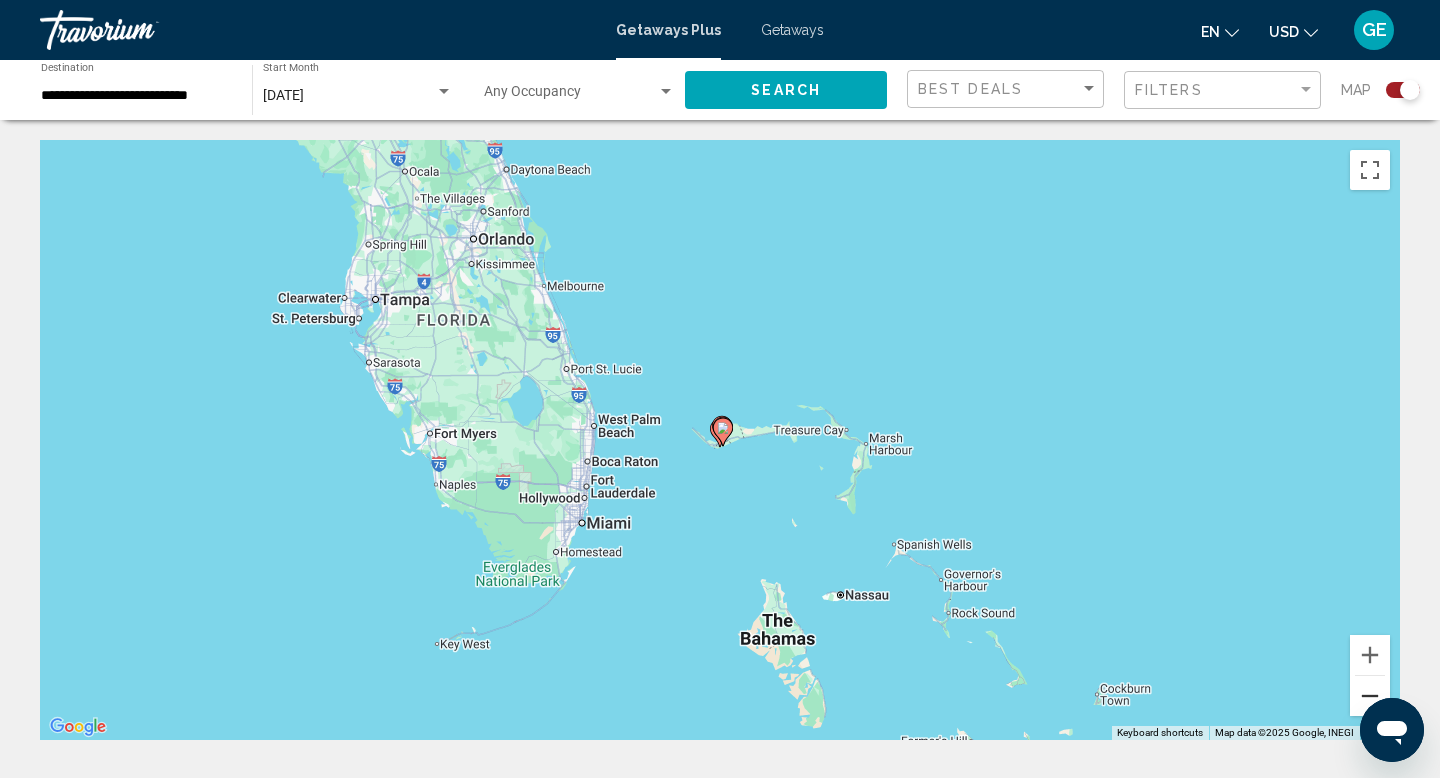 click at bounding box center (1370, 696) 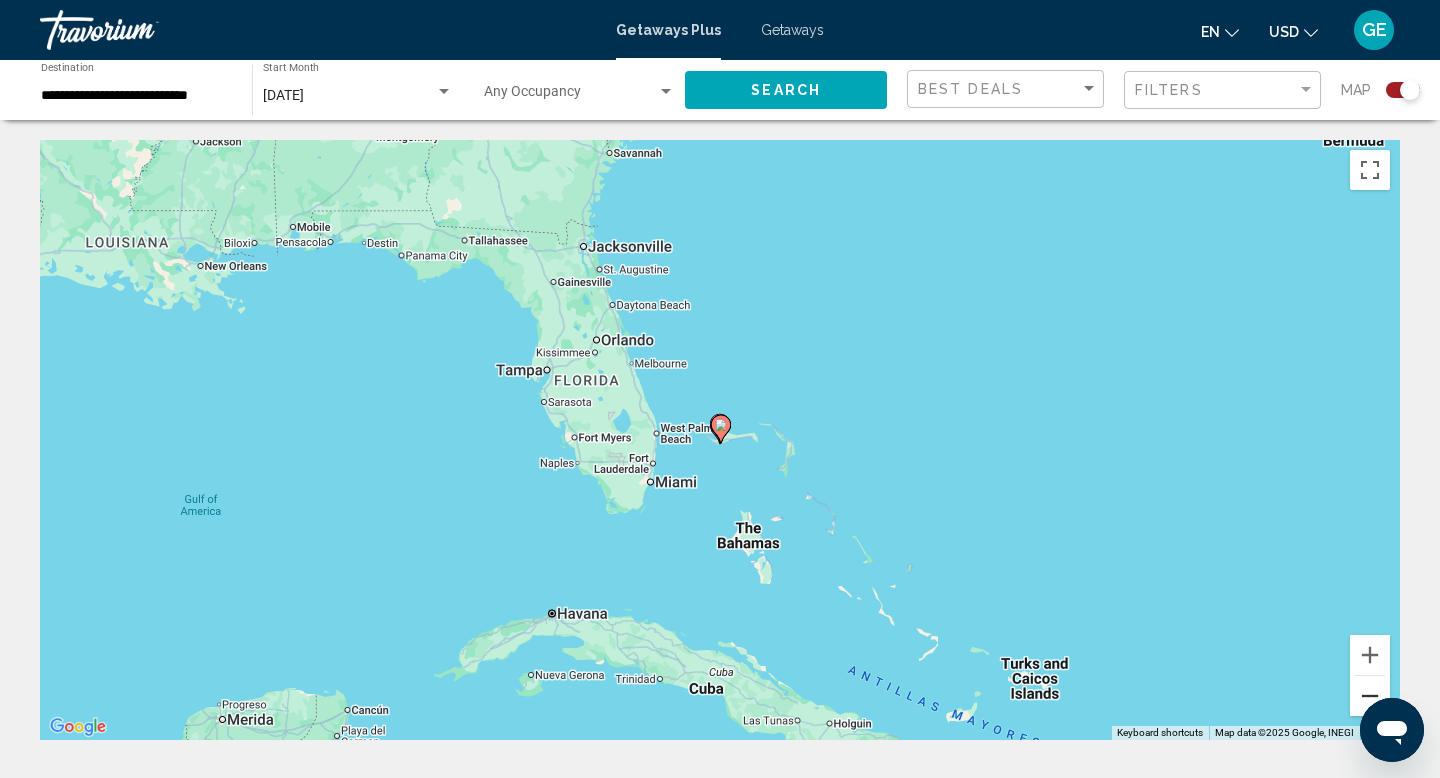 click at bounding box center (1370, 696) 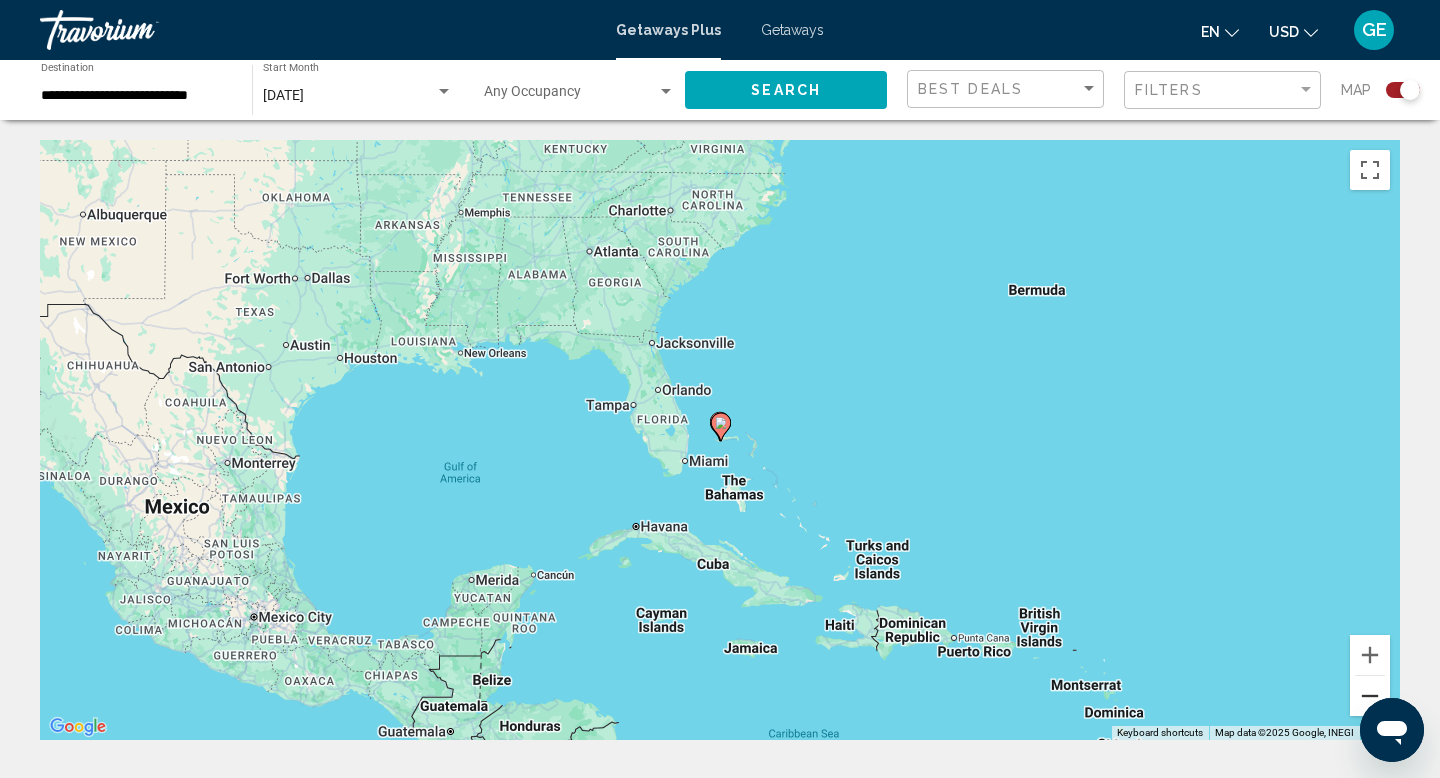 click at bounding box center (1370, 696) 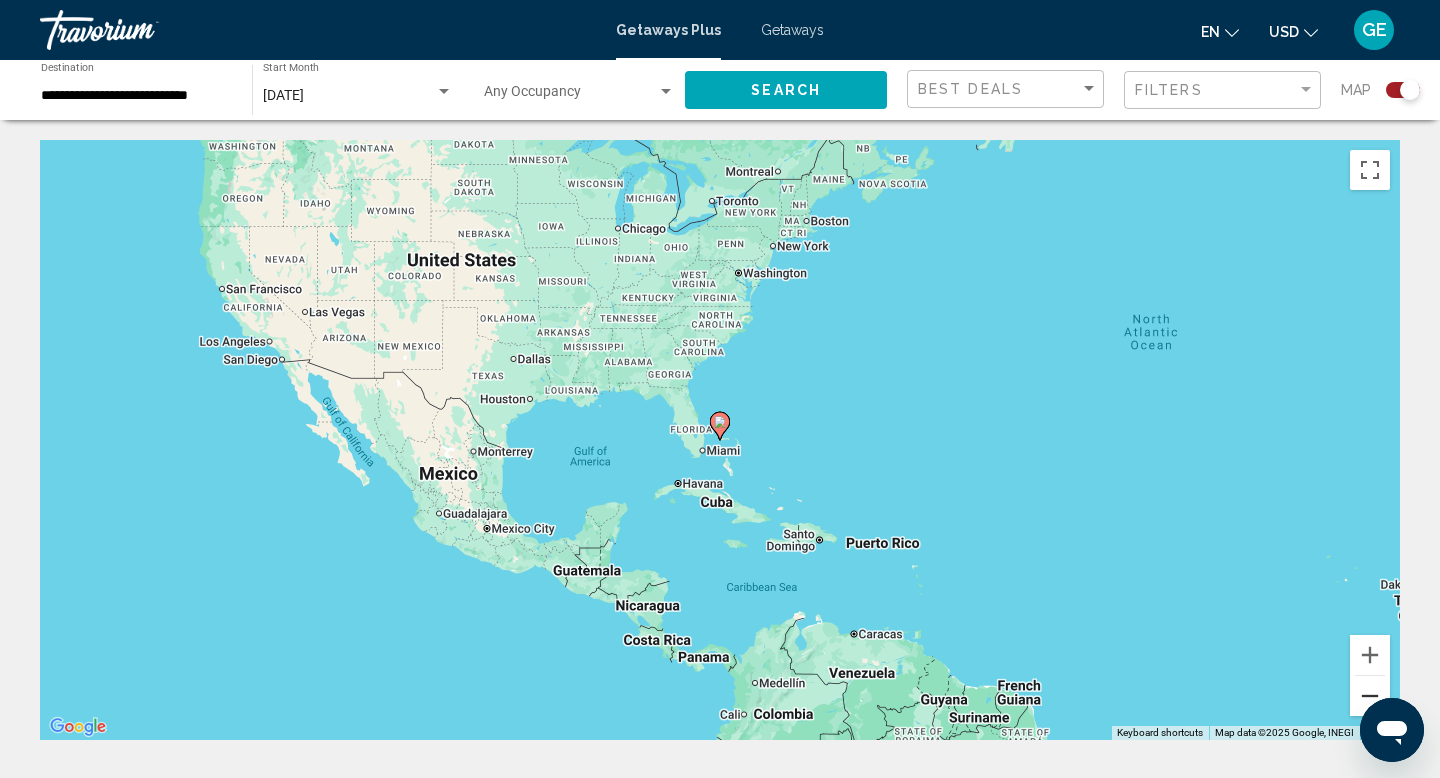 click at bounding box center [1370, 696] 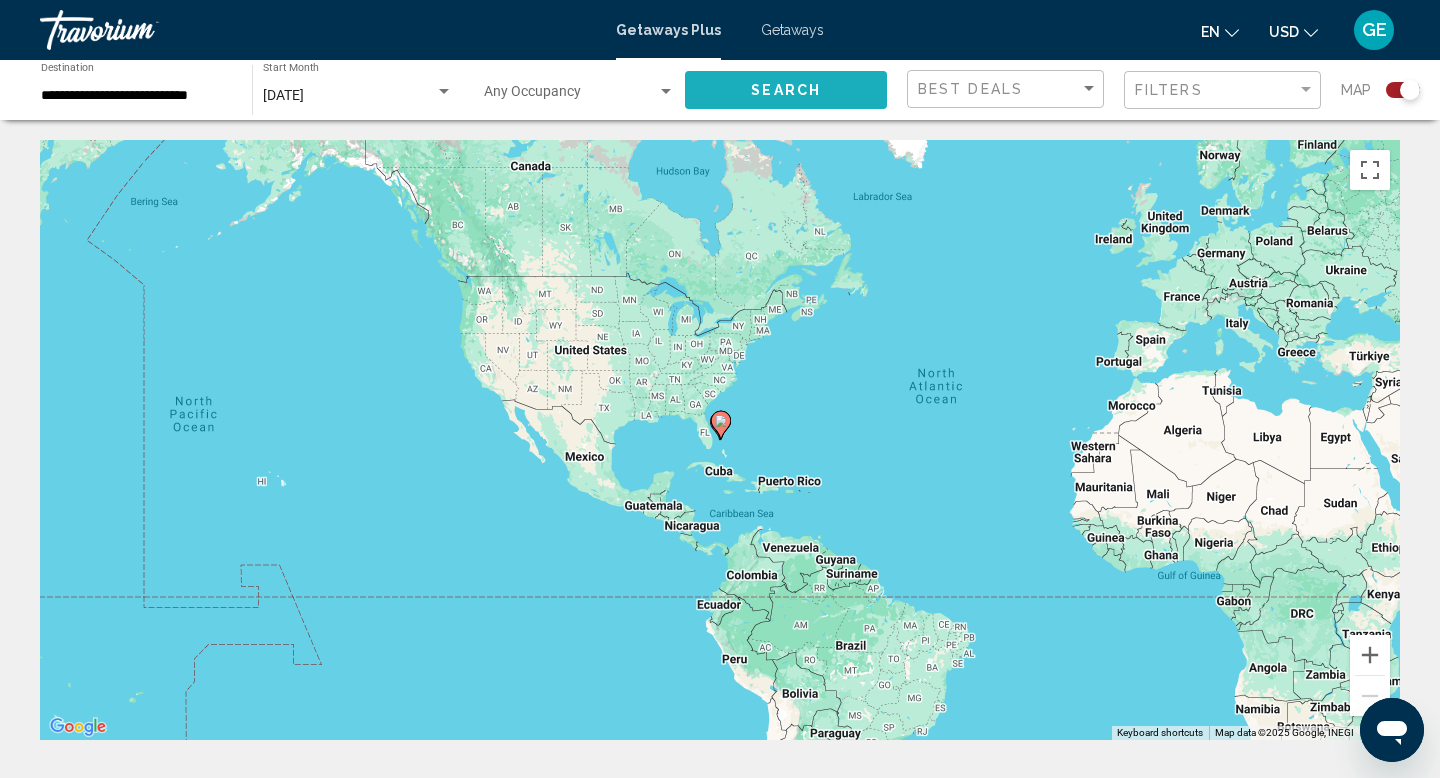 click on "Search" 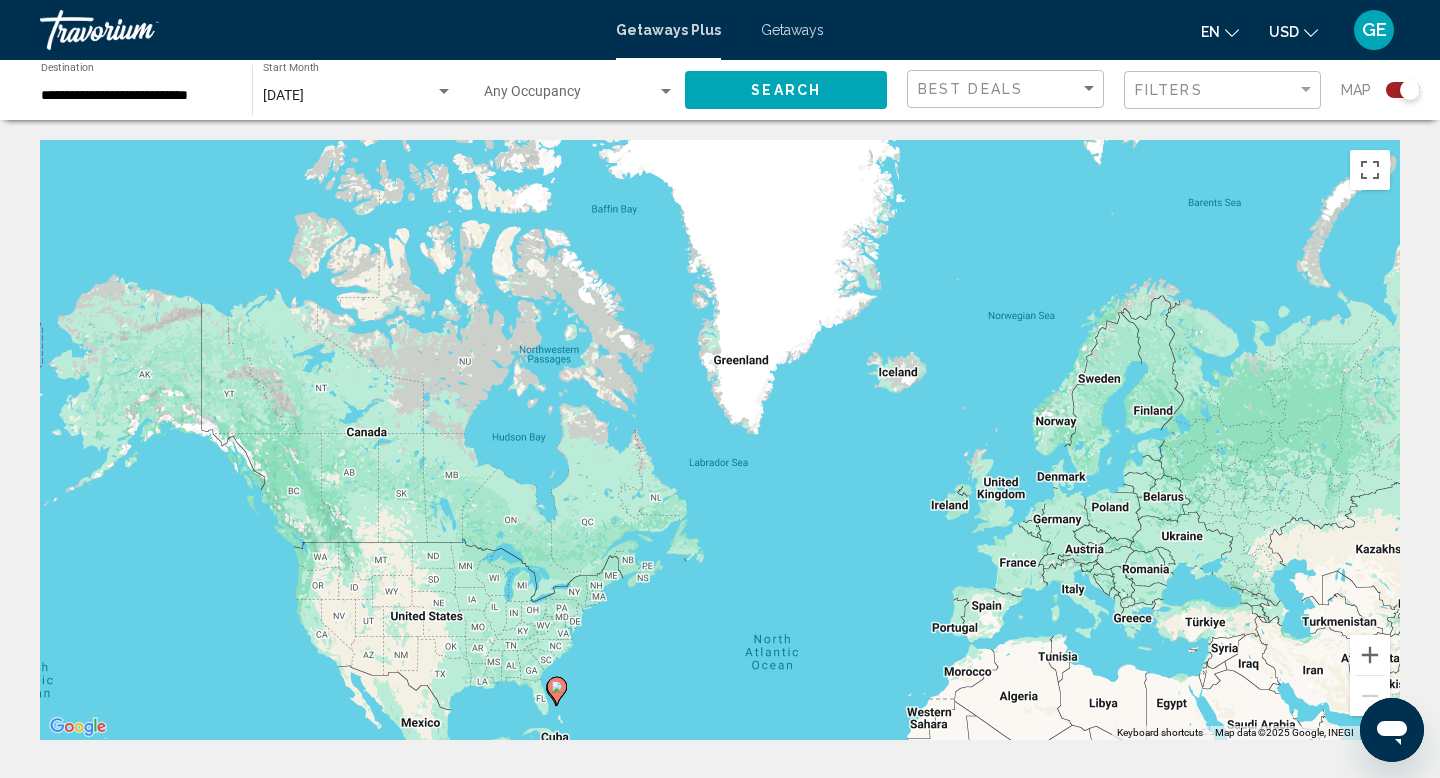 drag, startPoint x: 271, startPoint y: 312, endPoint x: 389, endPoint y: 561, distance: 275.54492 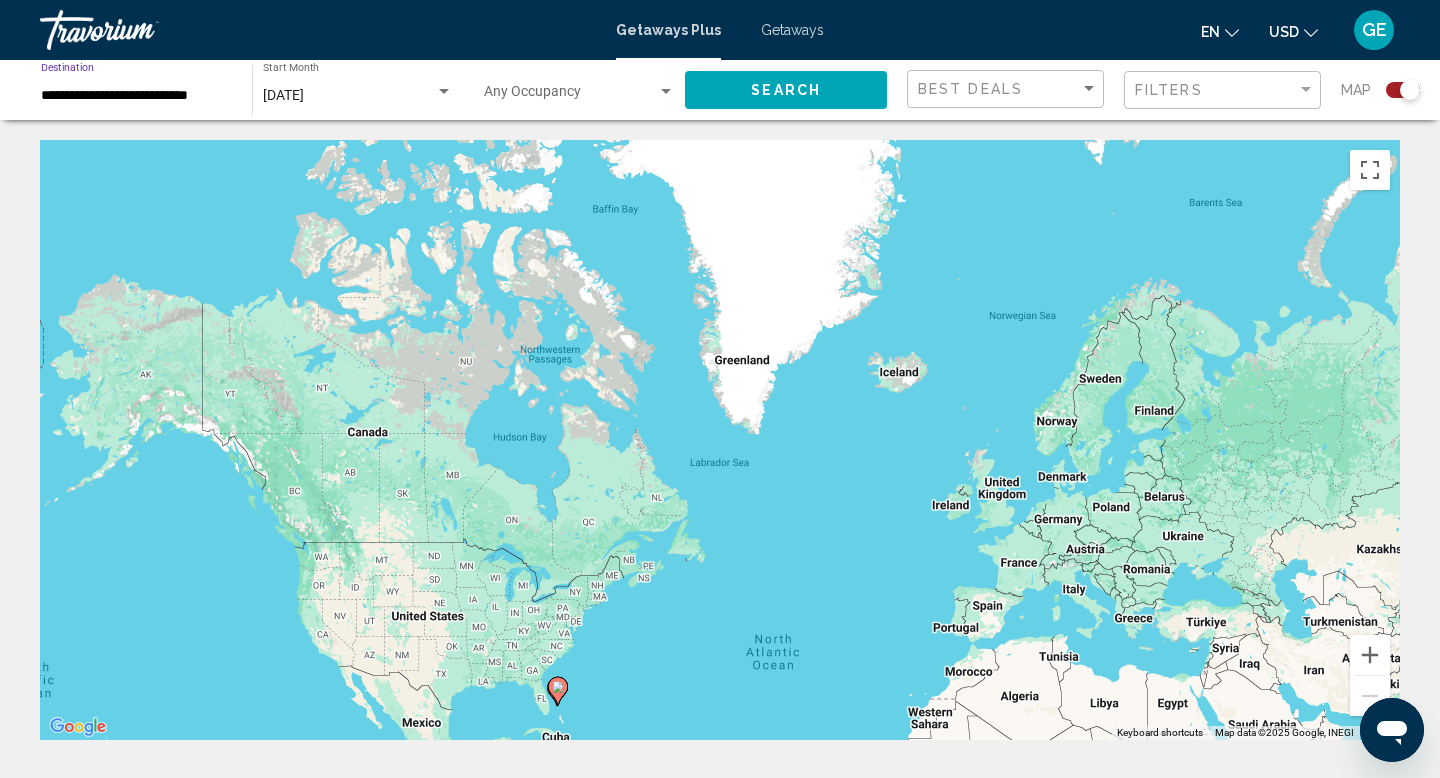 click on "**********" at bounding box center [136, 96] 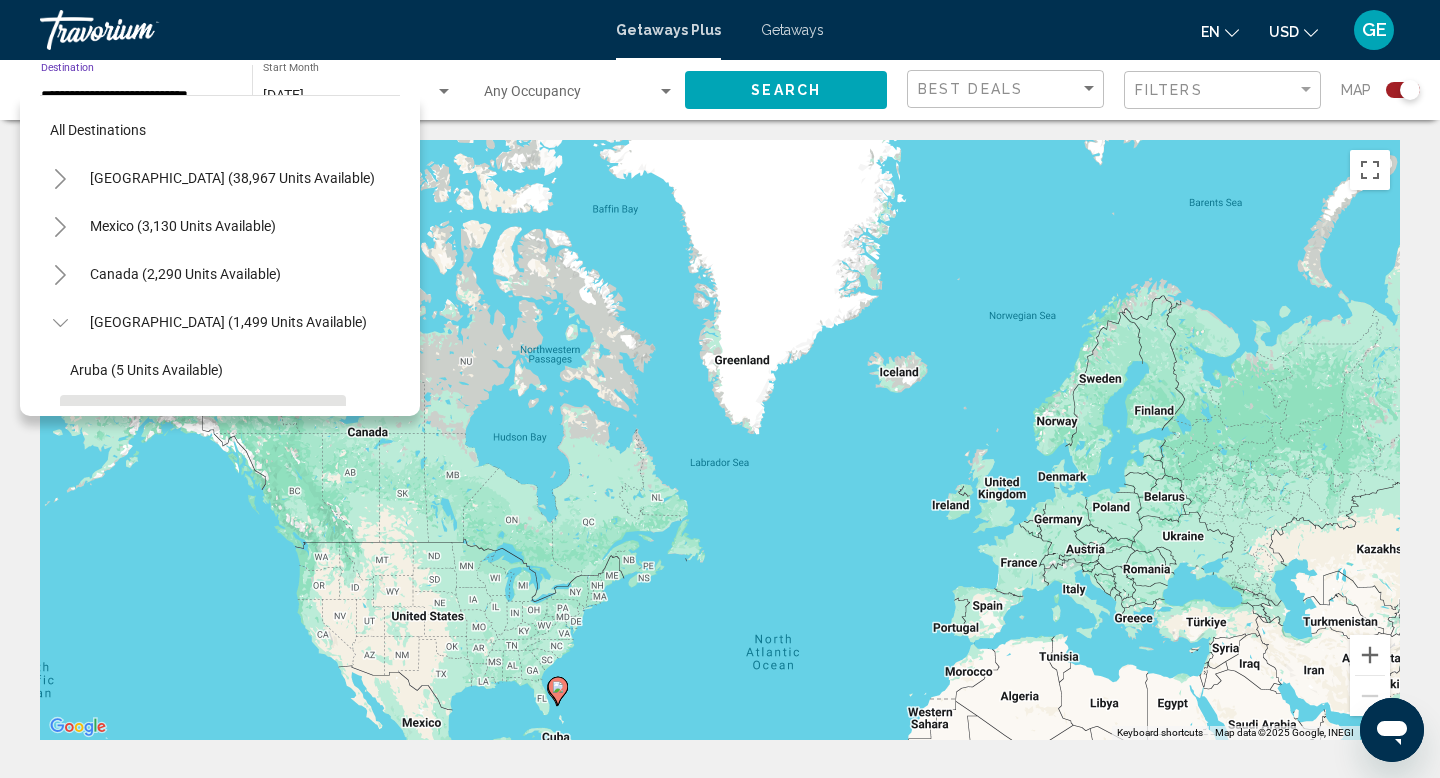 scroll, scrollTop: 167, scrollLeft: 0, axis: vertical 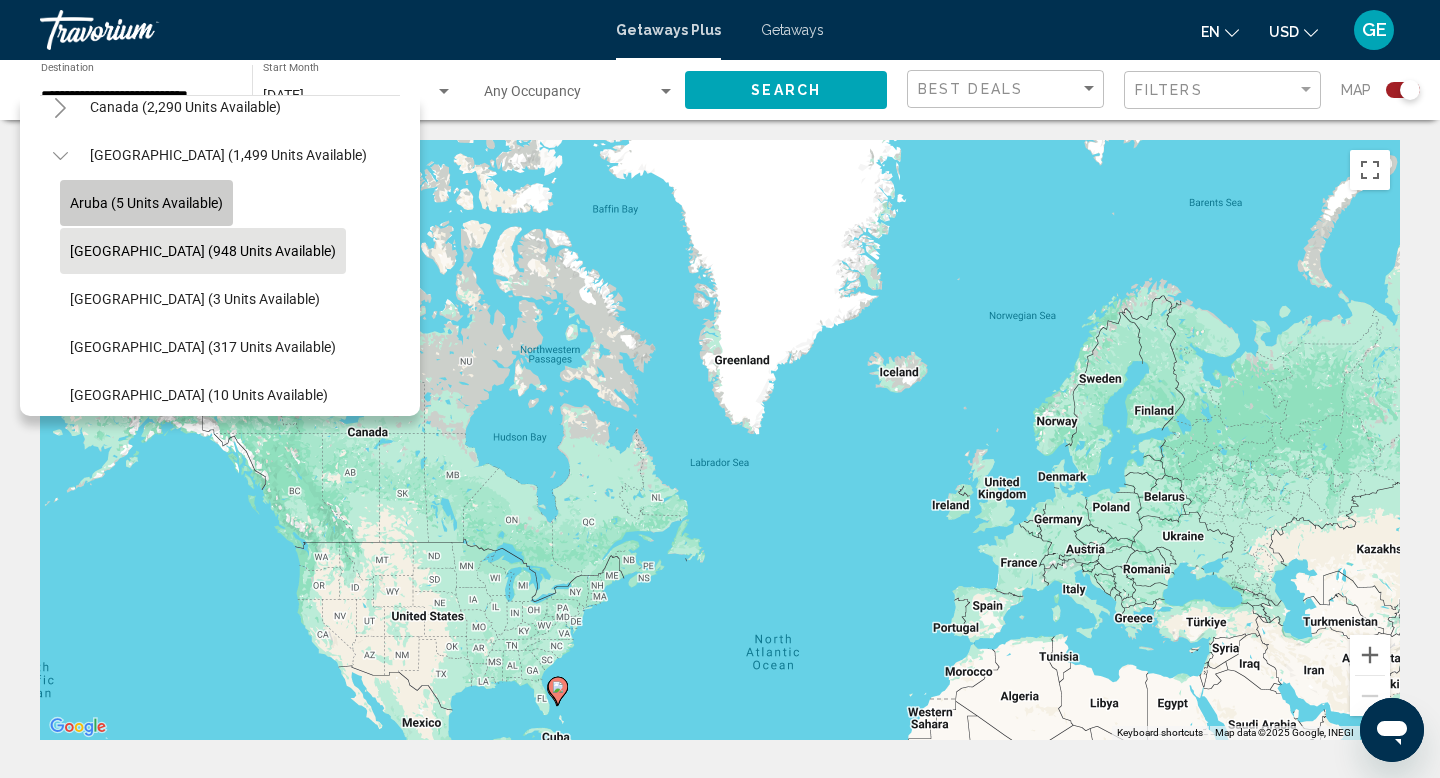 click on "Aruba (5 units available)" 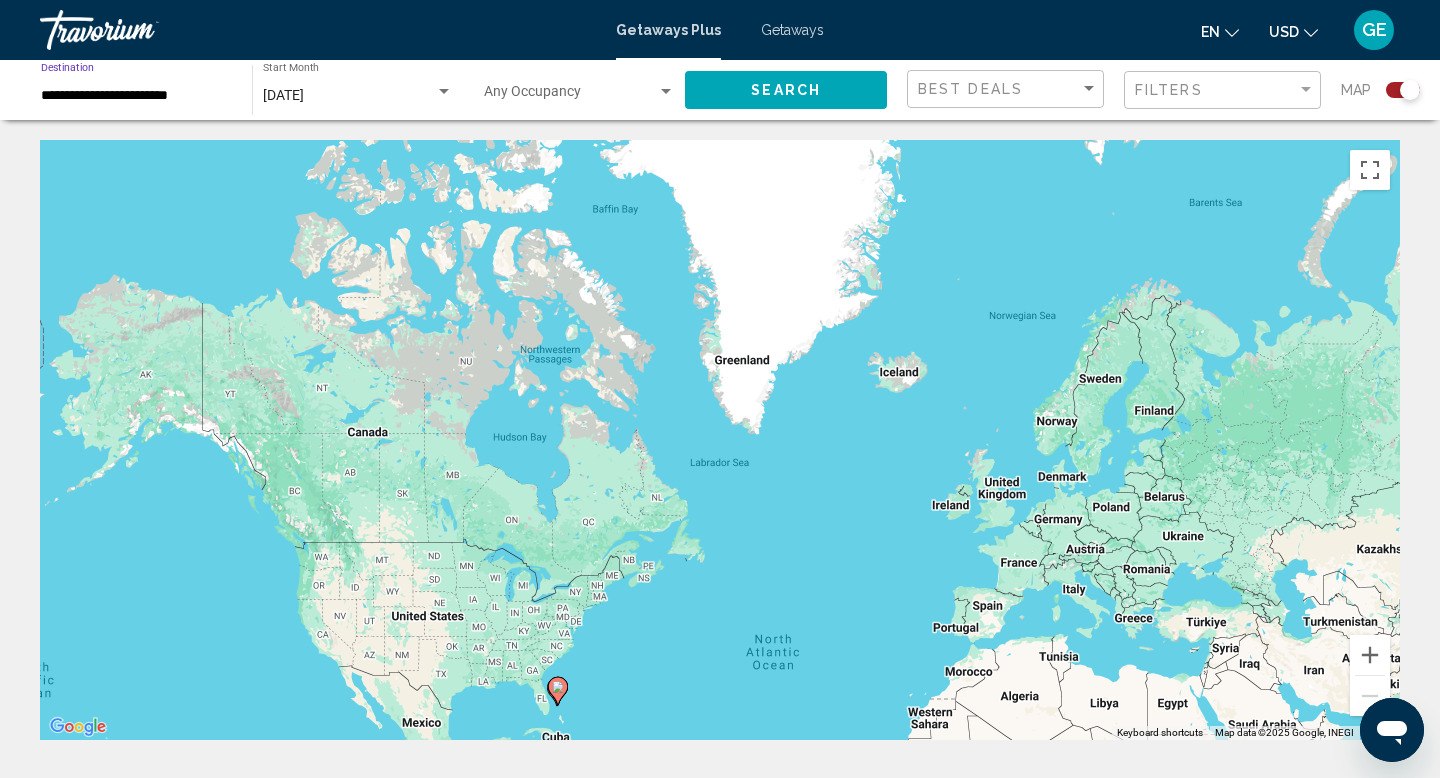click on "Search" 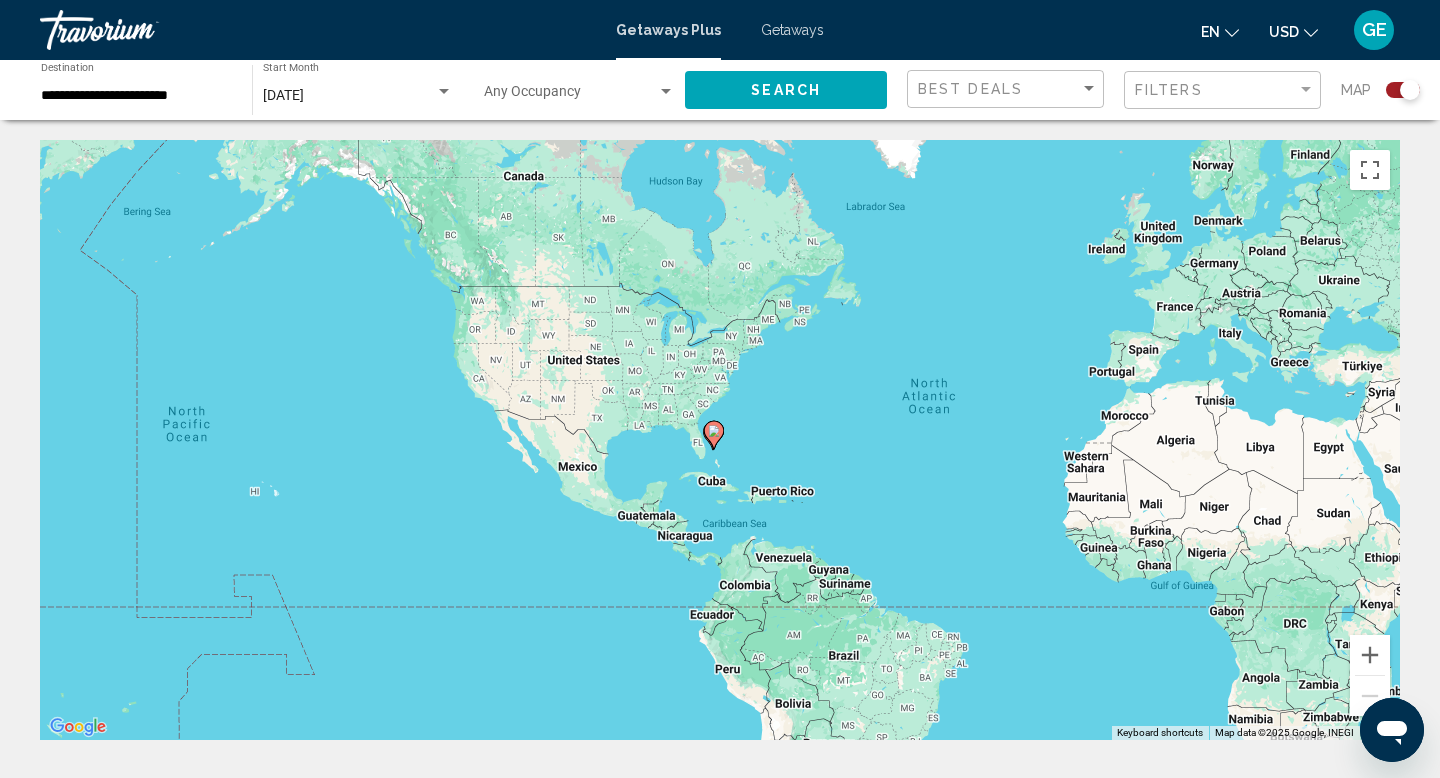 drag, startPoint x: 615, startPoint y: 553, endPoint x: 769, endPoint y: 284, distance: 309.9629 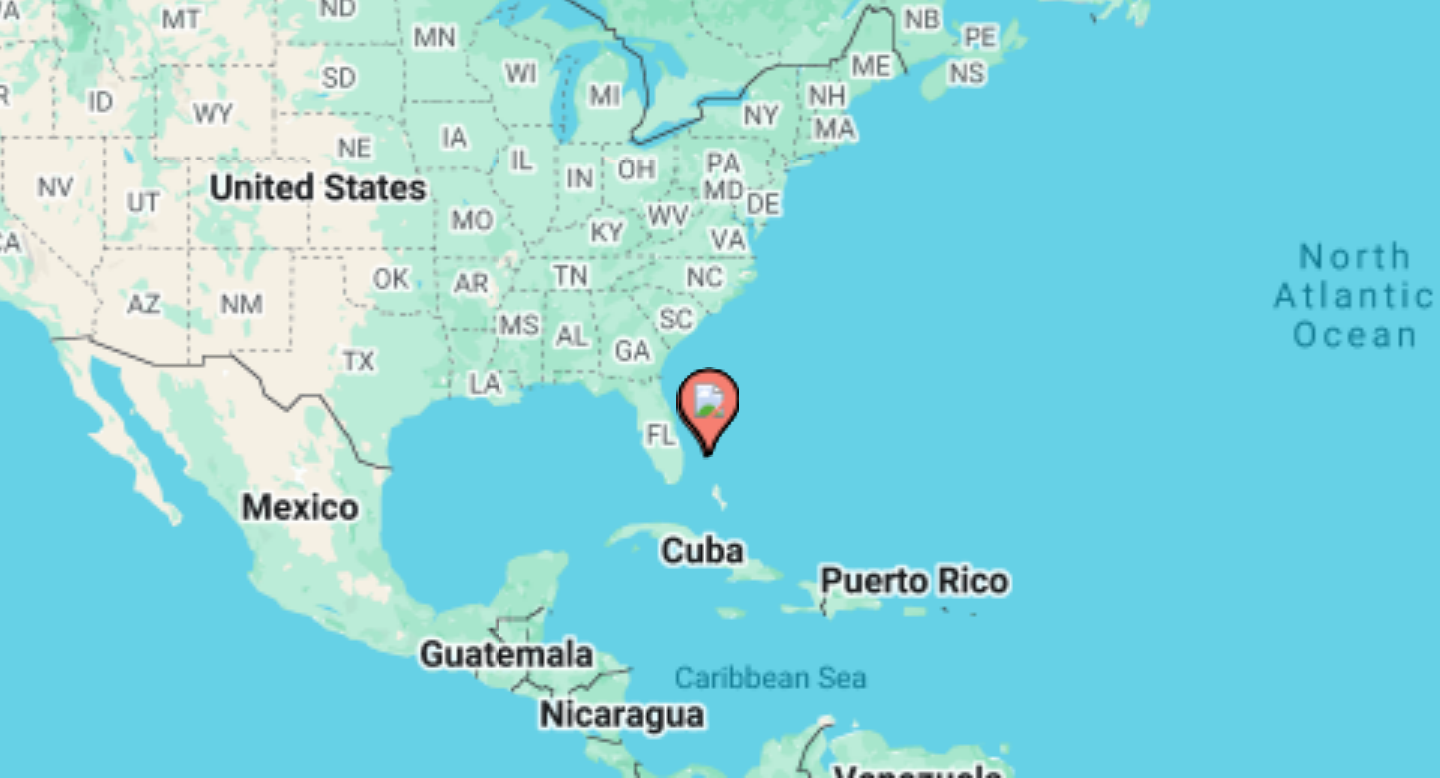 click 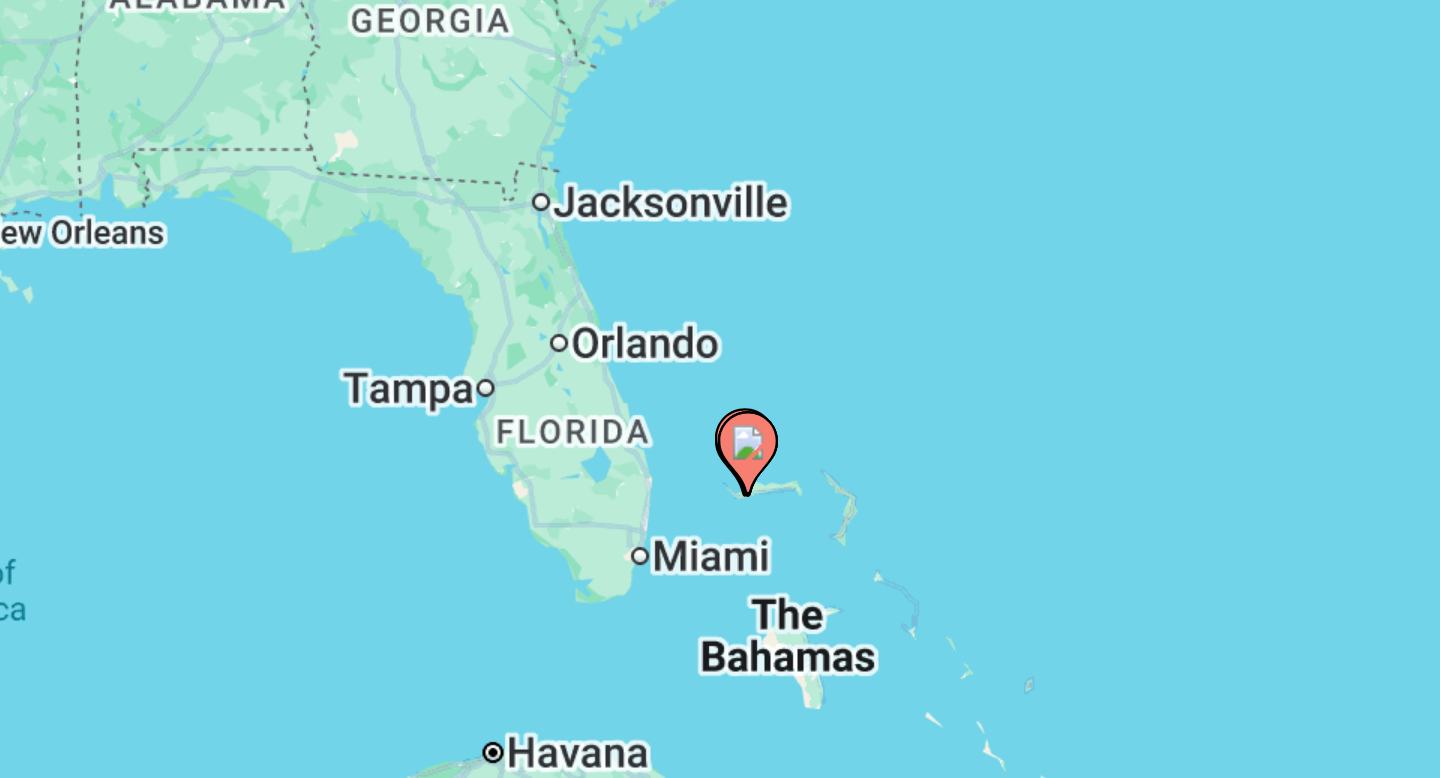 click 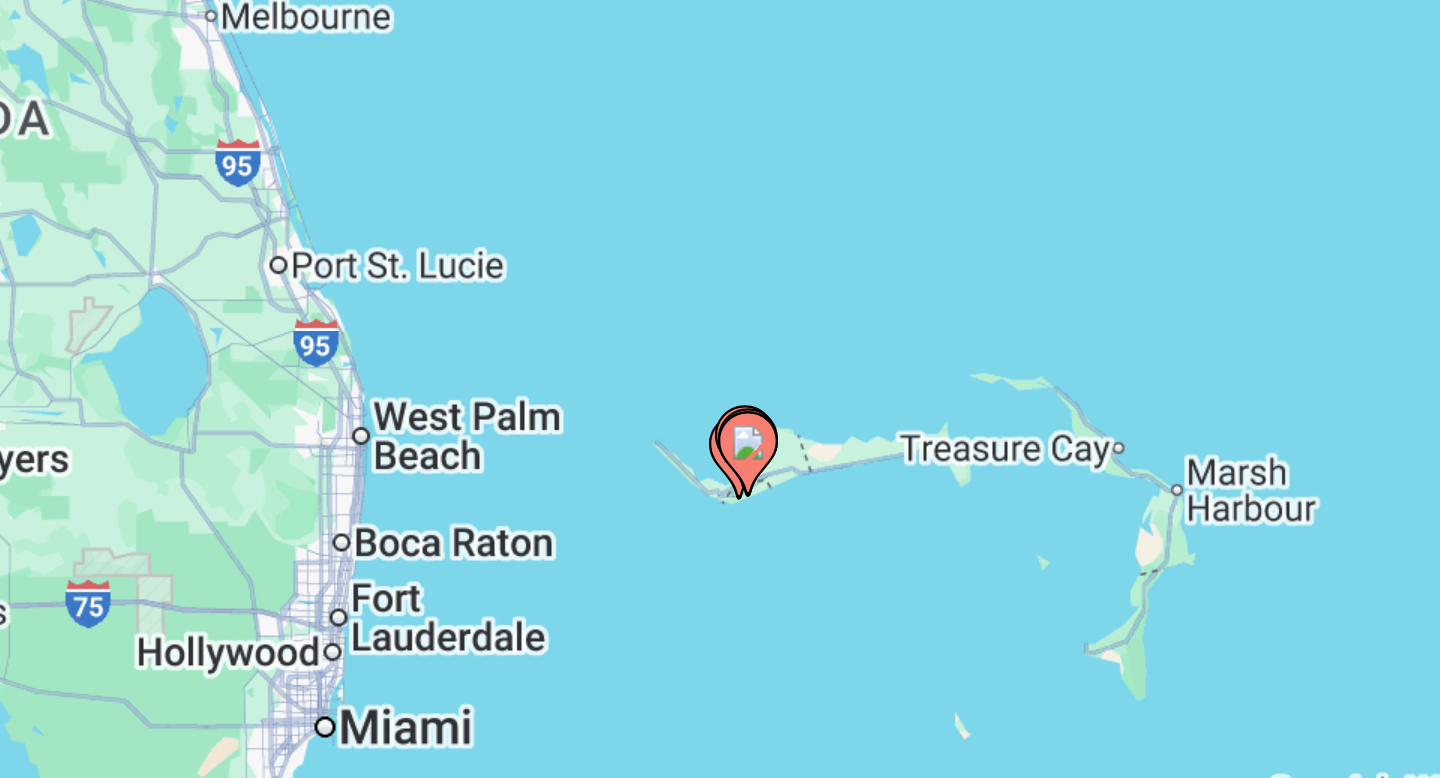 click 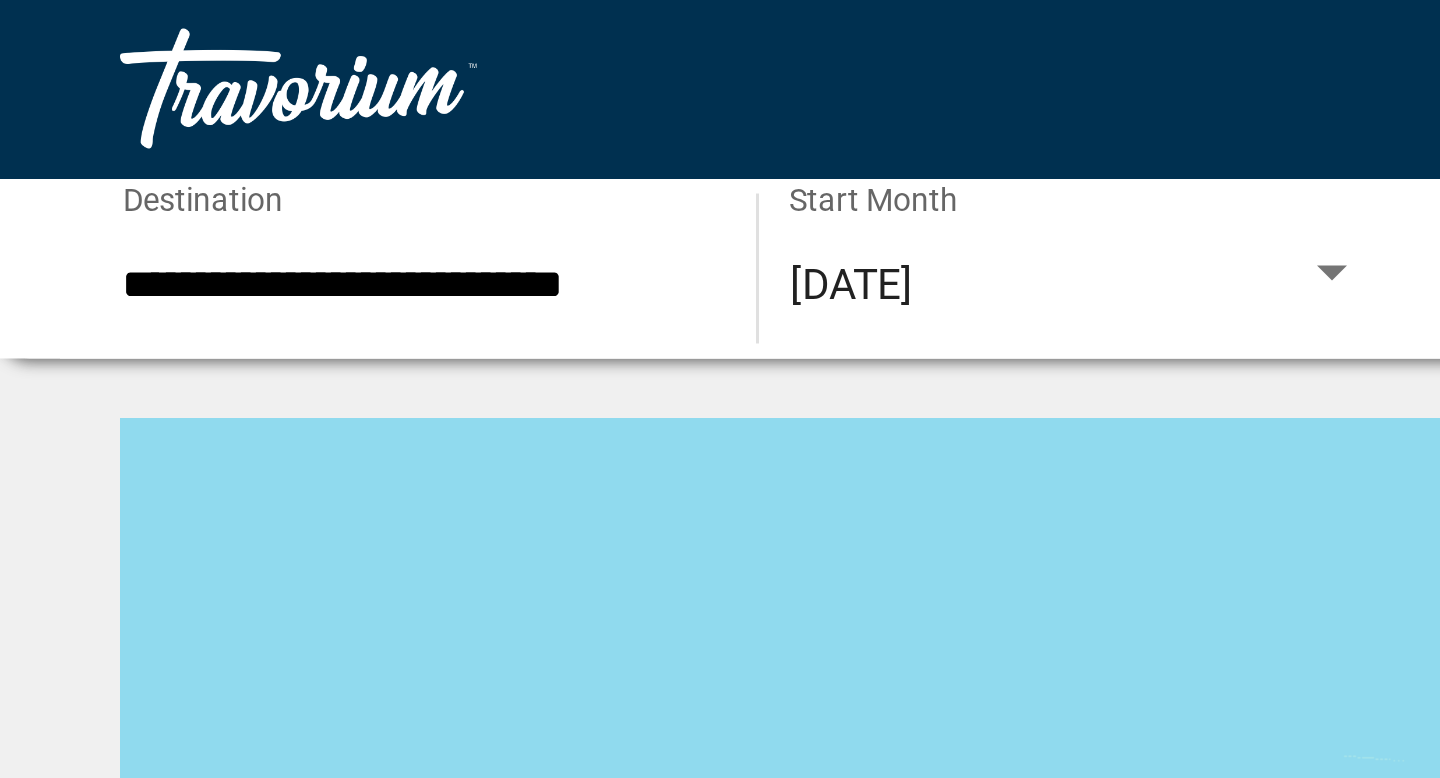 click on "**********" 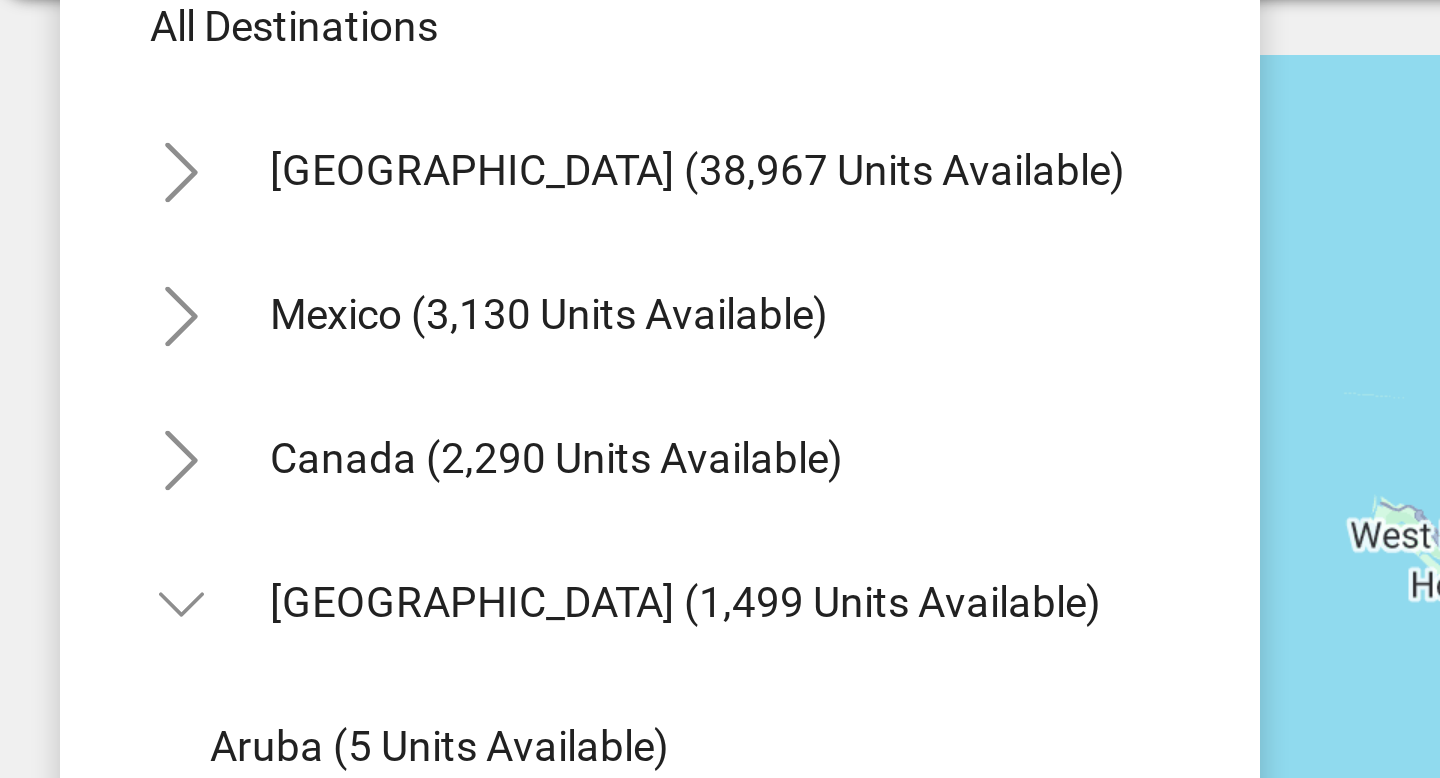 scroll, scrollTop: 167, scrollLeft: 0, axis: vertical 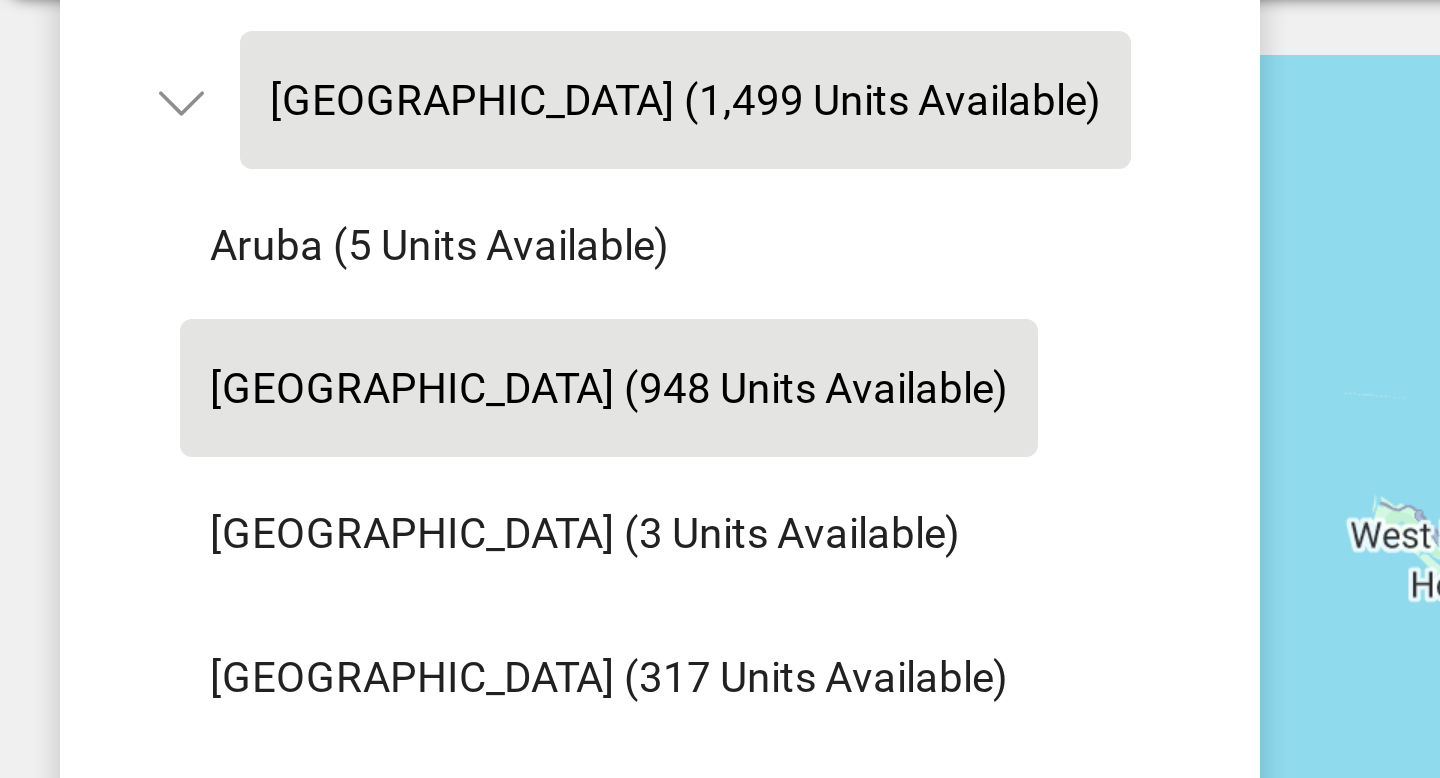 click on "[GEOGRAPHIC_DATA] (1,499 units available)" at bounding box center (183, 539) 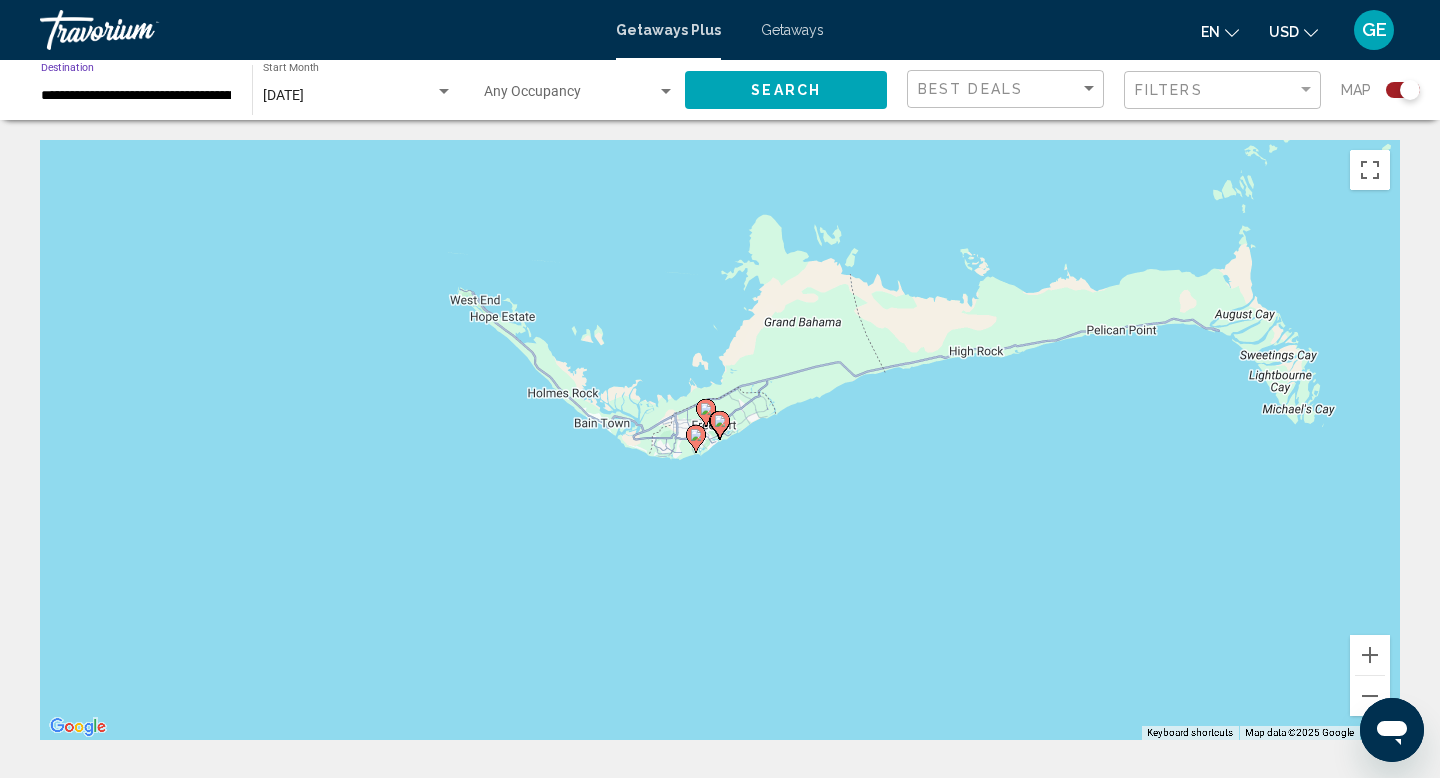 click on "Search" 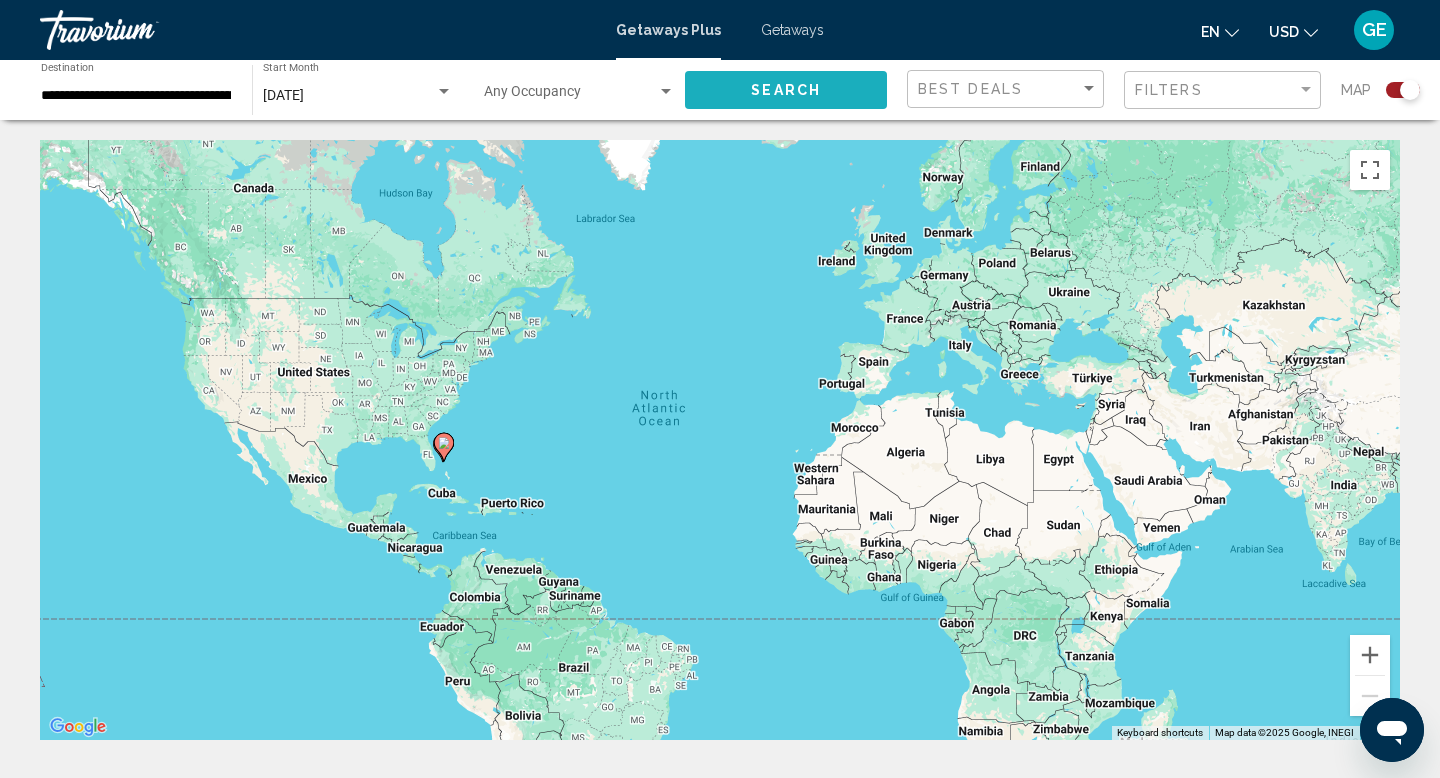 click on "Search" 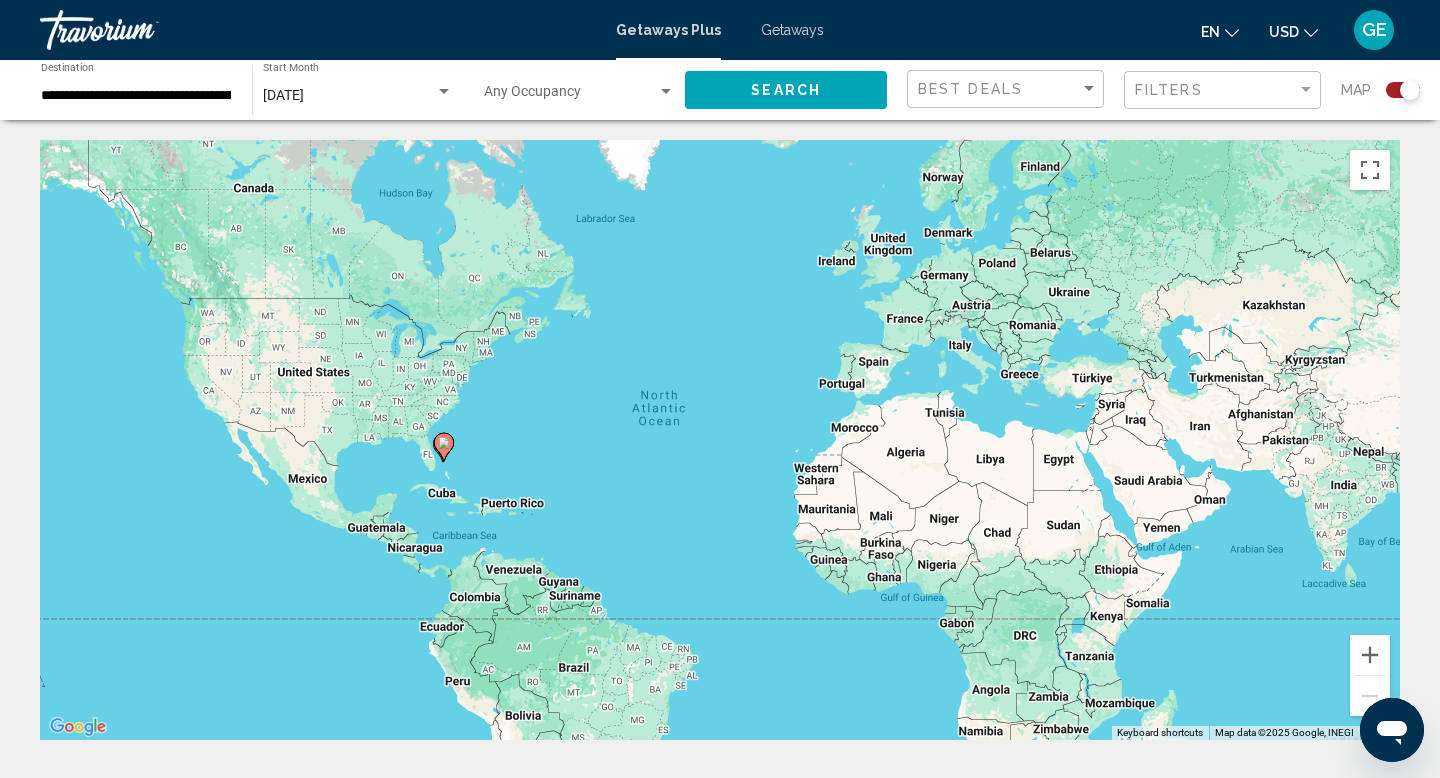 click on "**********" 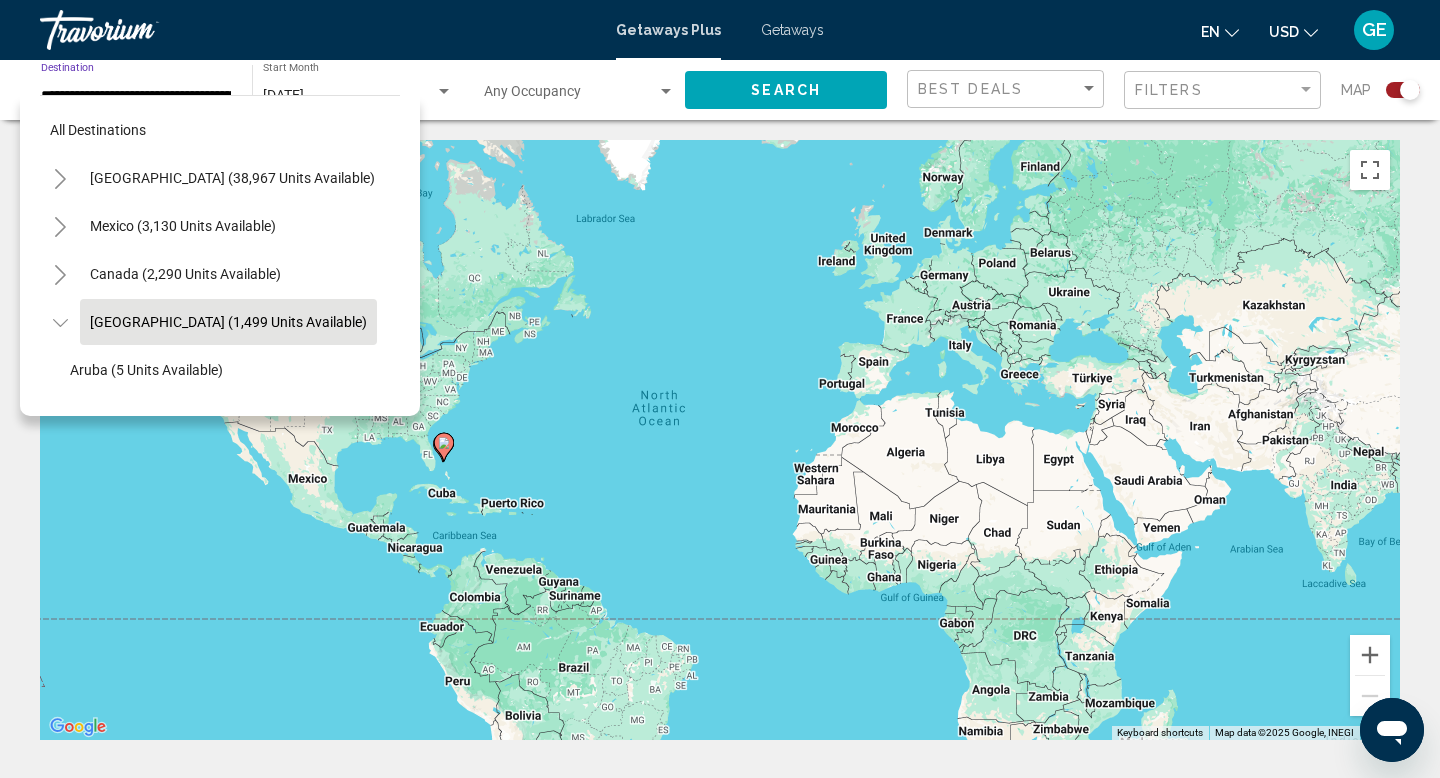 scroll, scrollTop: 0, scrollLeft: 128, axis: horizontal 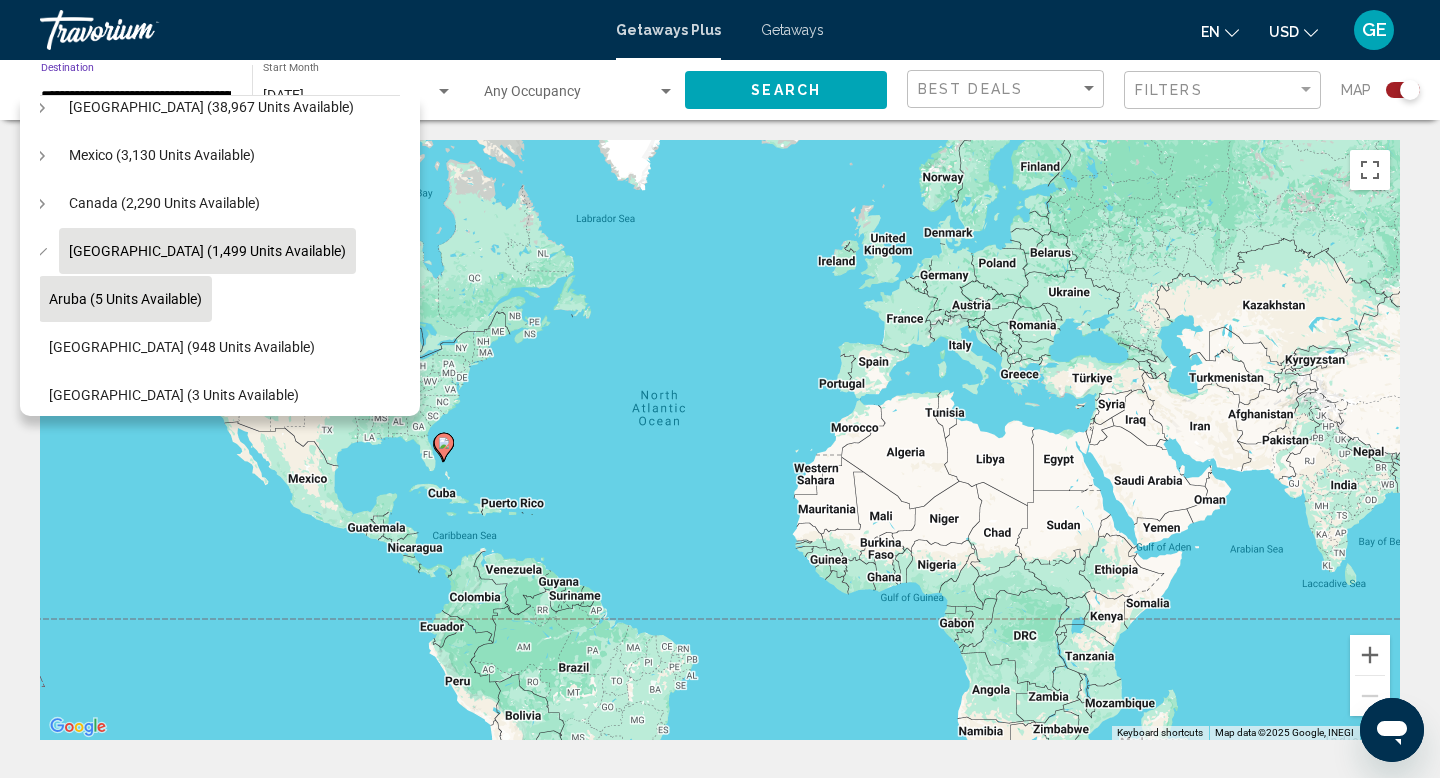 click on "Aruba (5 units available)" 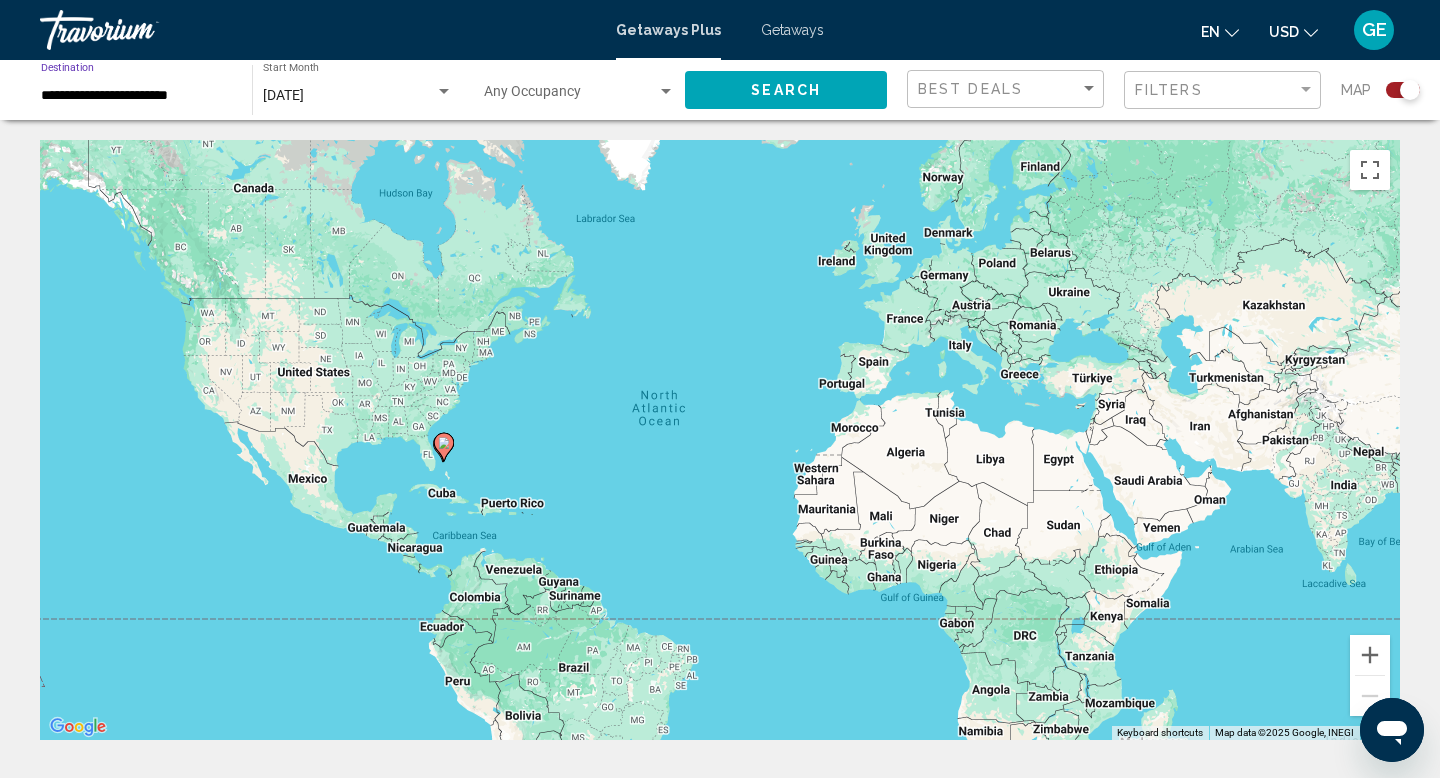 scroll, scrollTop: 0, scrollLeft: 0, axis: both 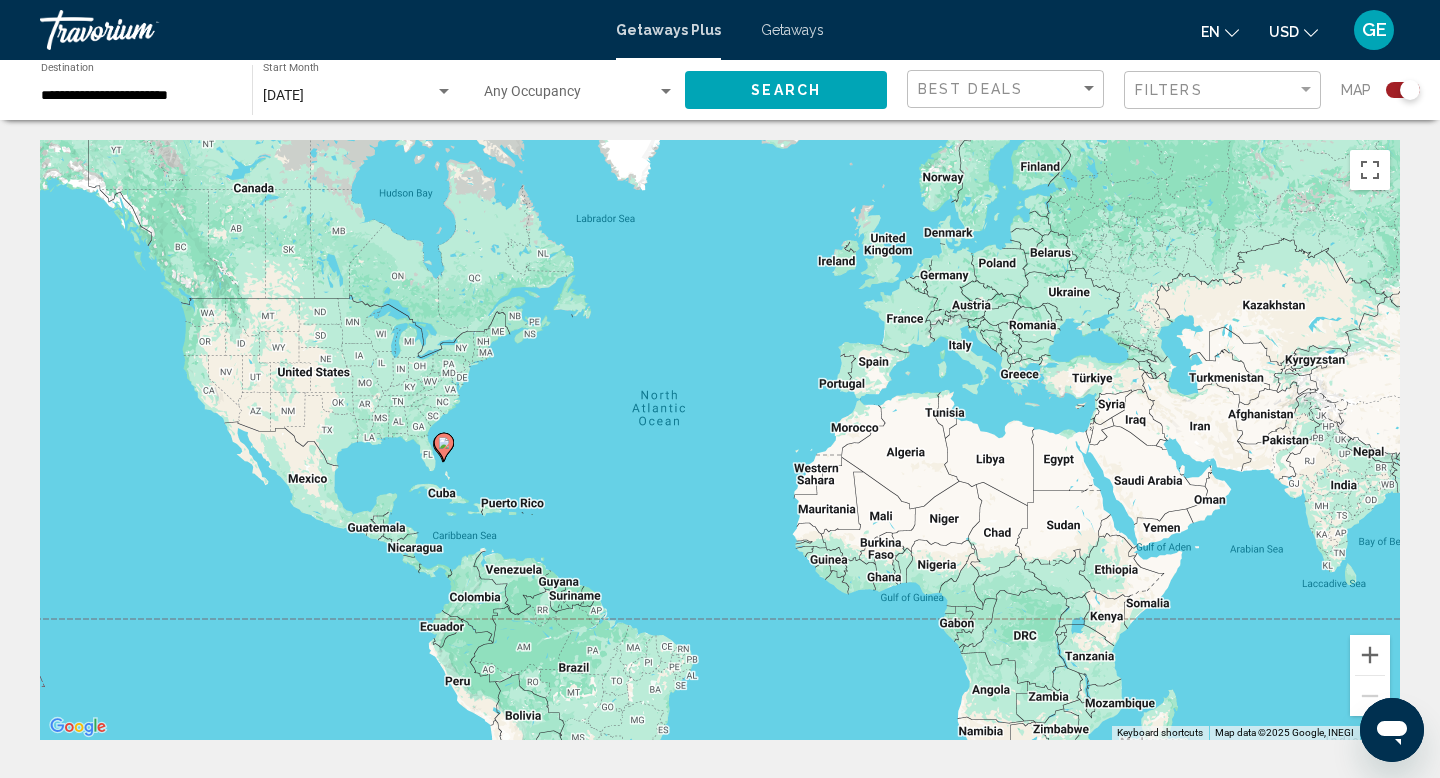 click 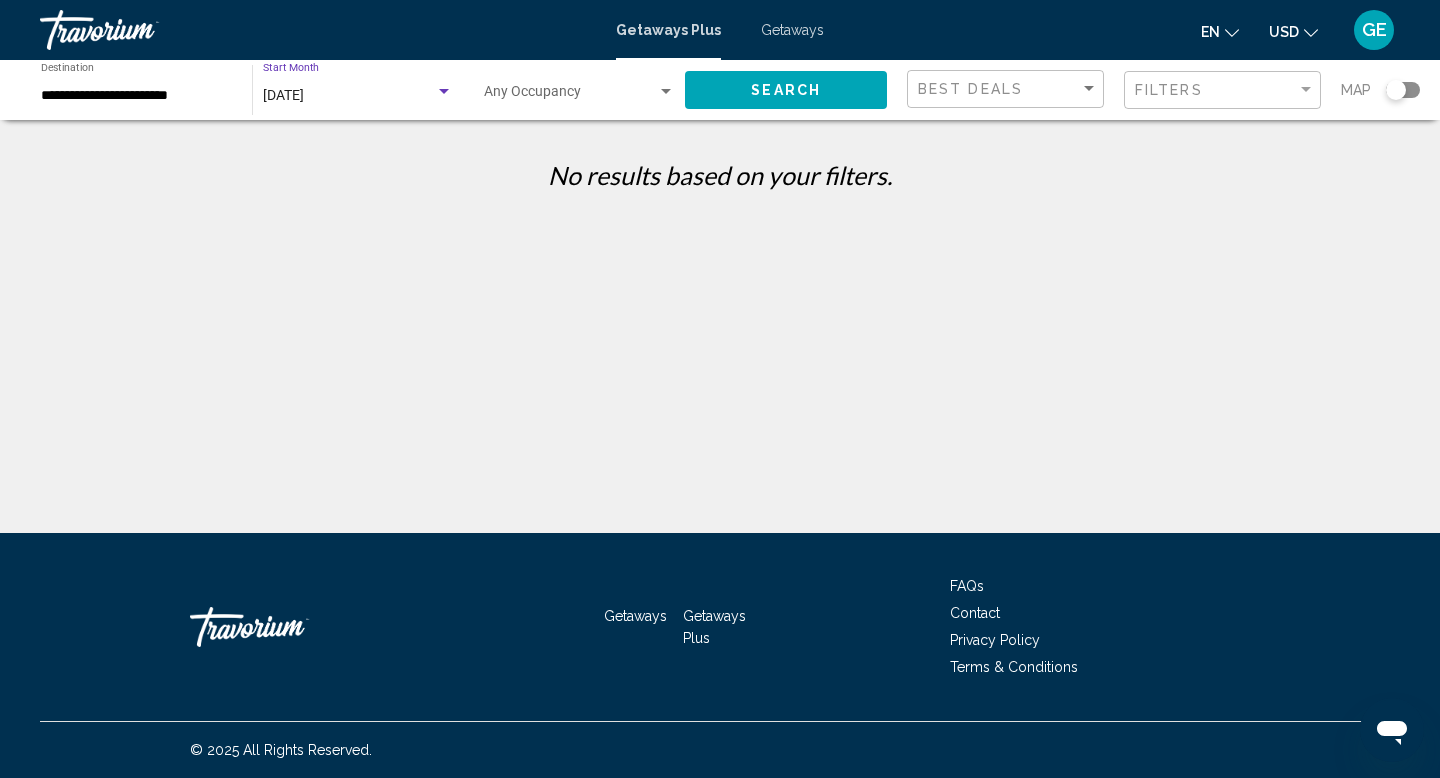 click on "[DATE]" at bounding box center [283, 95] 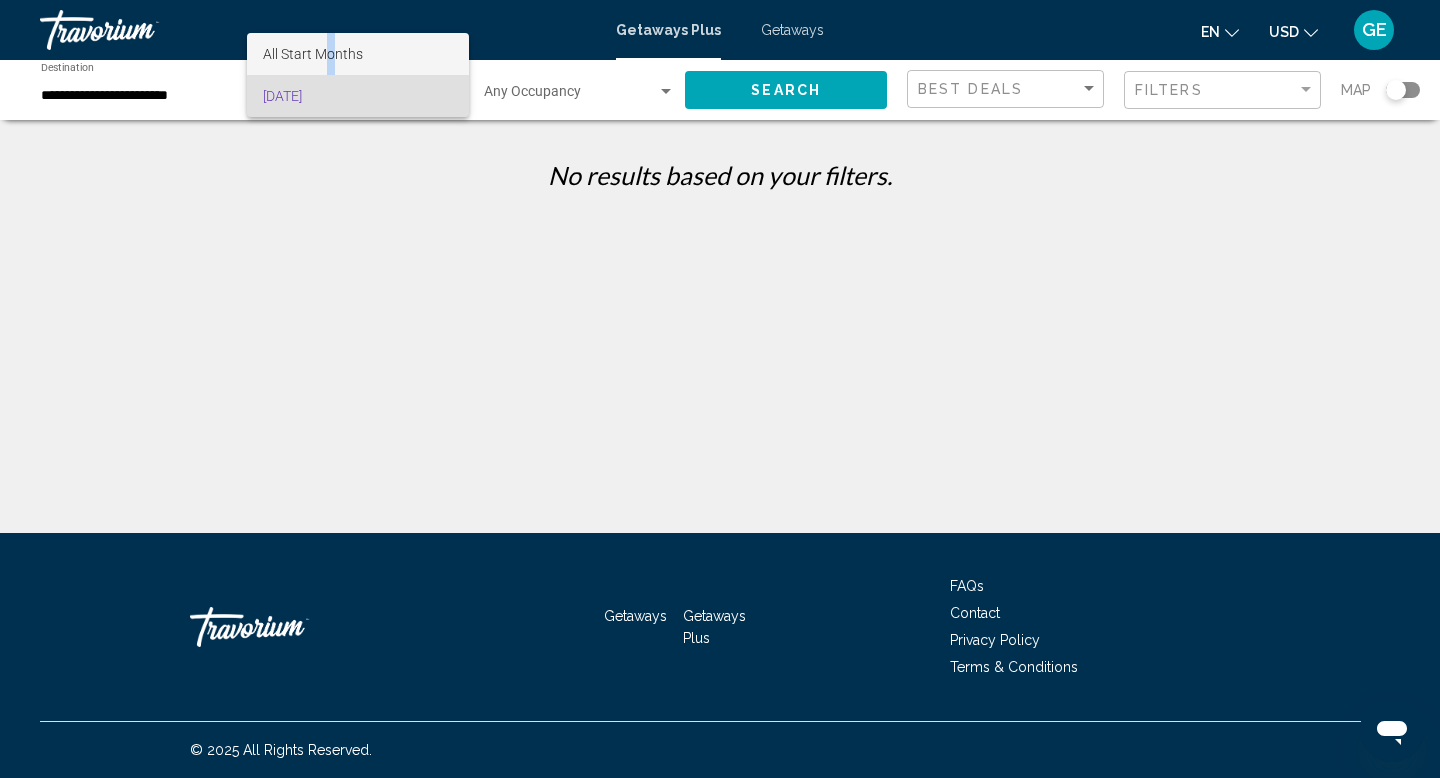 click on "All Start Months" at bounding box center [313, 54] 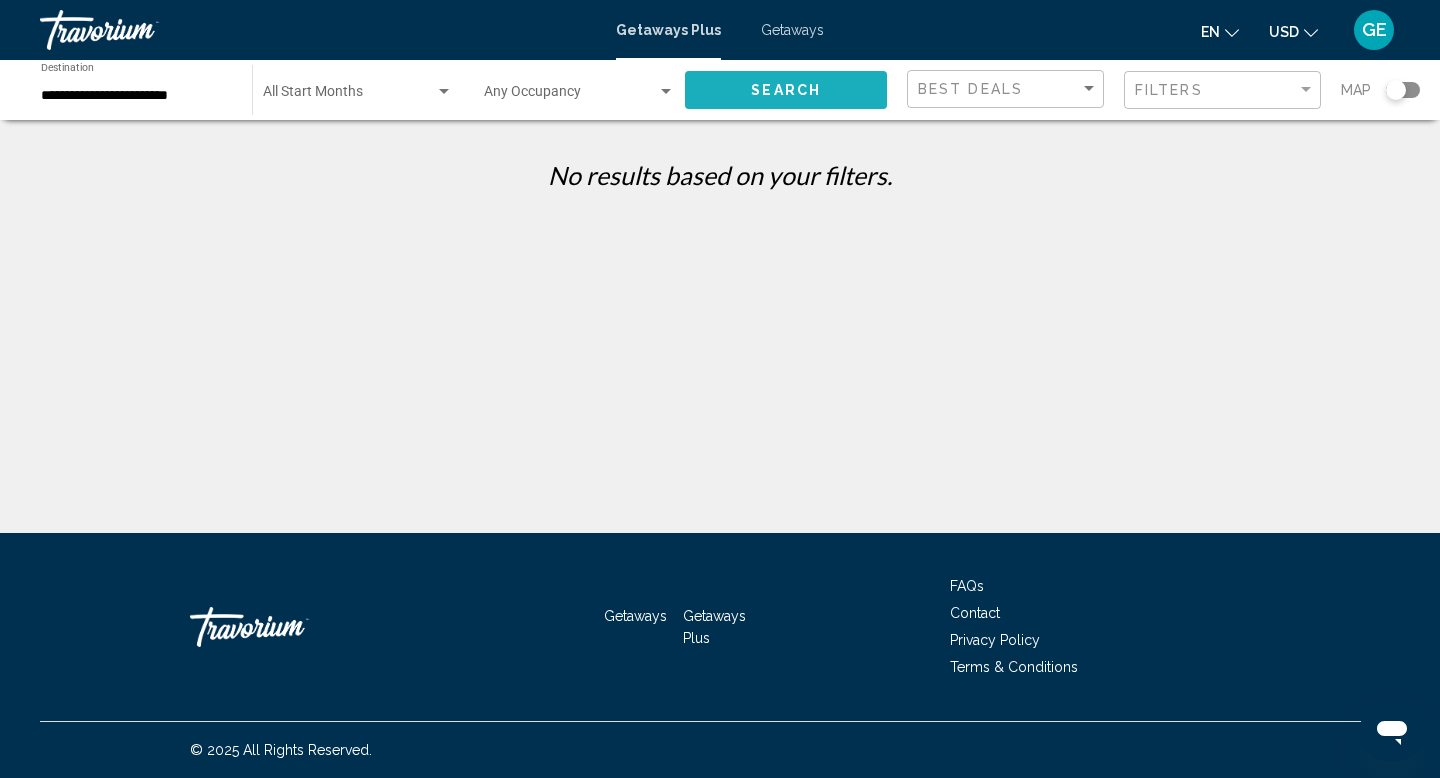 click on "Search" 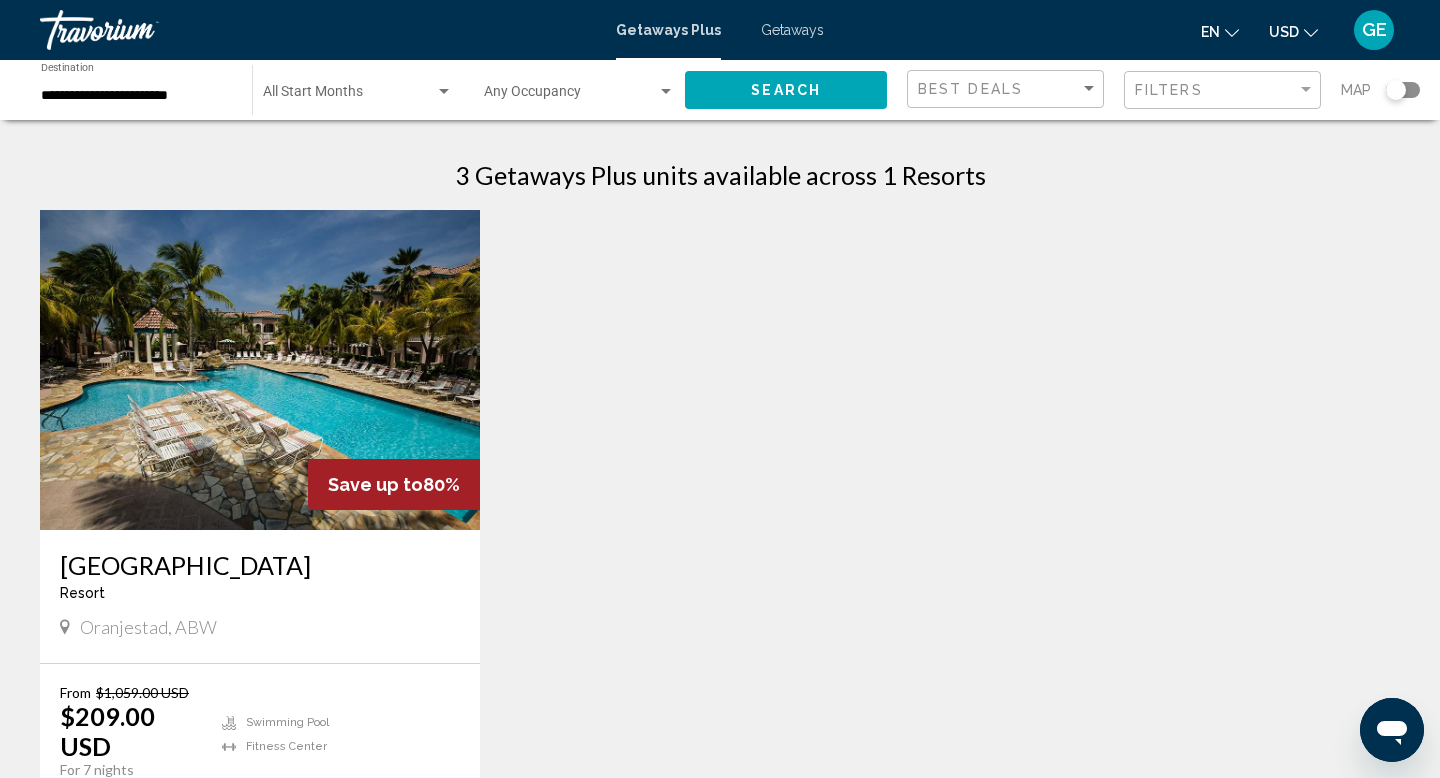 click on "**********" at bounding box center (136, 96) 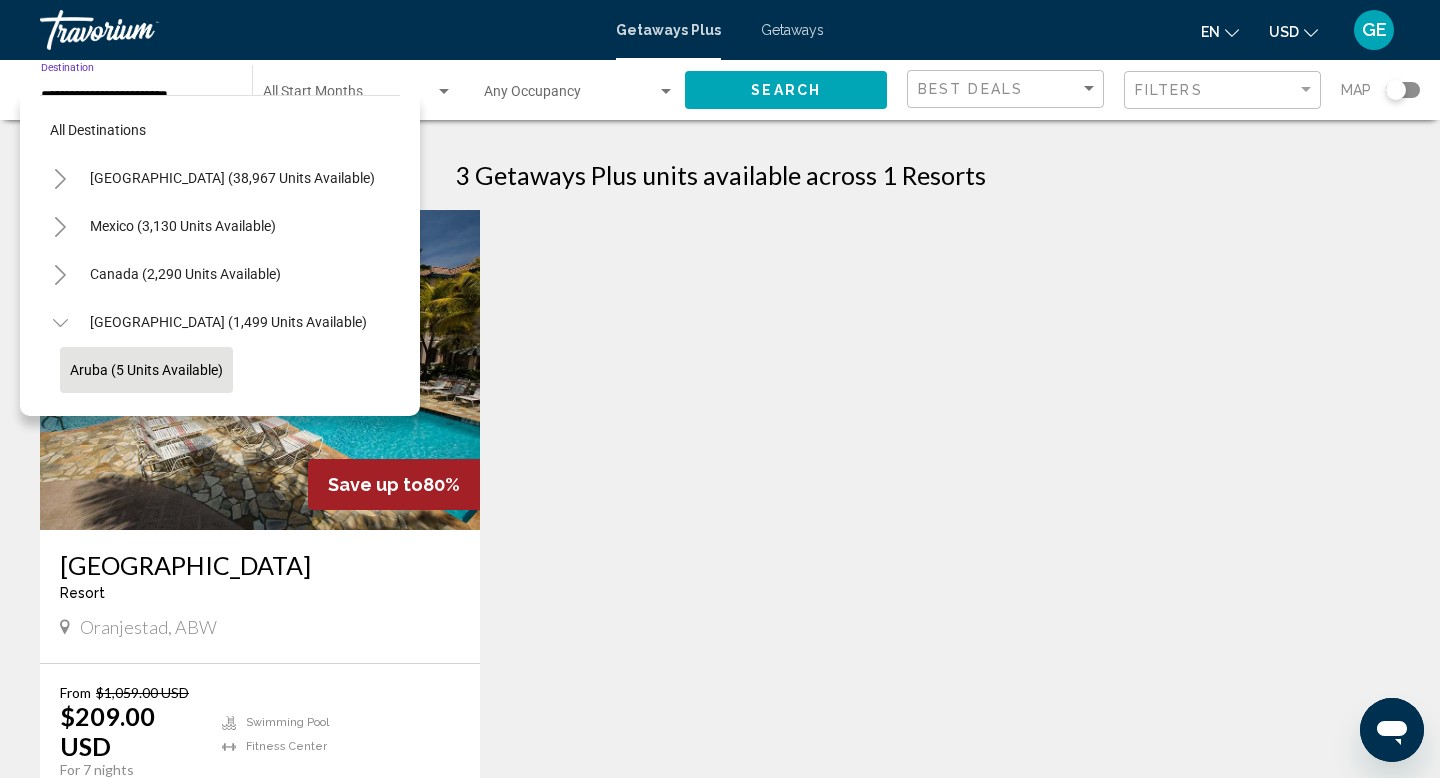 scroll, scrollTop: 119, scrollLeft: 0, axis: vertical 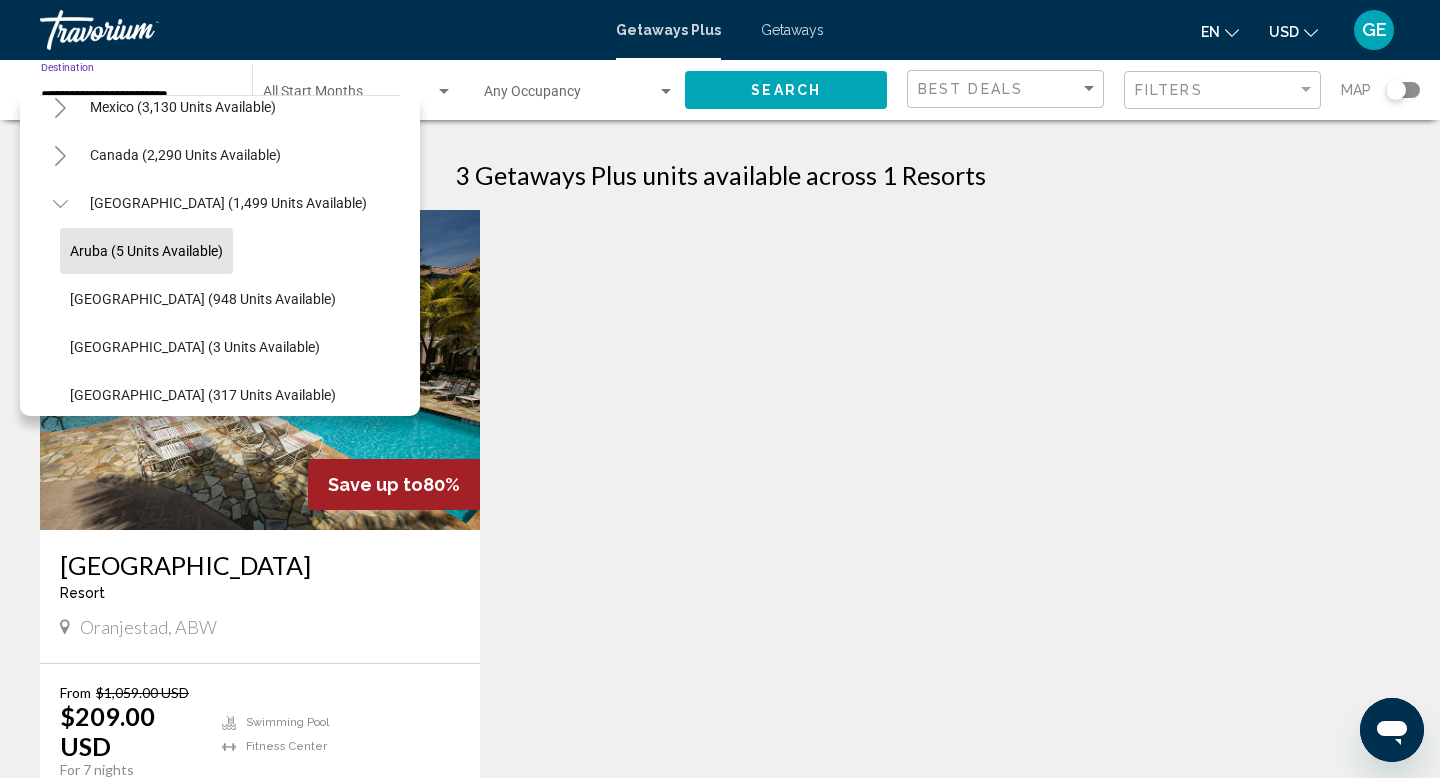 click on "Save up to  80%   Caribbean [GEOGRAPHIC_DATA]  -  This is an adults only resort
[GEOGRAPHIC_DATA], [GEOGRAPHIC_DATA] From $1,059.00 USD $209.00 USD For 7 nights You save  $850.00 USD   temp  3
Swimming Pool
[GEOGRAPHIC_DATA]    ( 3 units )  No results based on your filters." at bounding box center (720, 547) 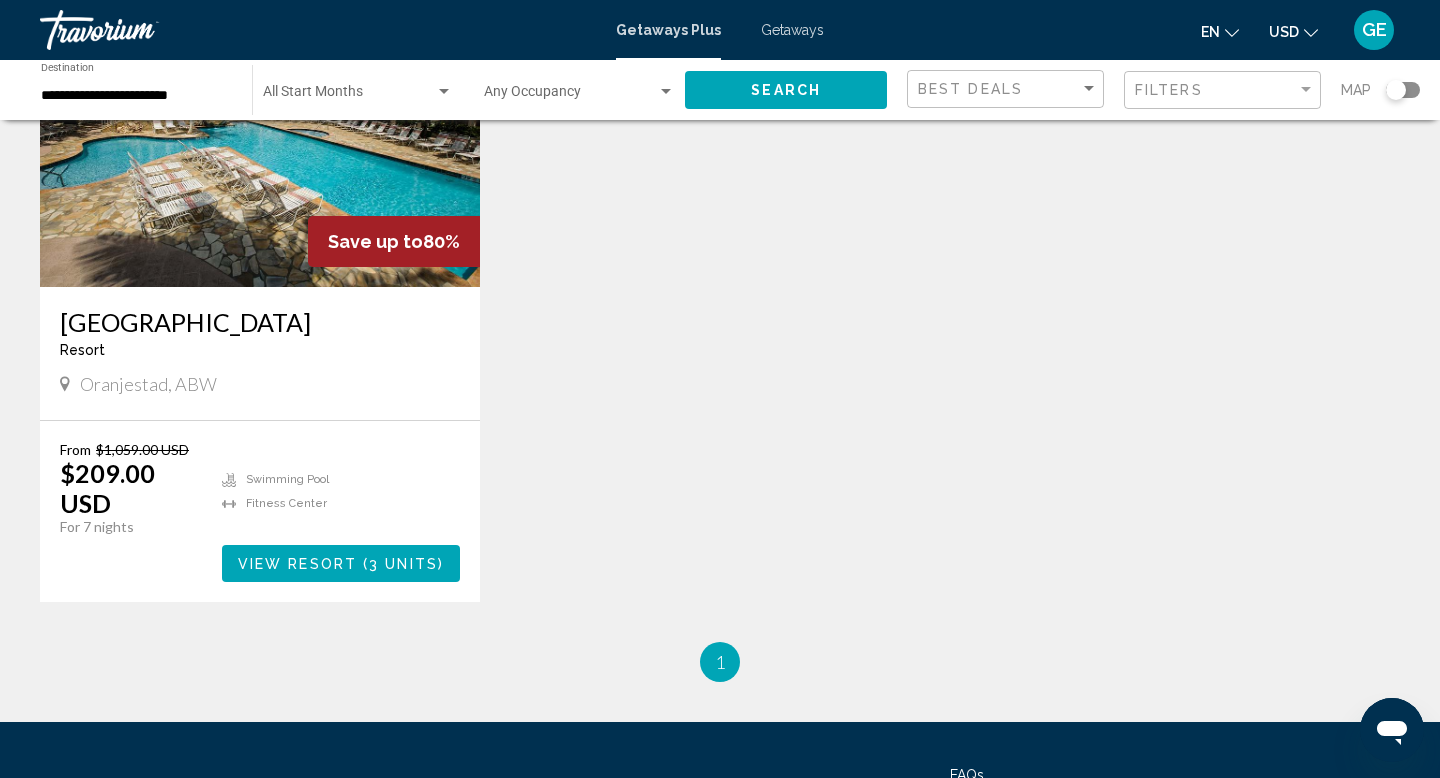 scroll, scrollTop: 261, scrollLeft: 0, axis: vertical 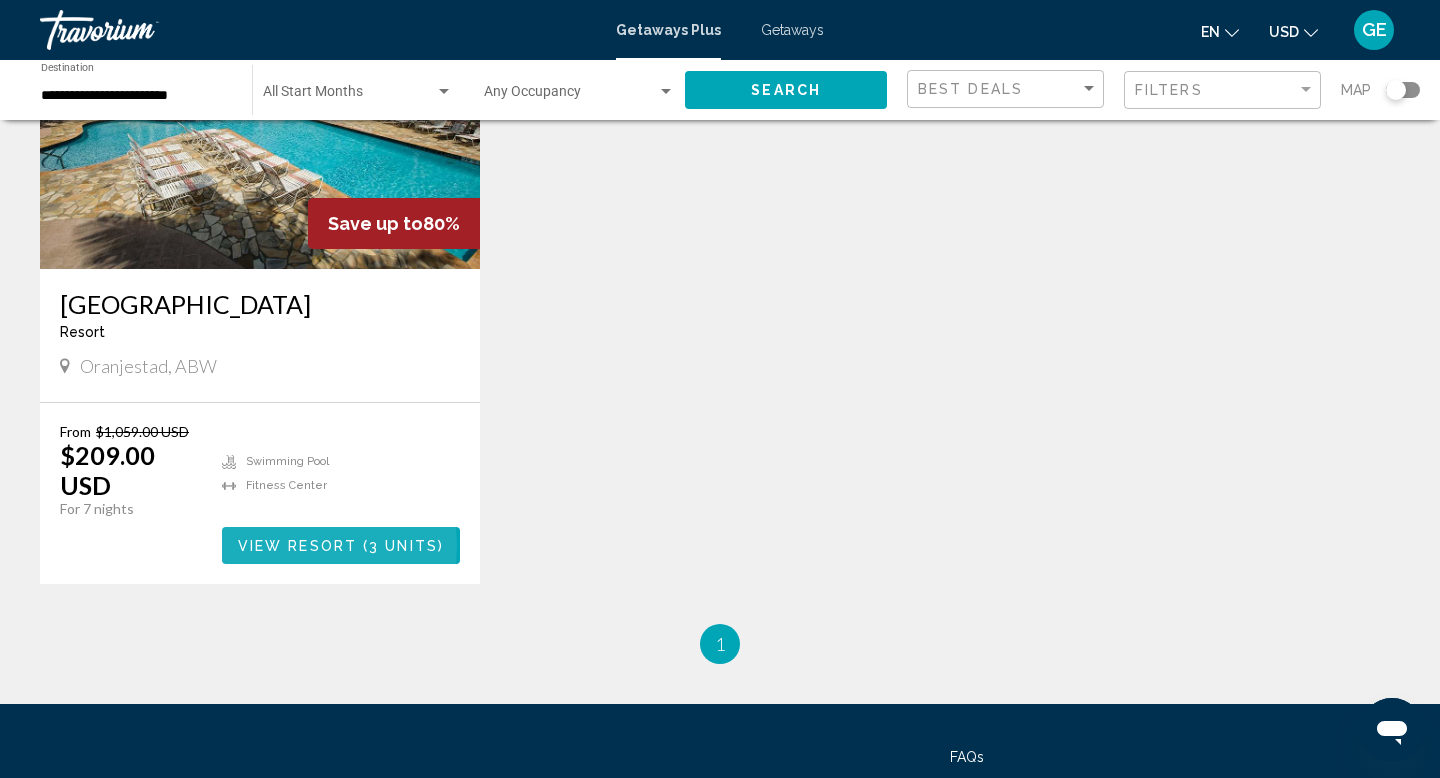 click on "View Resort" at bounding box center (297, 546) 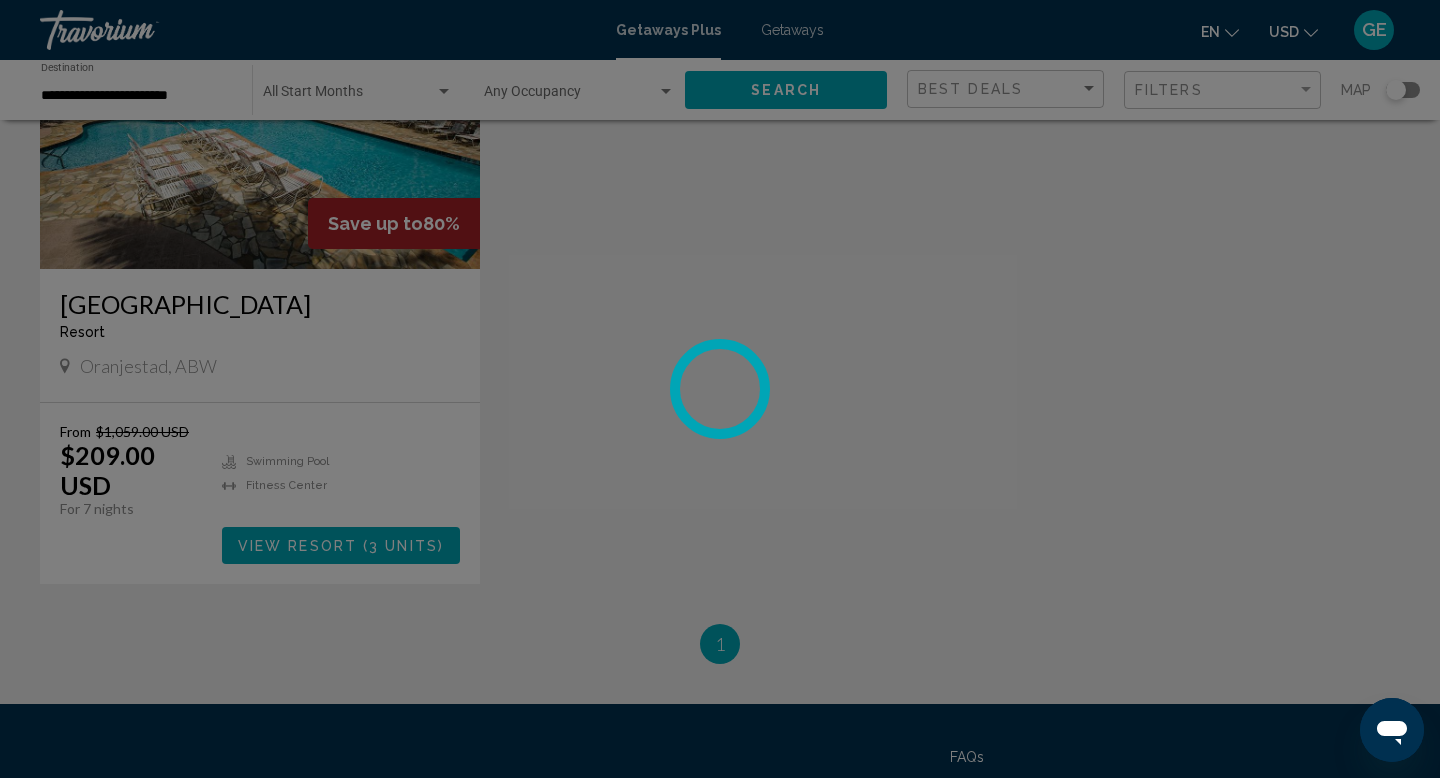 scroll, scrollTop: 351, scrollLeft: 0, axis: vertical 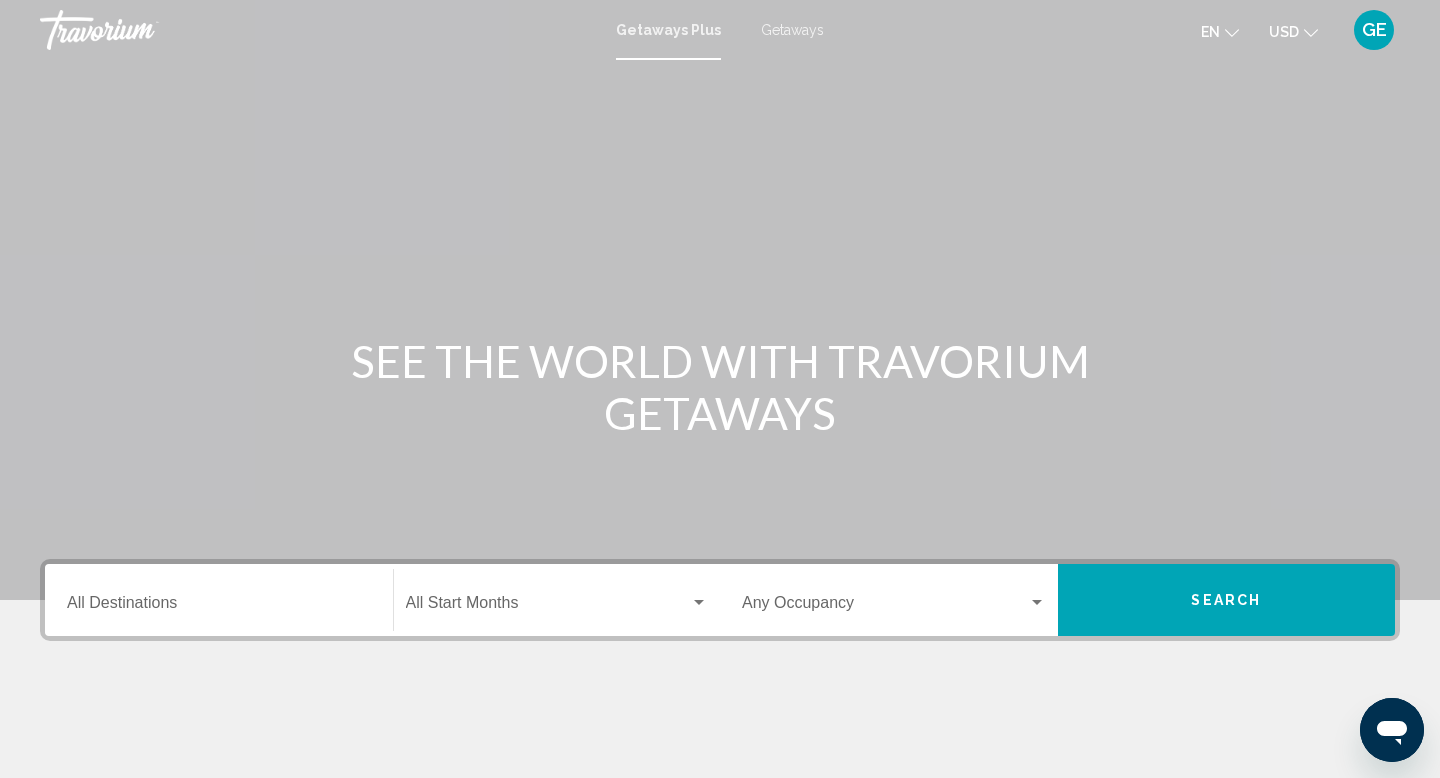 click on "USD" 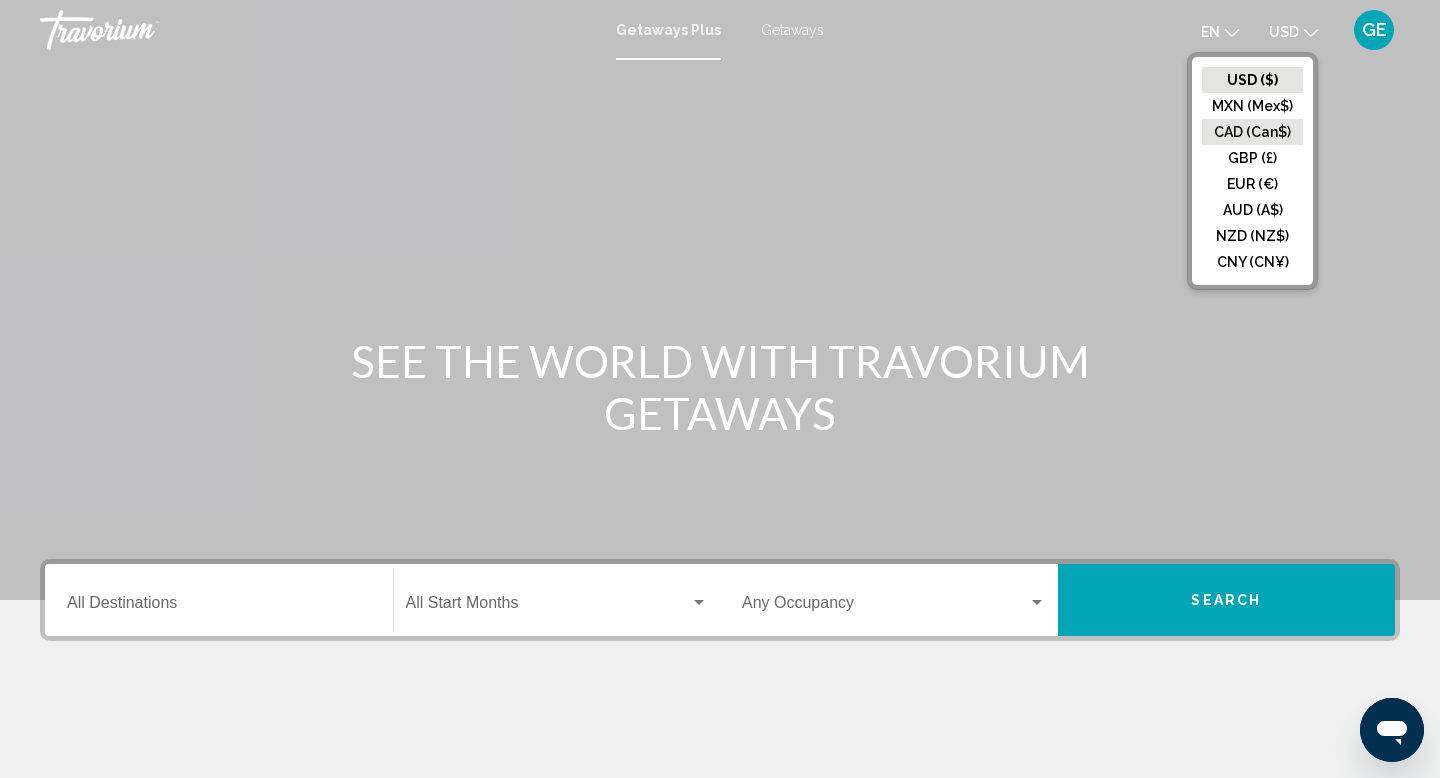 click on "CAD (Can$)" 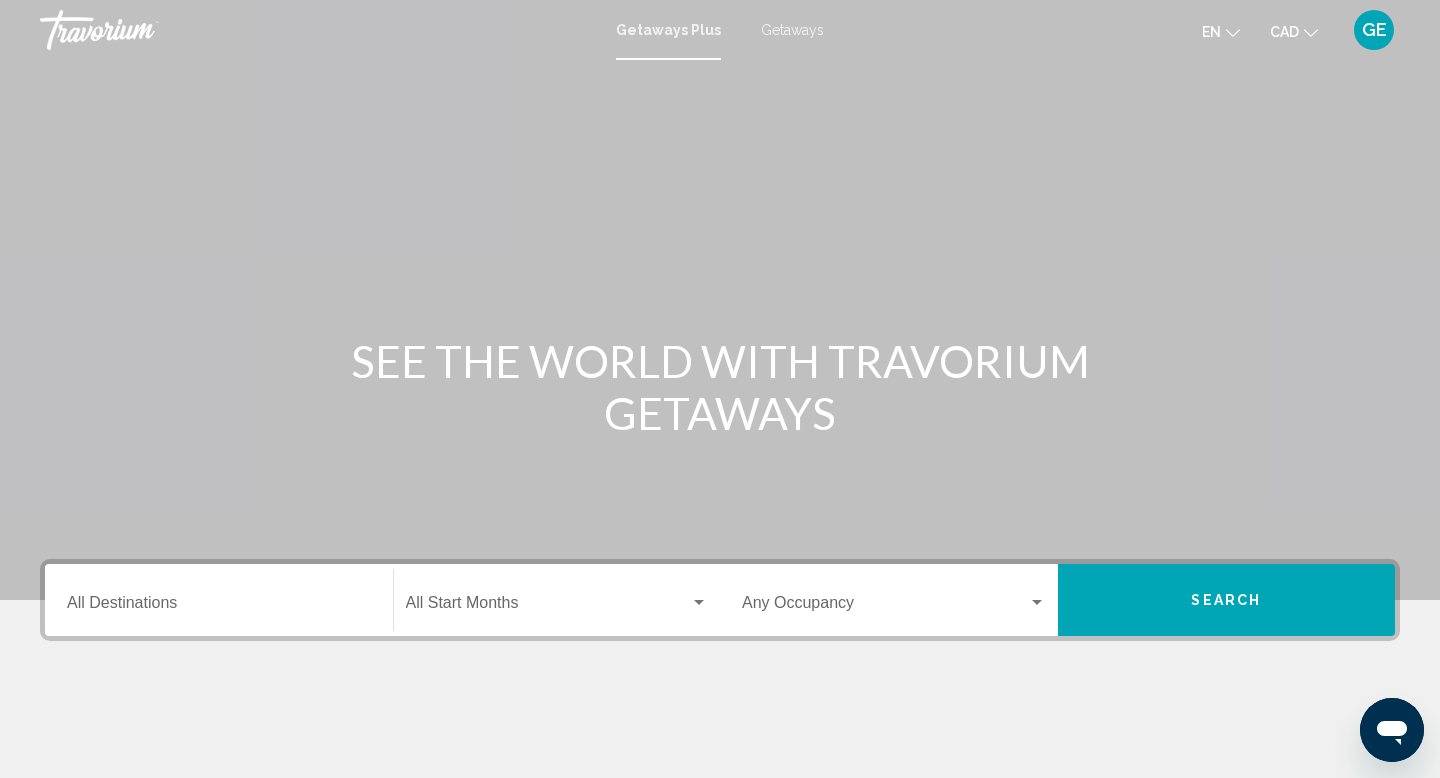 click on "Destination All Destinations" at bounding box center [219, 600] 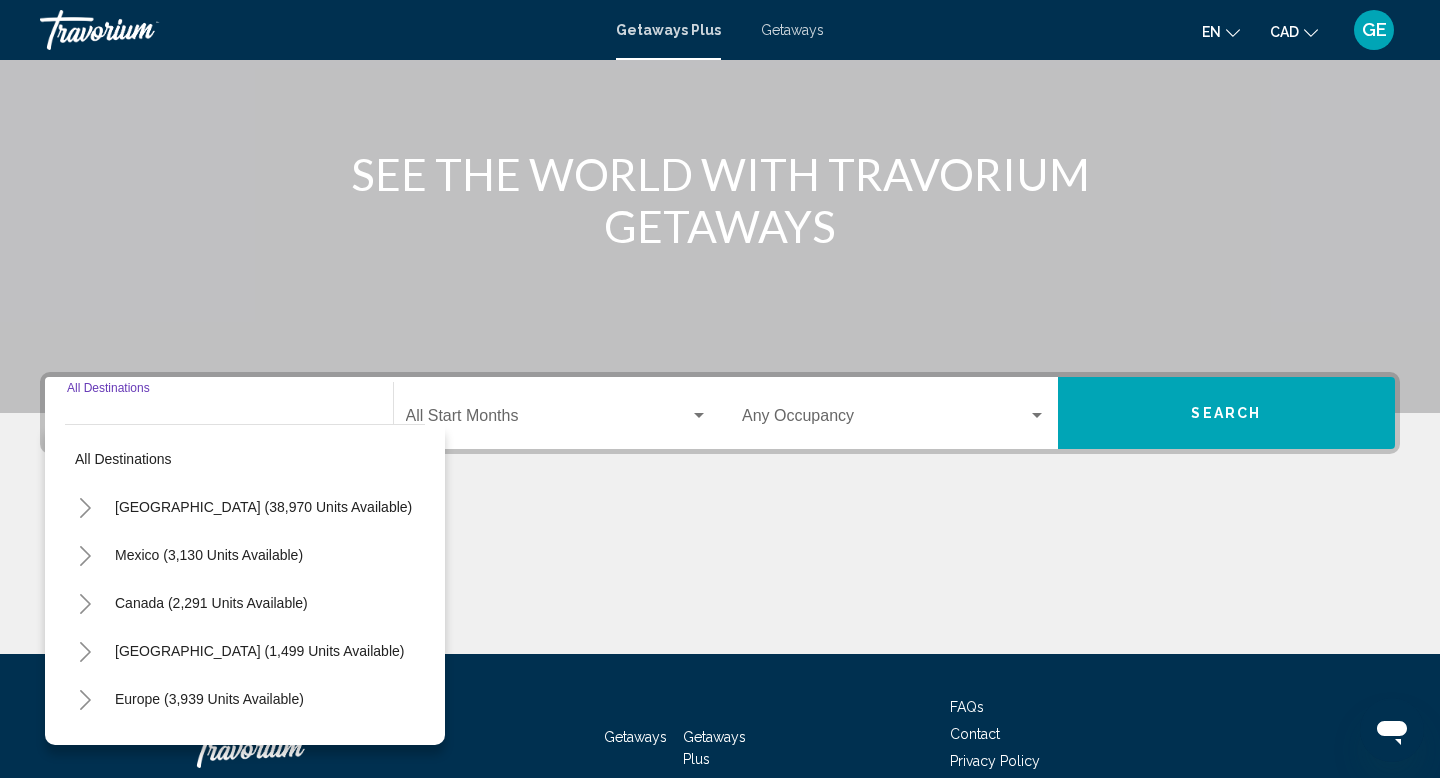 scroll, scrollTop: 308, scrollLeft: 0, axis: vertical 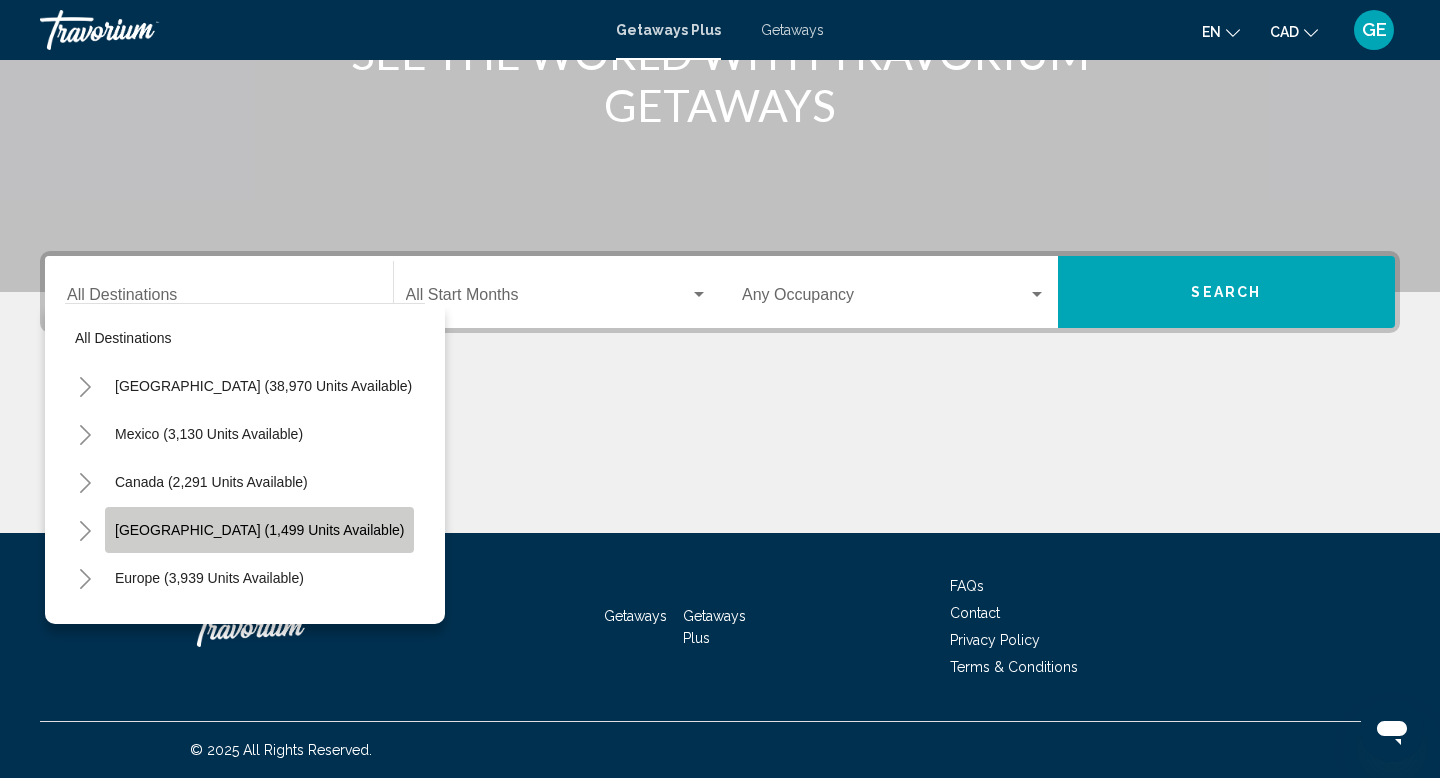 click on "[GEOGRAPHIC_DATA] (1,499 units available)" 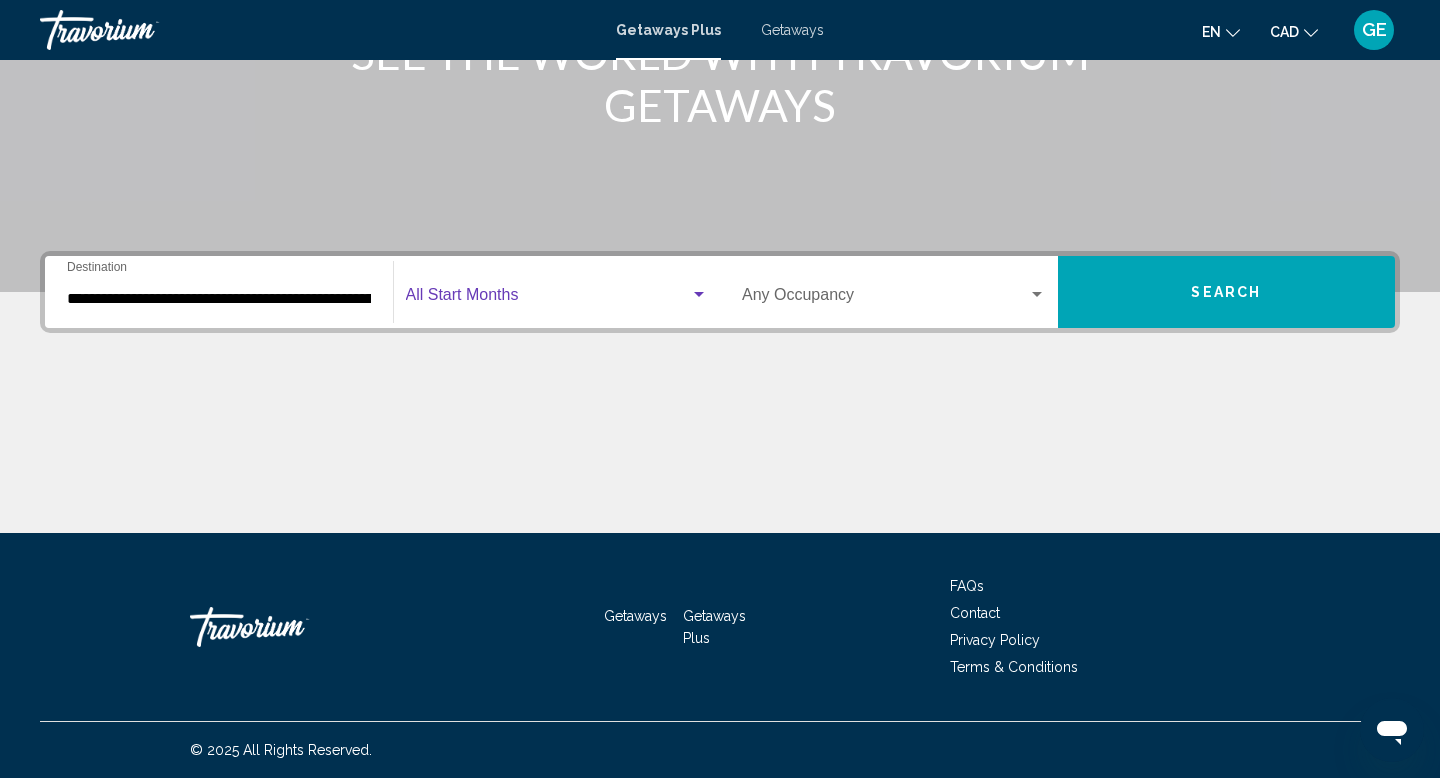 click at bounding box center (548, 299) 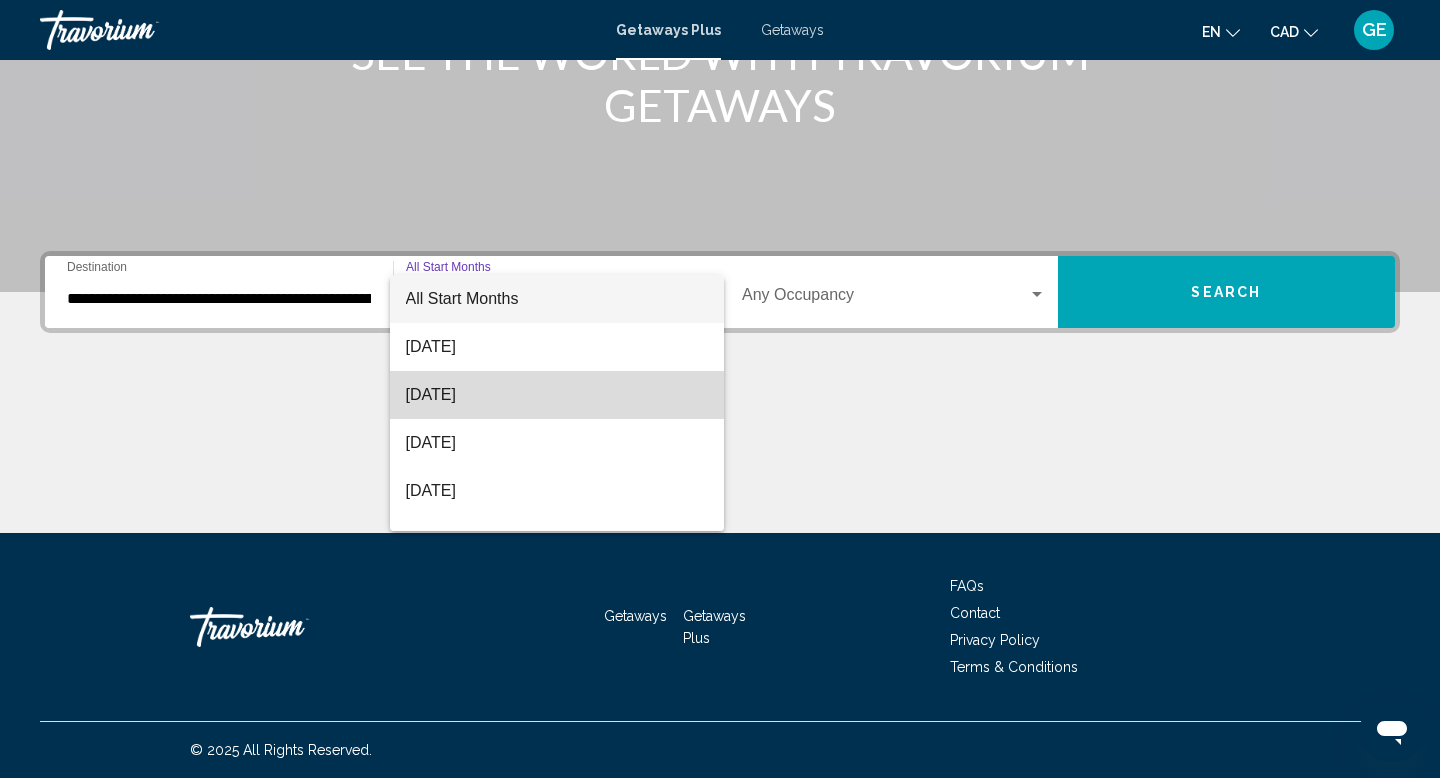 click on "[DATE]" at bounding box center [557, 395] 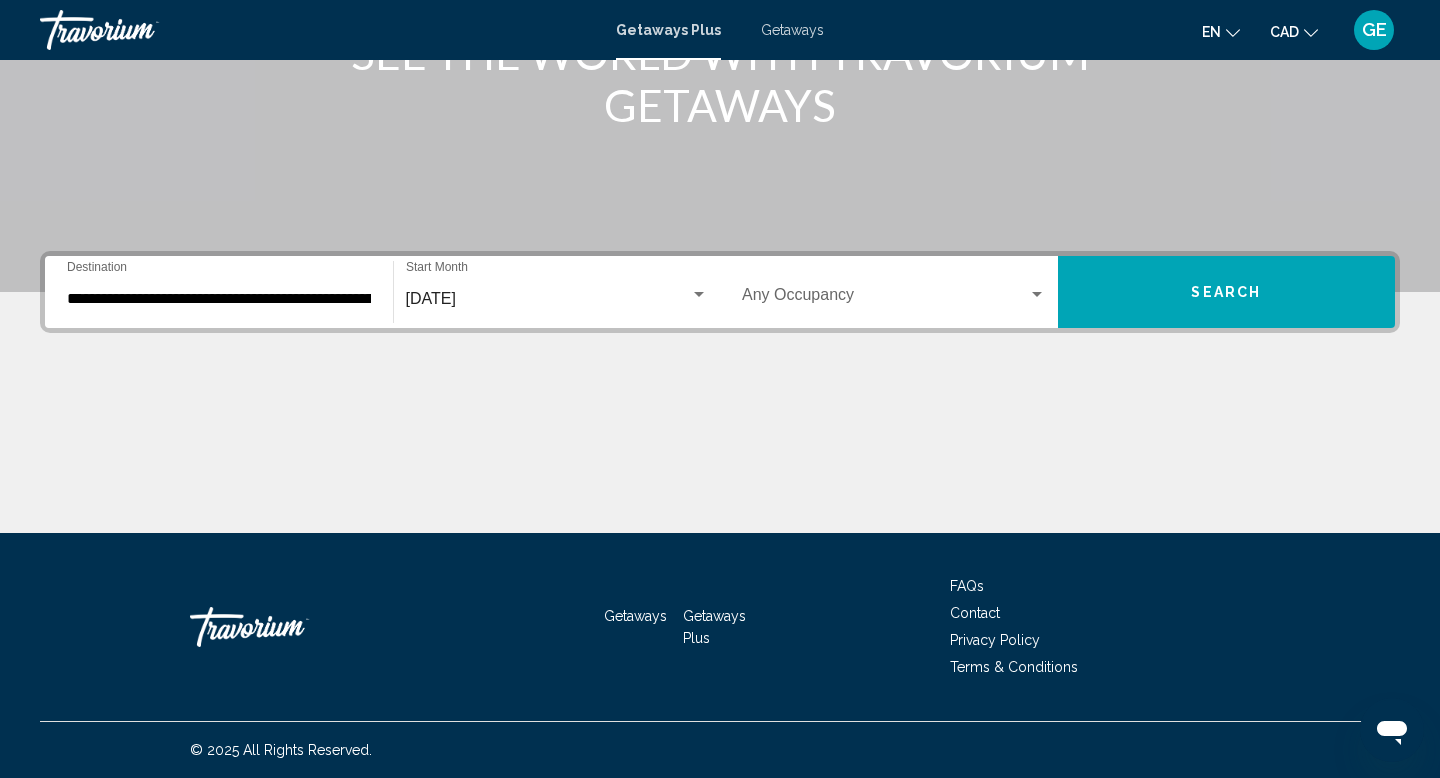click on "August 2025 Start Month All Start Months" 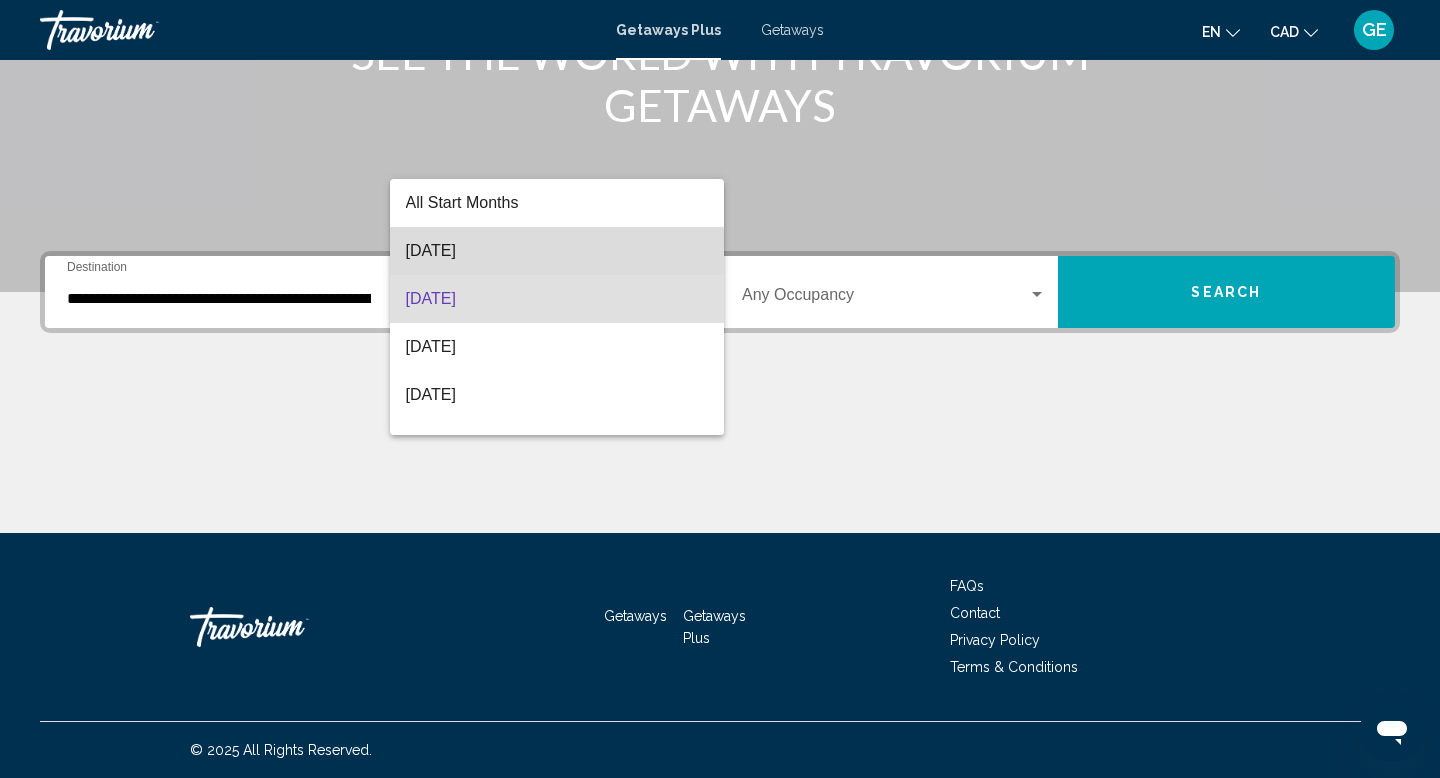 click on "[DATE]" at bounding box center [557, 251] 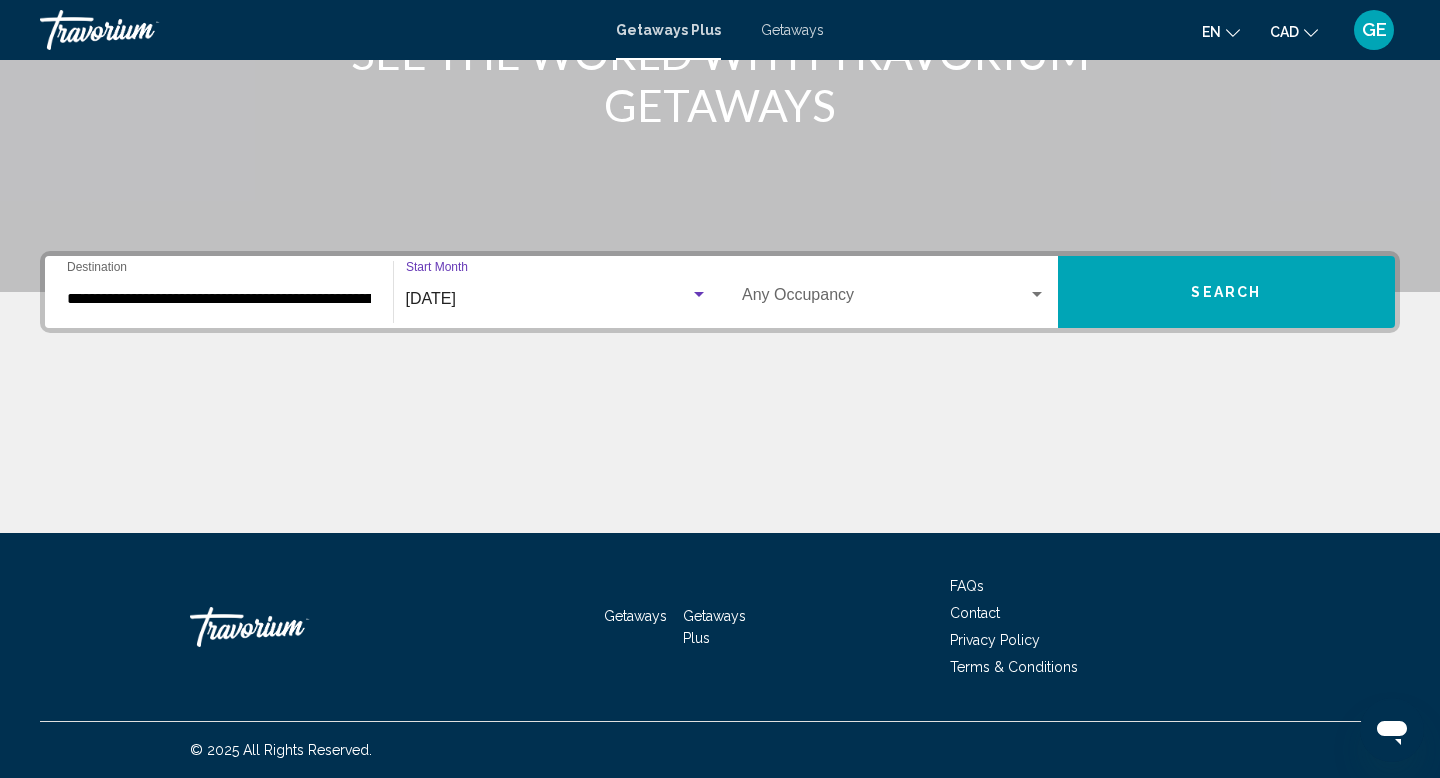 click at bounding box center [885, 299] 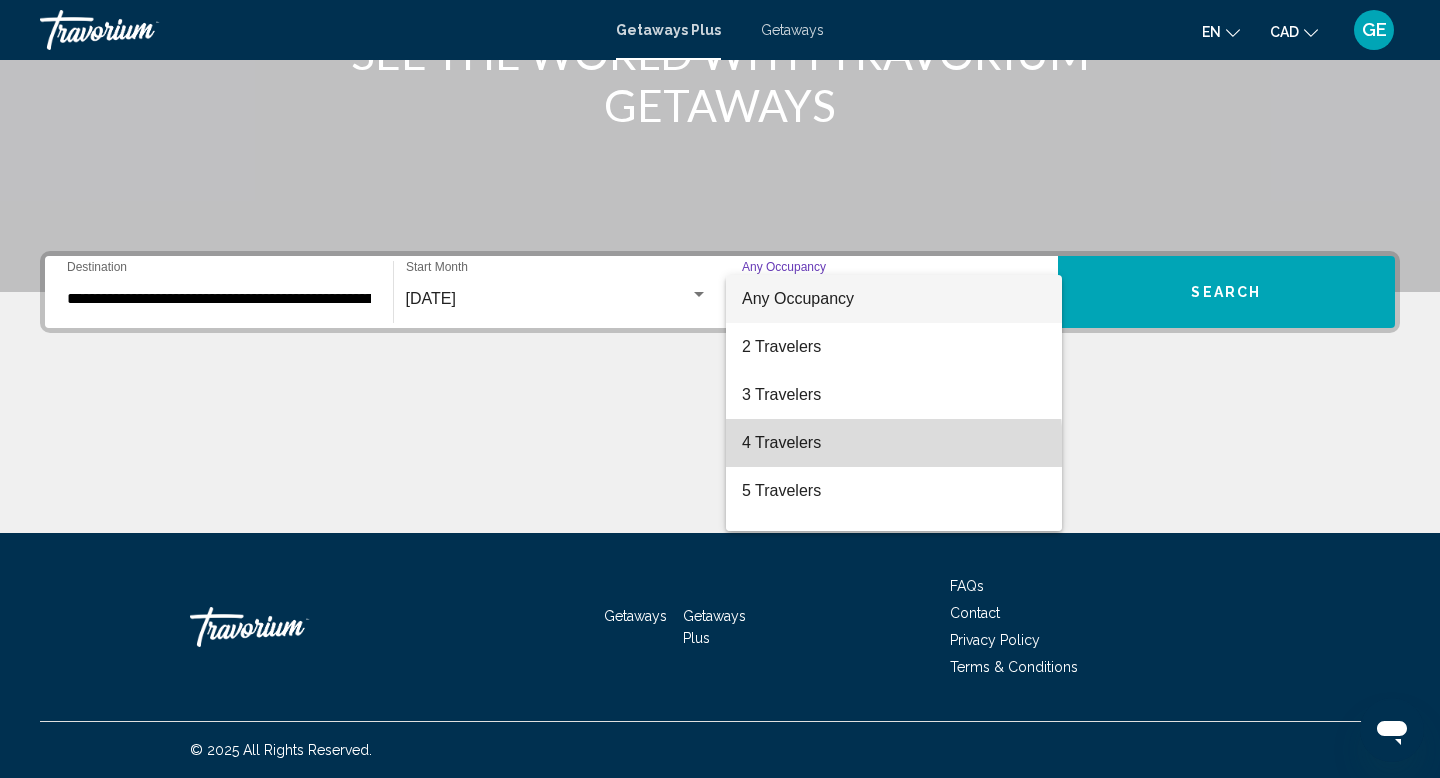 click on "4 Travelers" at bounding box center (894, 443) 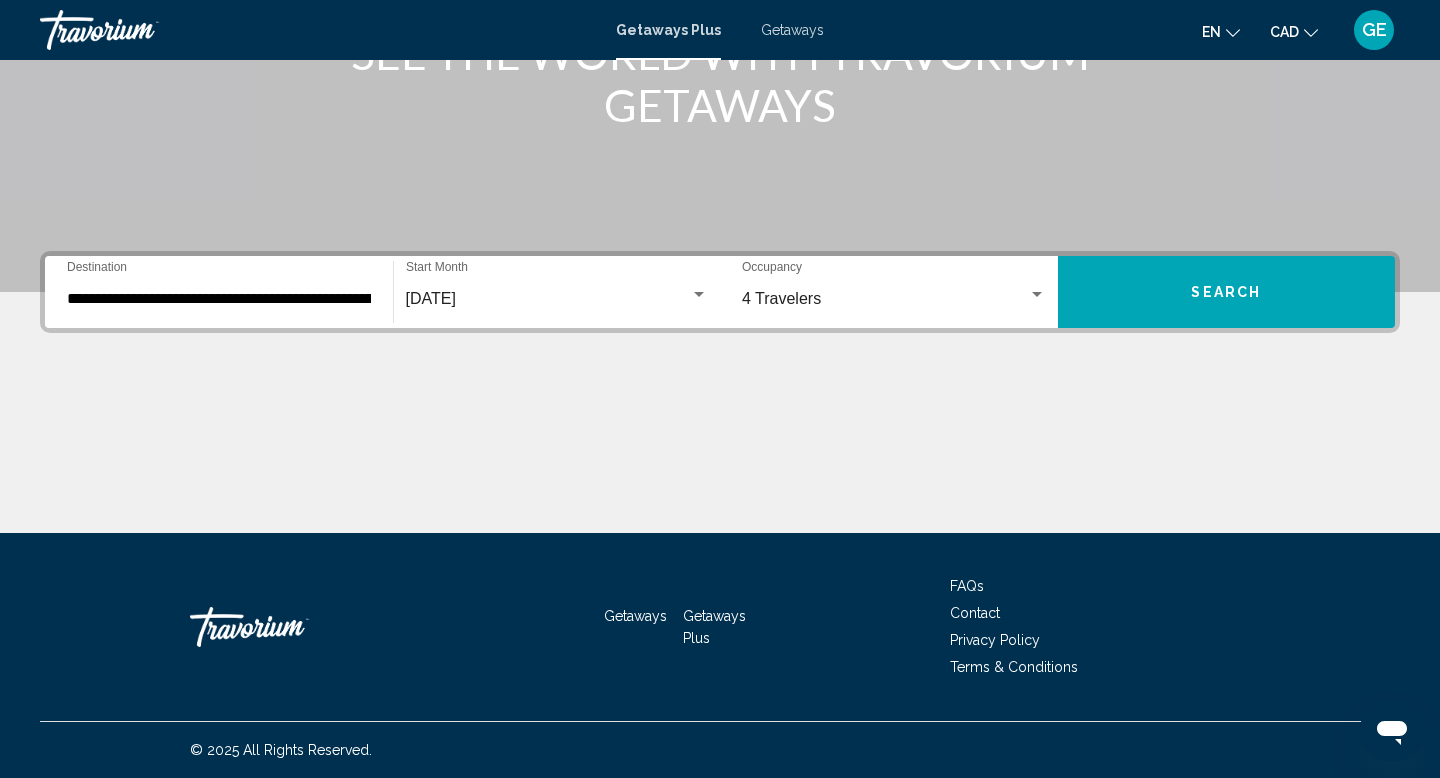 click on "4 Travelers Occupancy Any Occupancy" at bounding box center [894, 292] 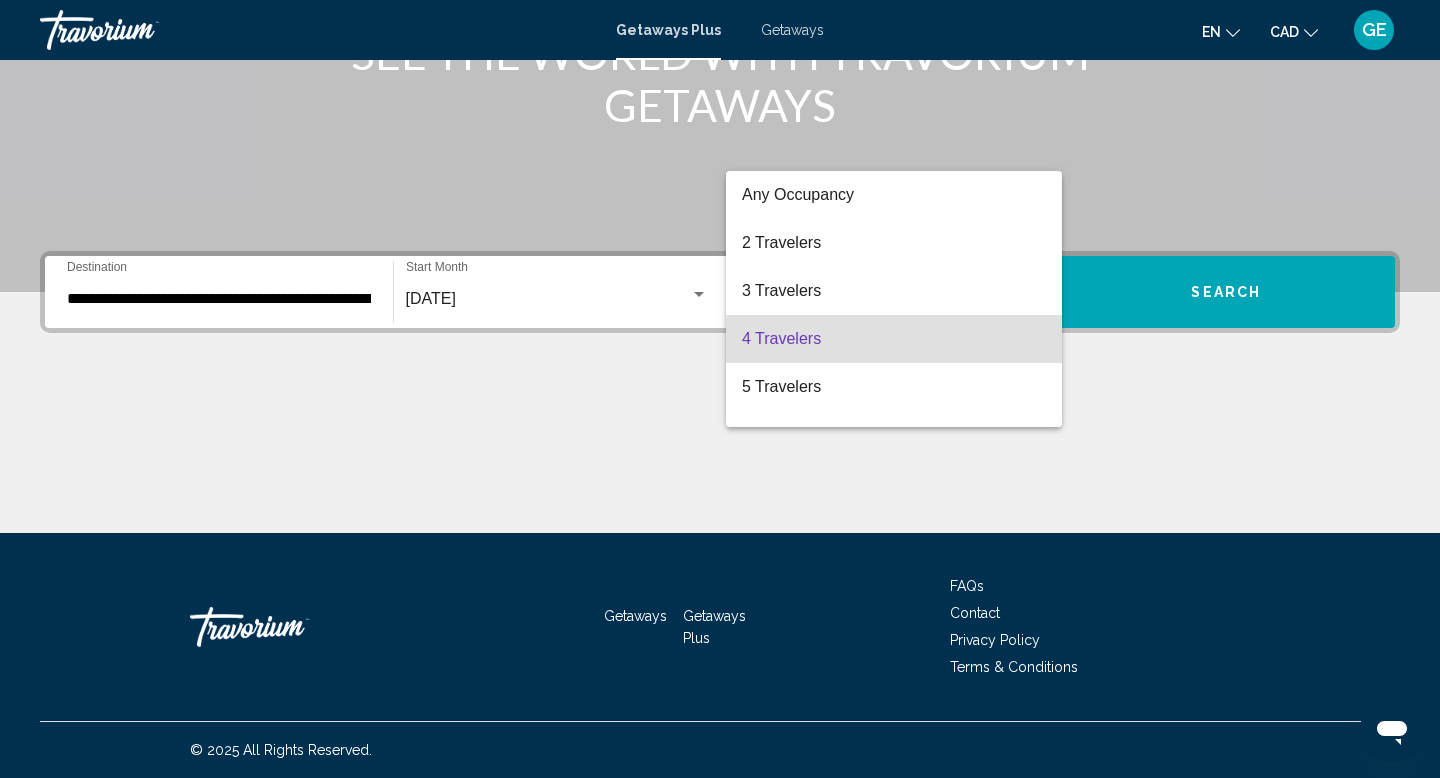 scroll, scrollTop: 40, scrollLeft: 0, axis: vertical 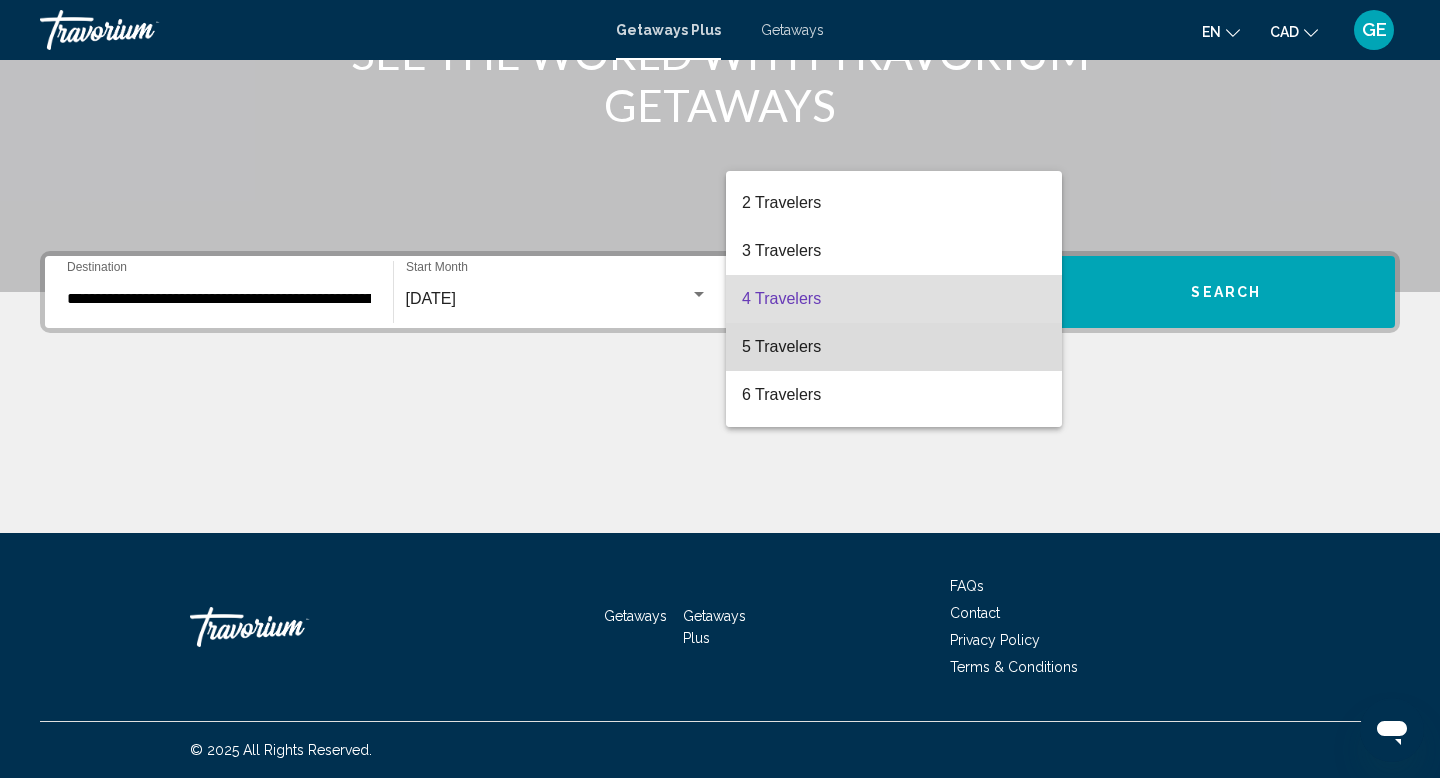 click on "5 Travelers" at bounding box center [894, 347] 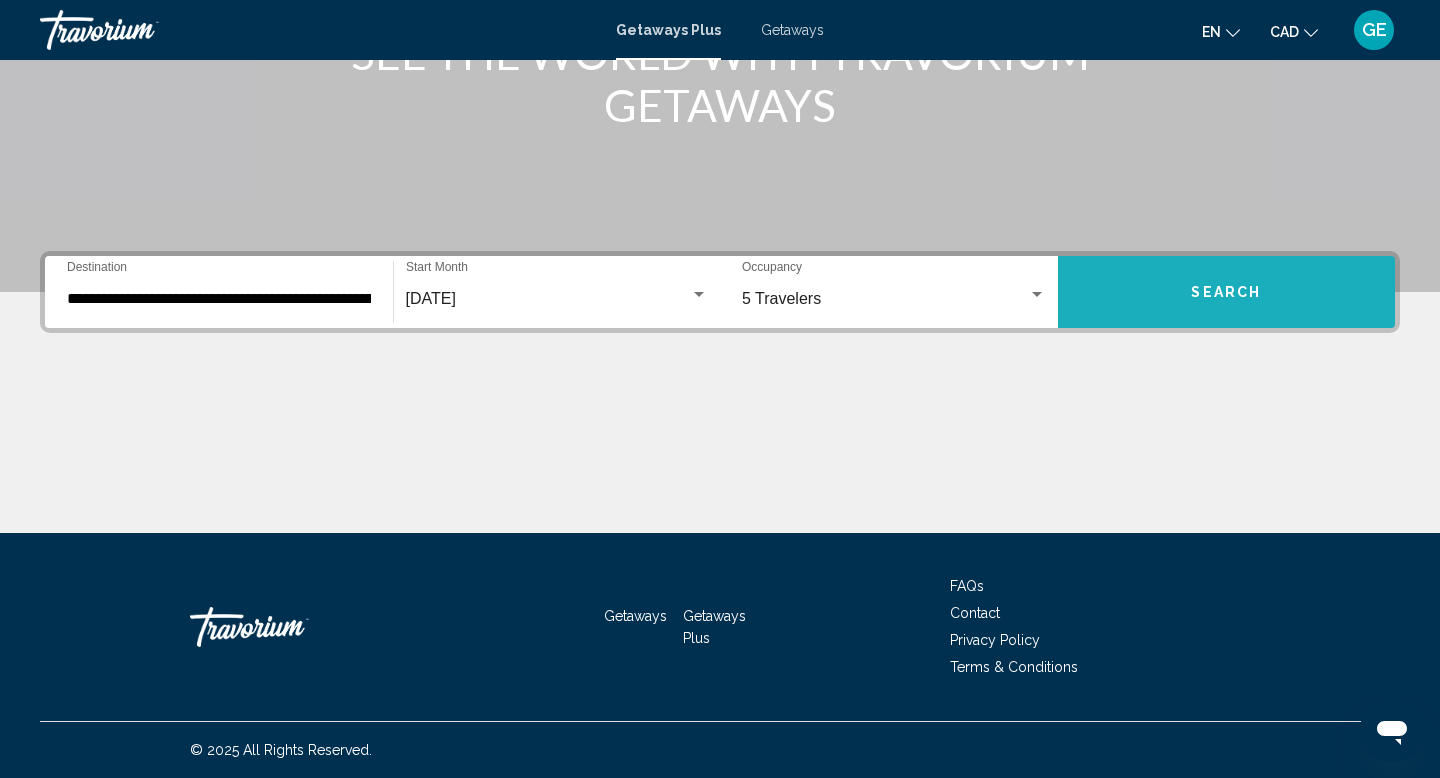 click on "Search" at bounding box center [1227, 292] 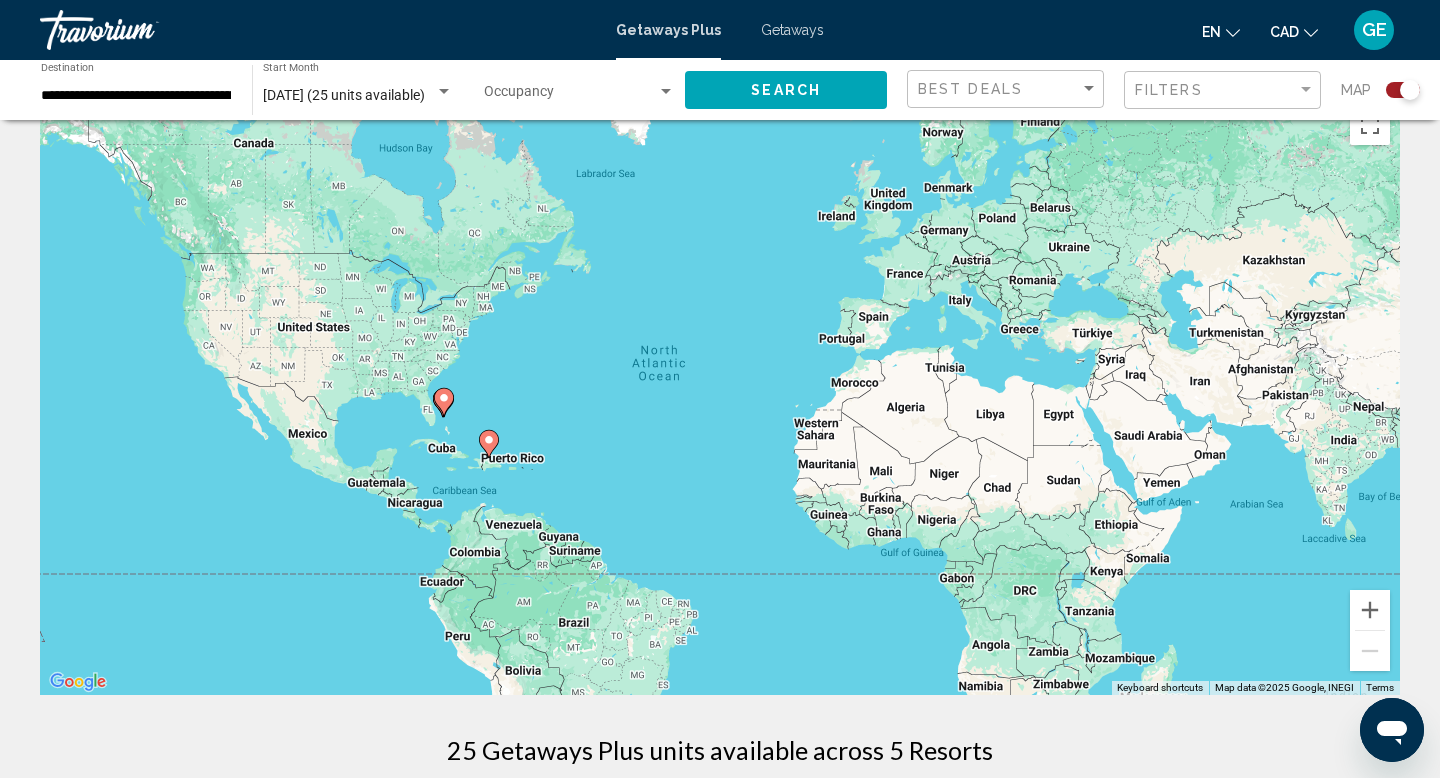 scroll, scrollTop: 0, scrollLeft: 0, axis: both 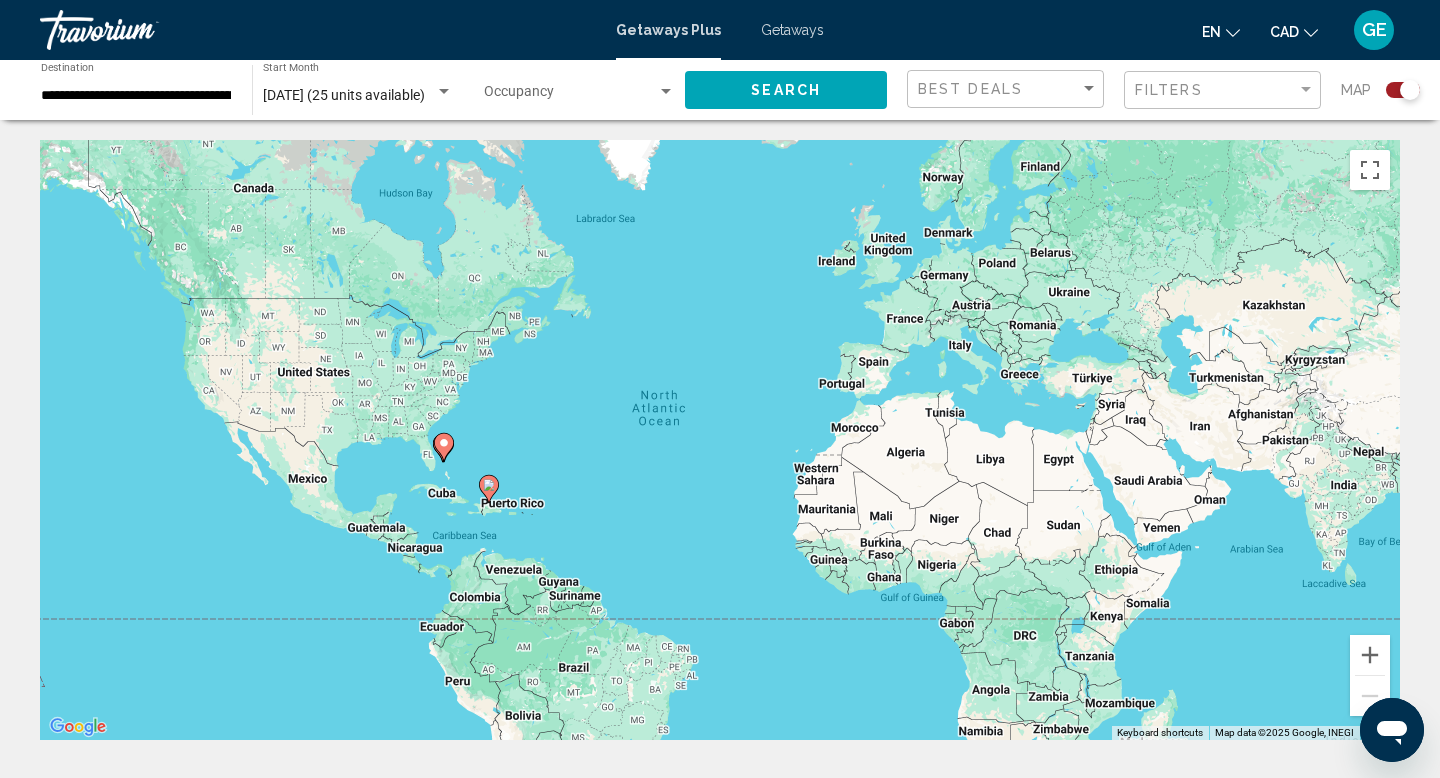 click on "July 2025 (25 units available)" at bounding box center [344, 95] 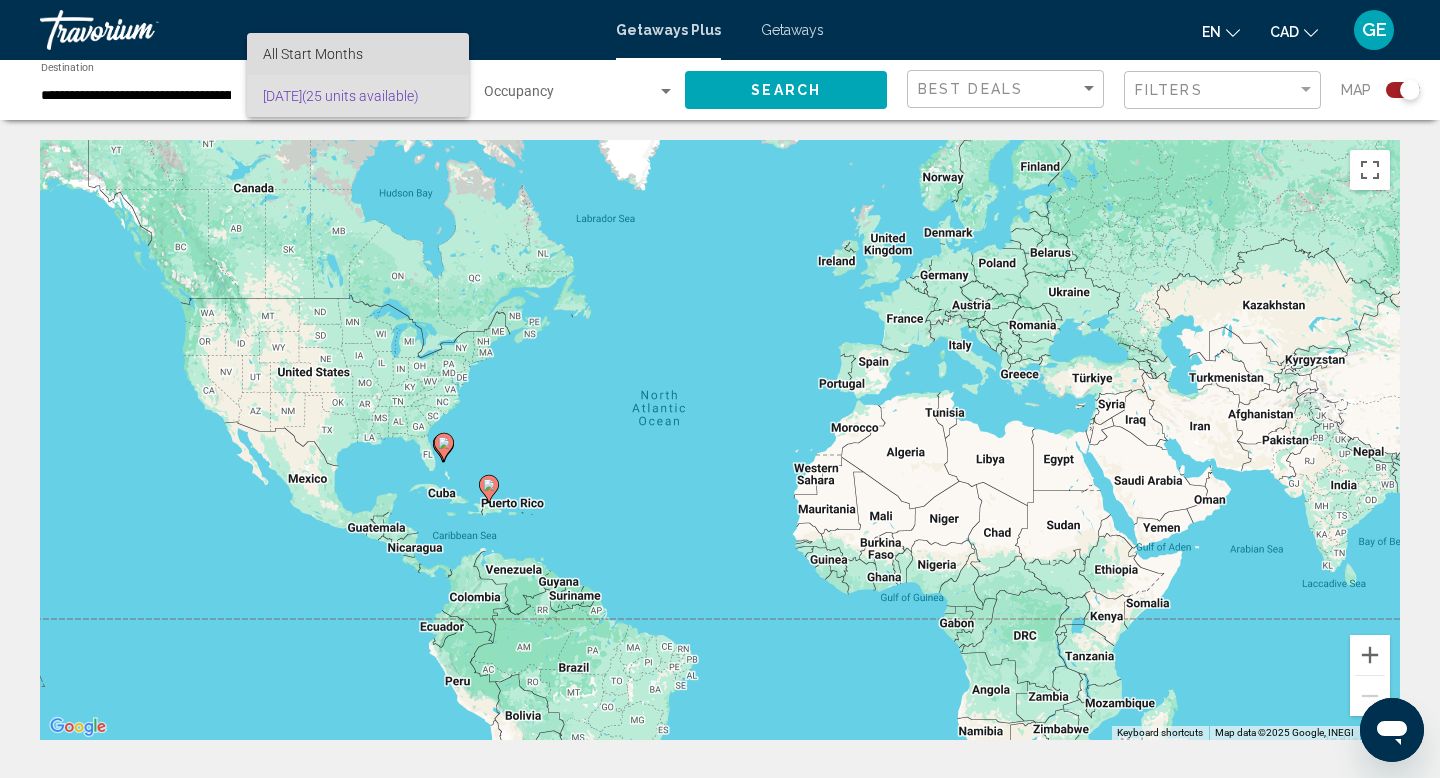 click on "All Start Months" at bounding box center (358, 54) 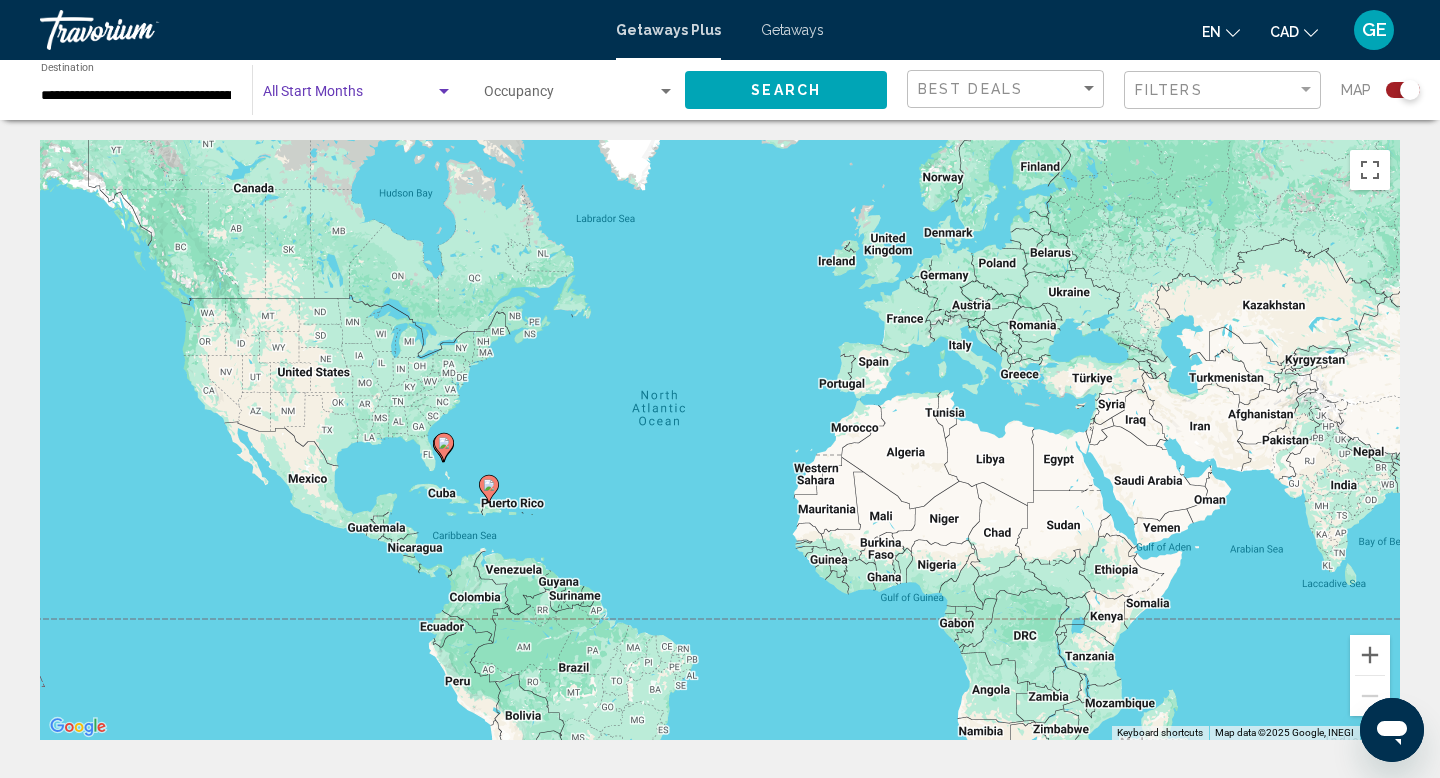 click on "Start Month All Start Months" 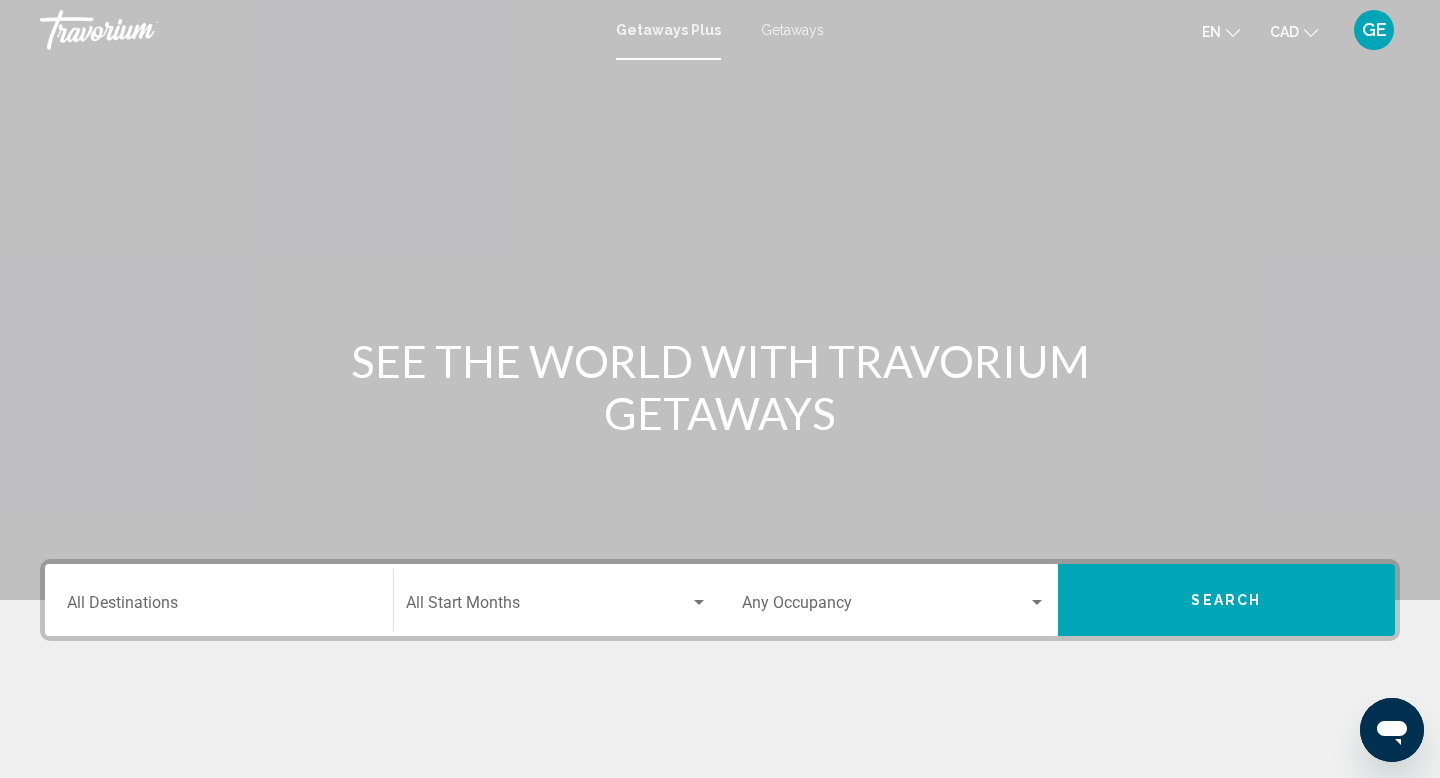 click on "Destination All Destinations" at bounding box center [219, 600] 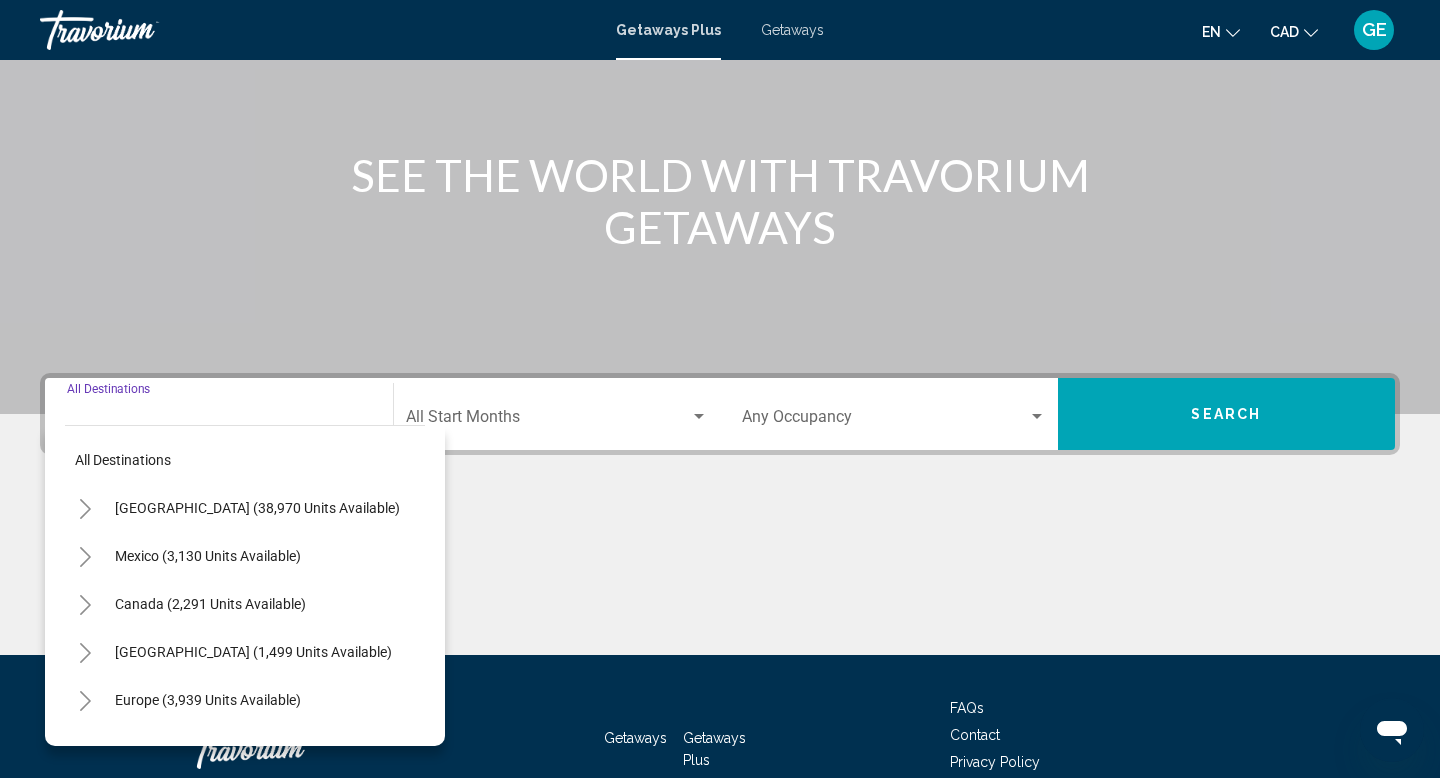 scroll, scrollTop: 308, scrollLeft: 0, axis: vertical 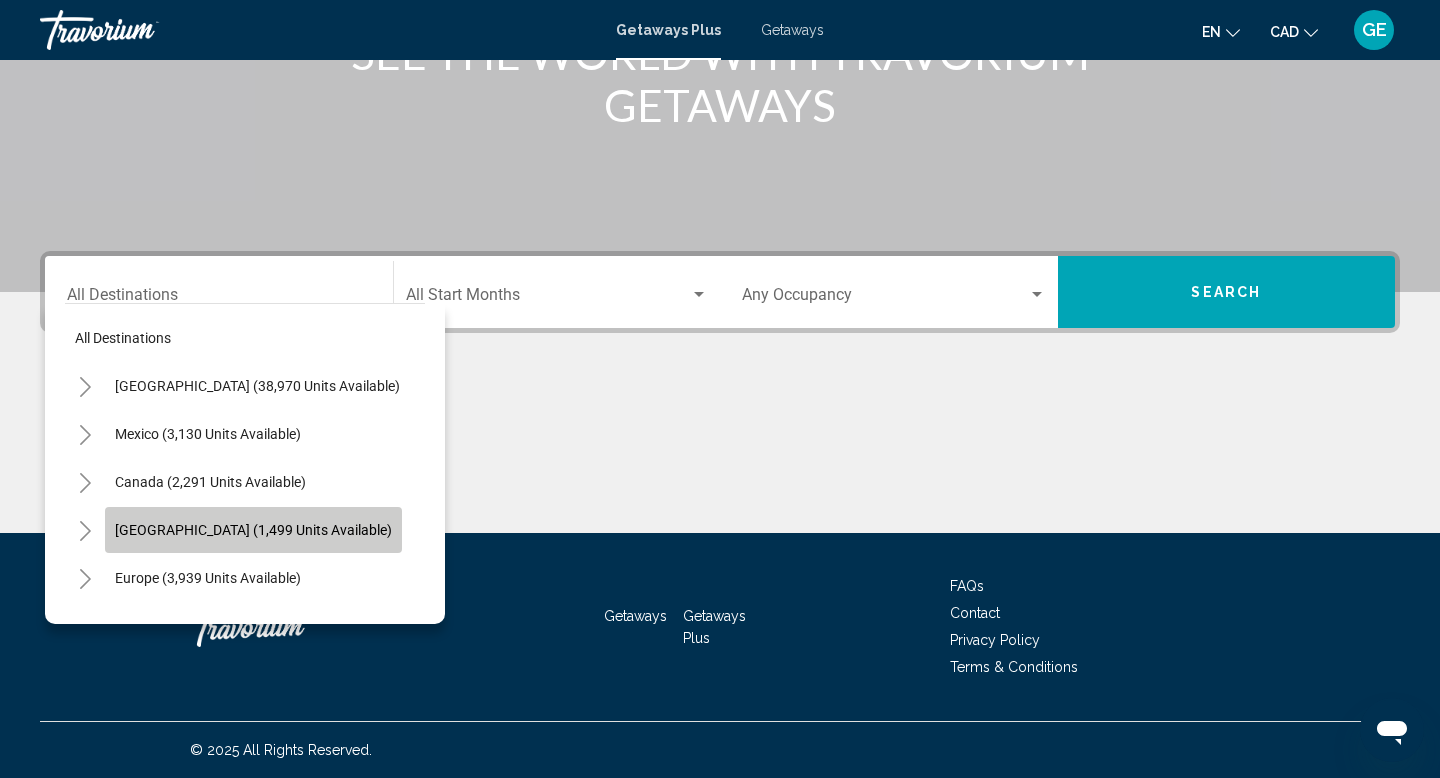 click on "[GEOGRAPHIC_DATA] (1,499 units available)" 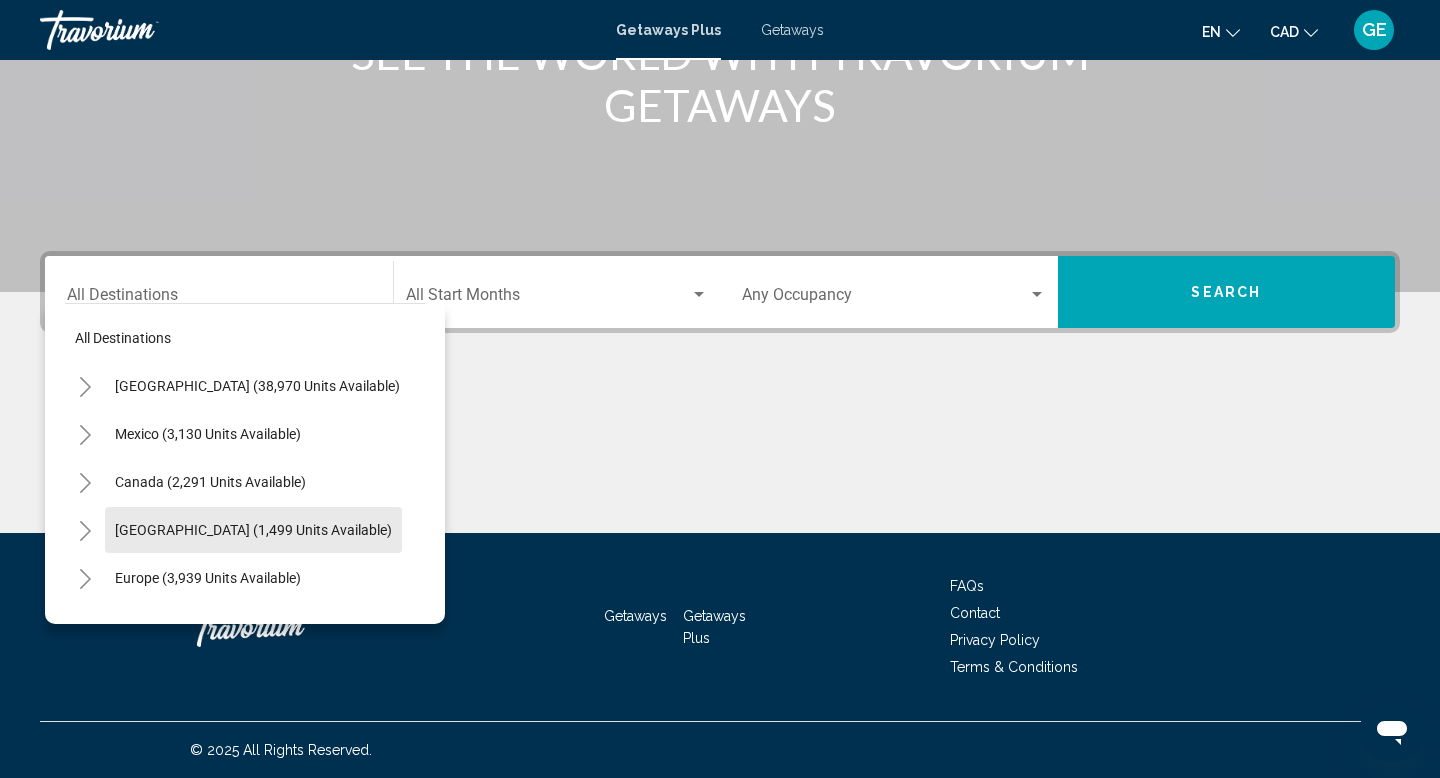 type on "**********" 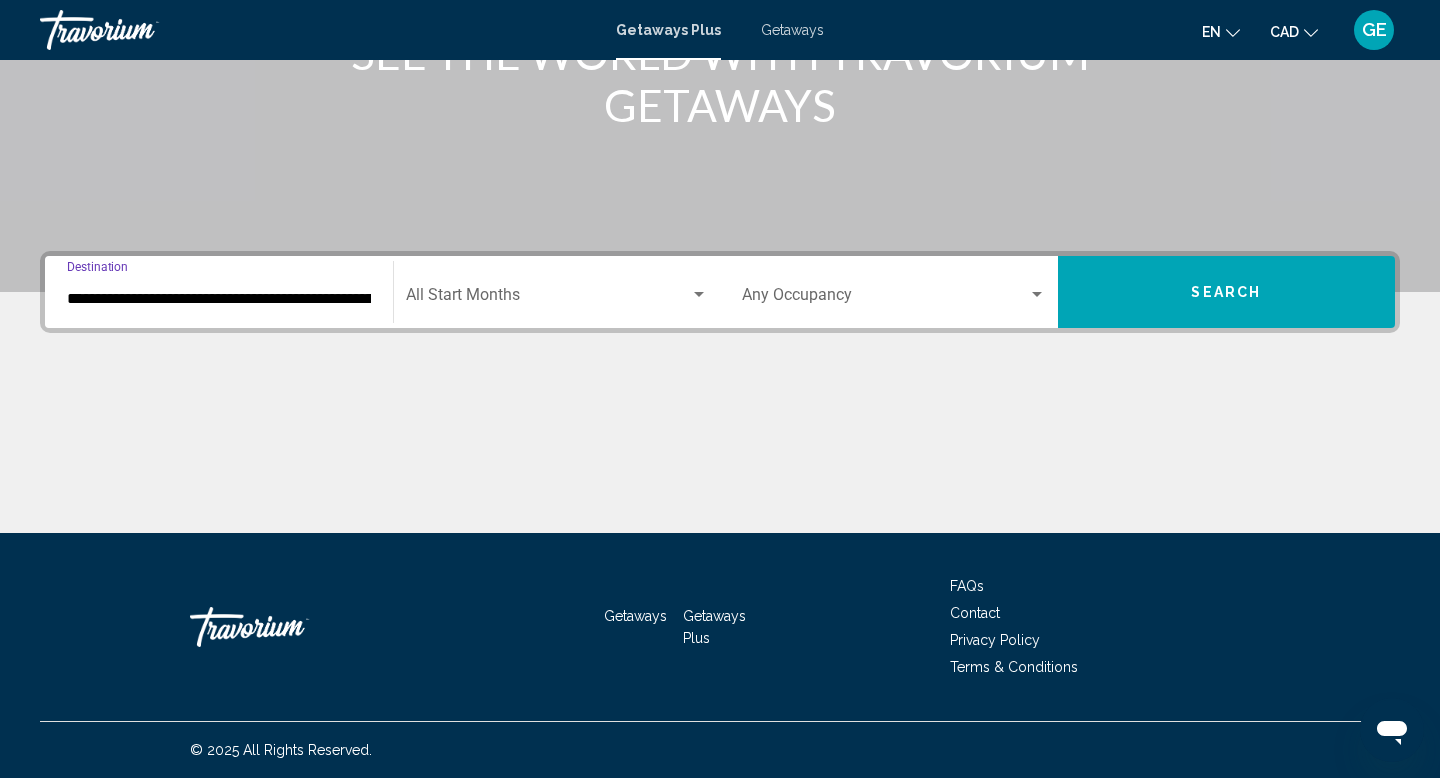 click on "Start Month All Start Months" 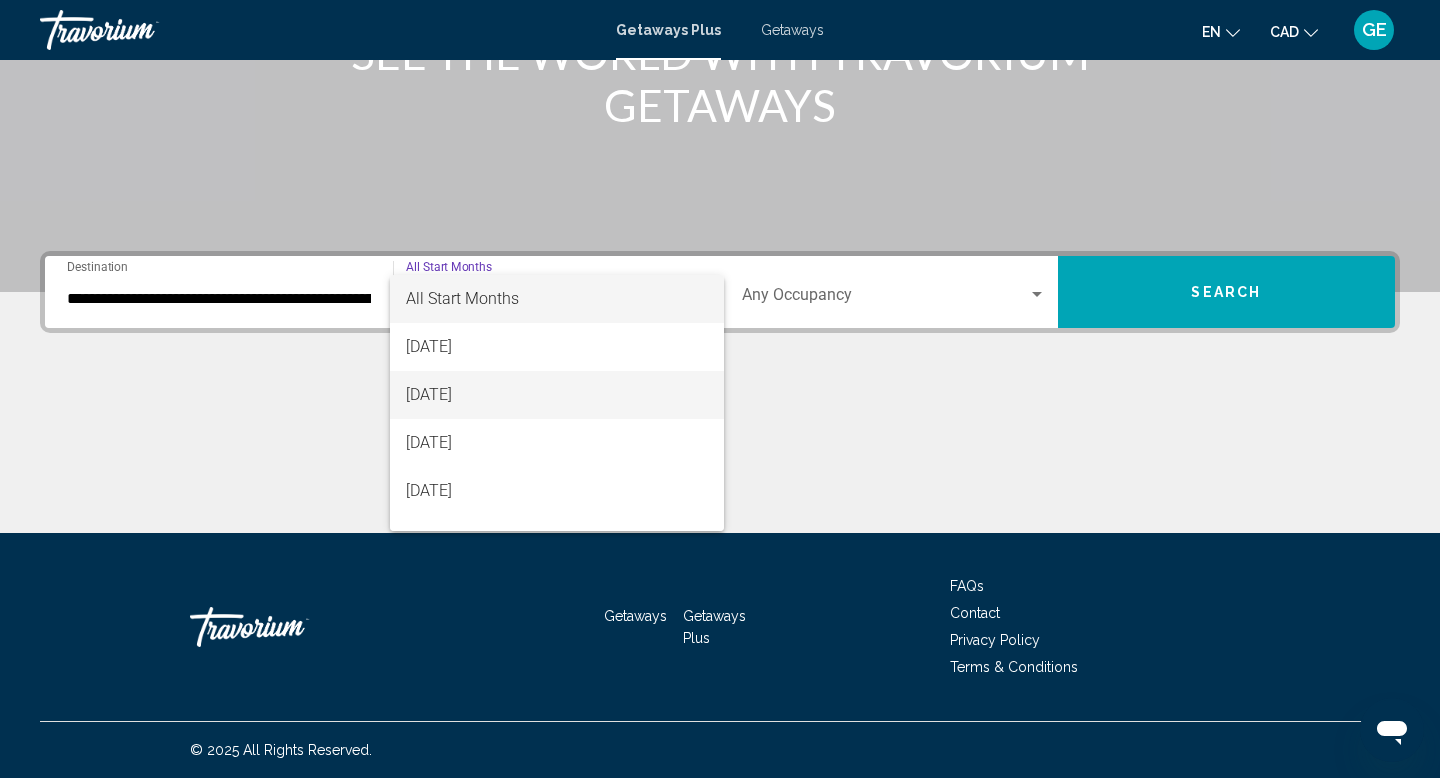 click on "[DATE]" at bounding box center (557, 395) 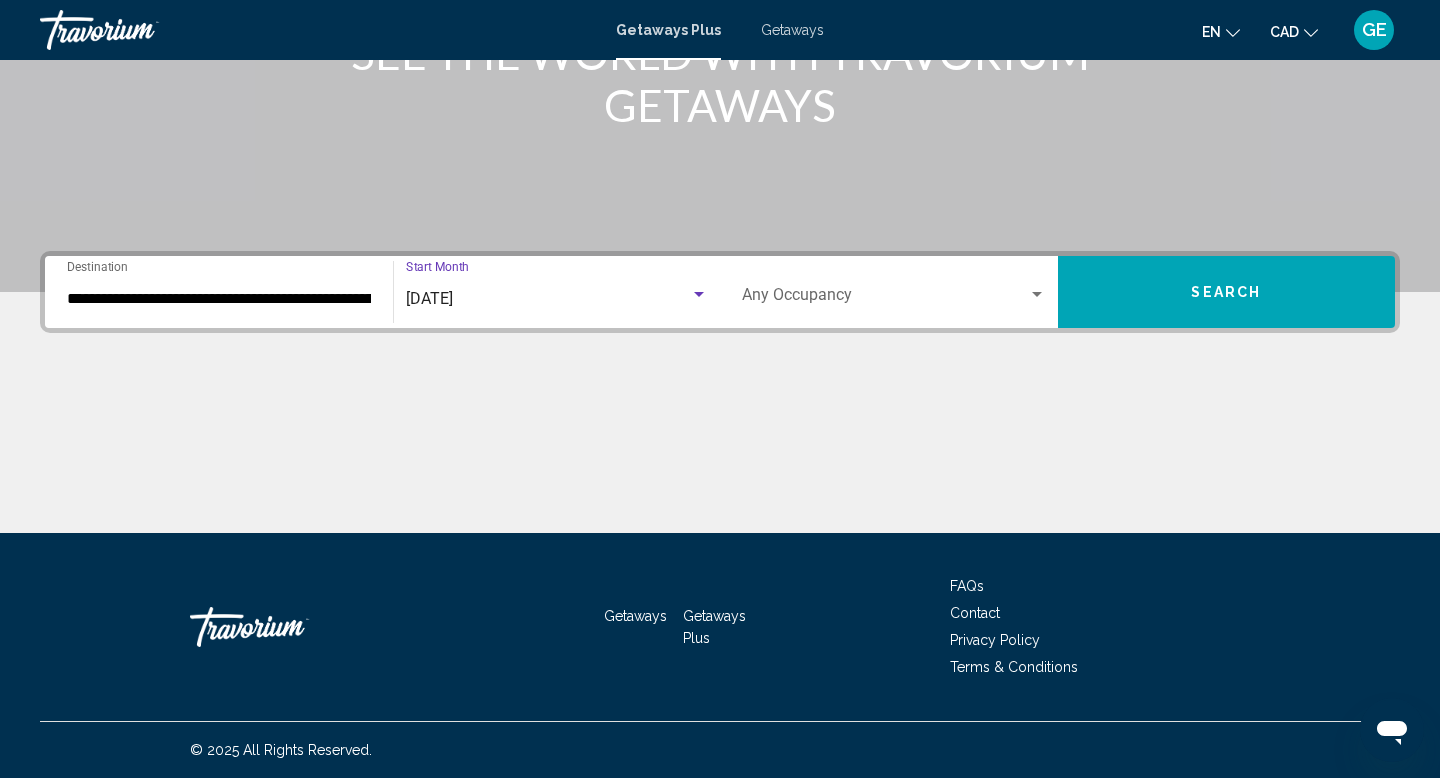 click on "Occupancy Any Occupancy" at bounding box center (894, 292) 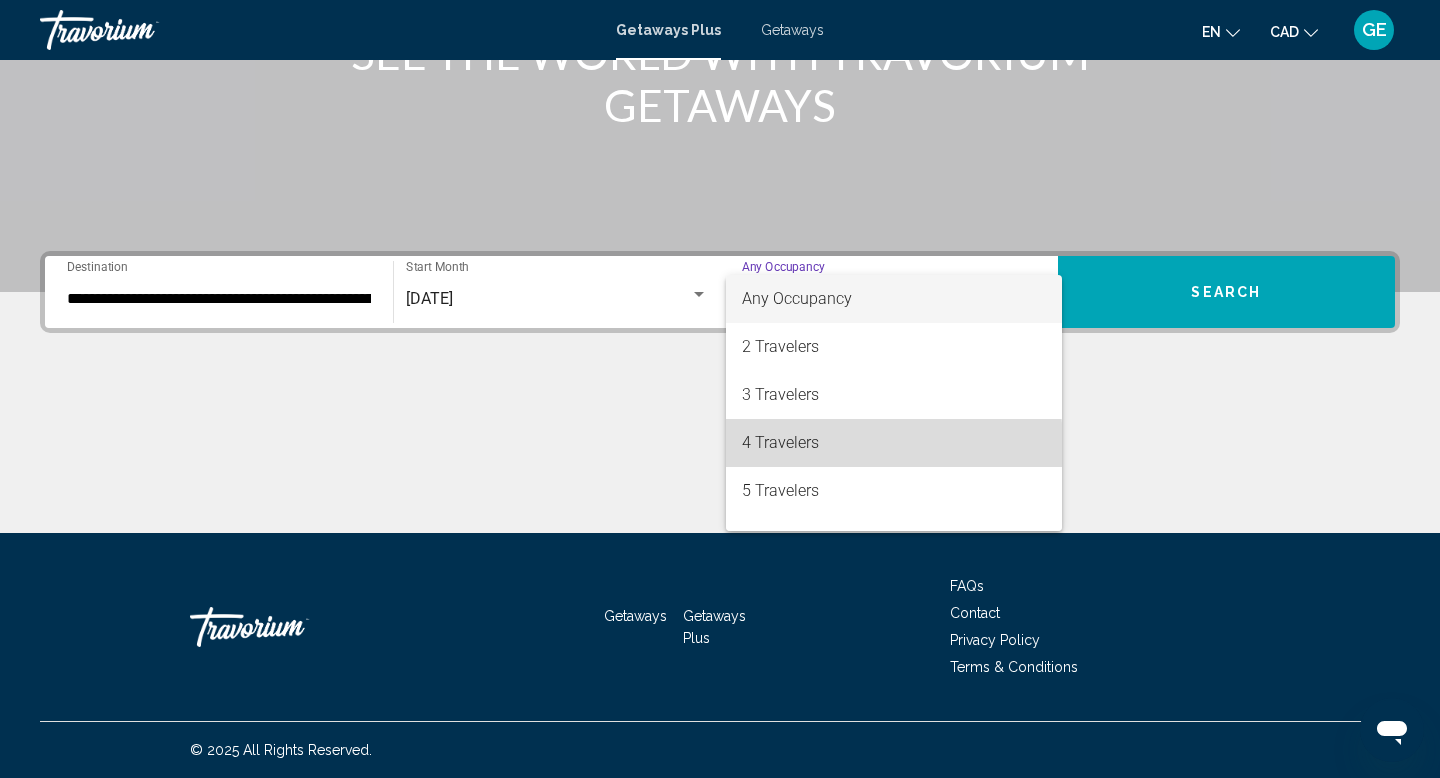 click on "4 Travelers" at bounding box center (894, 443) 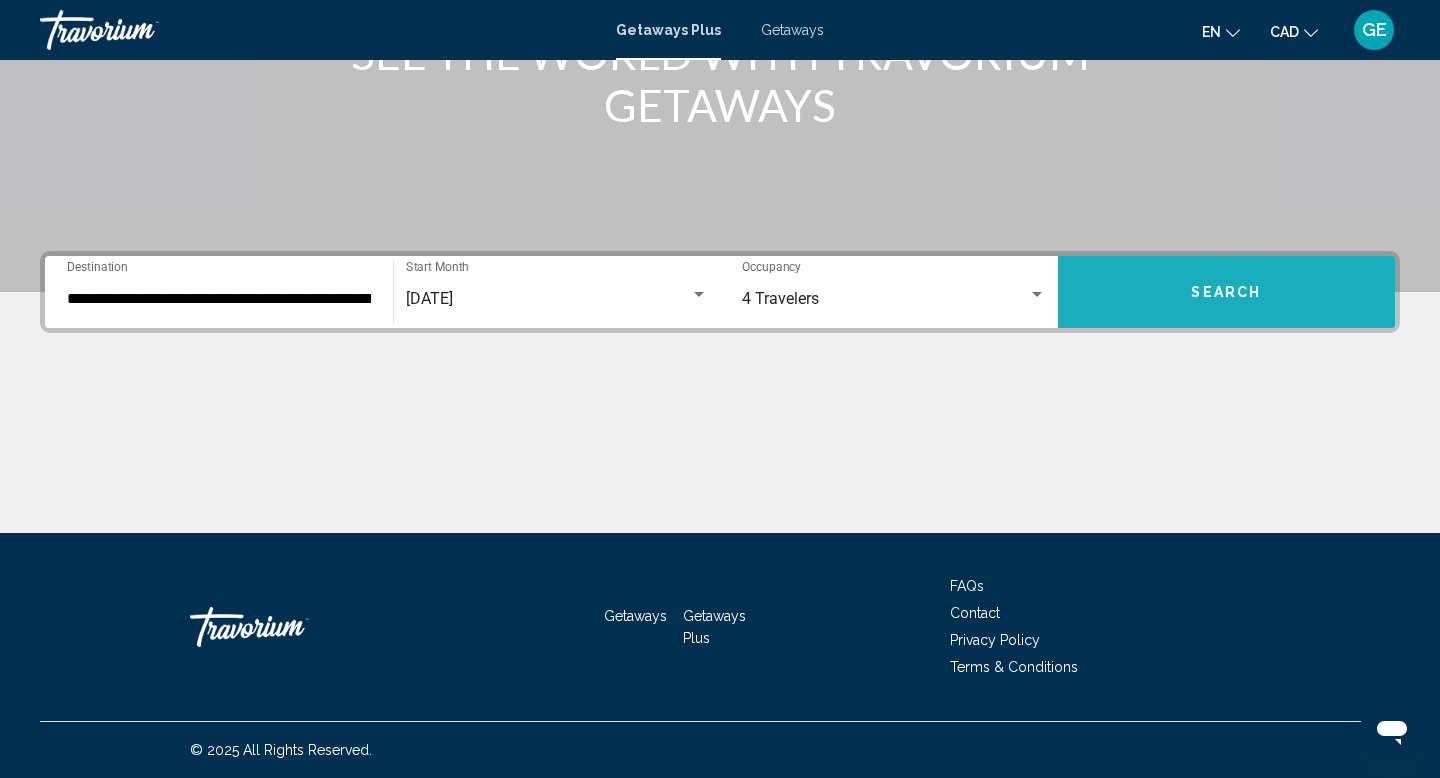 click on "Search" at bounding box center (1227, 292) 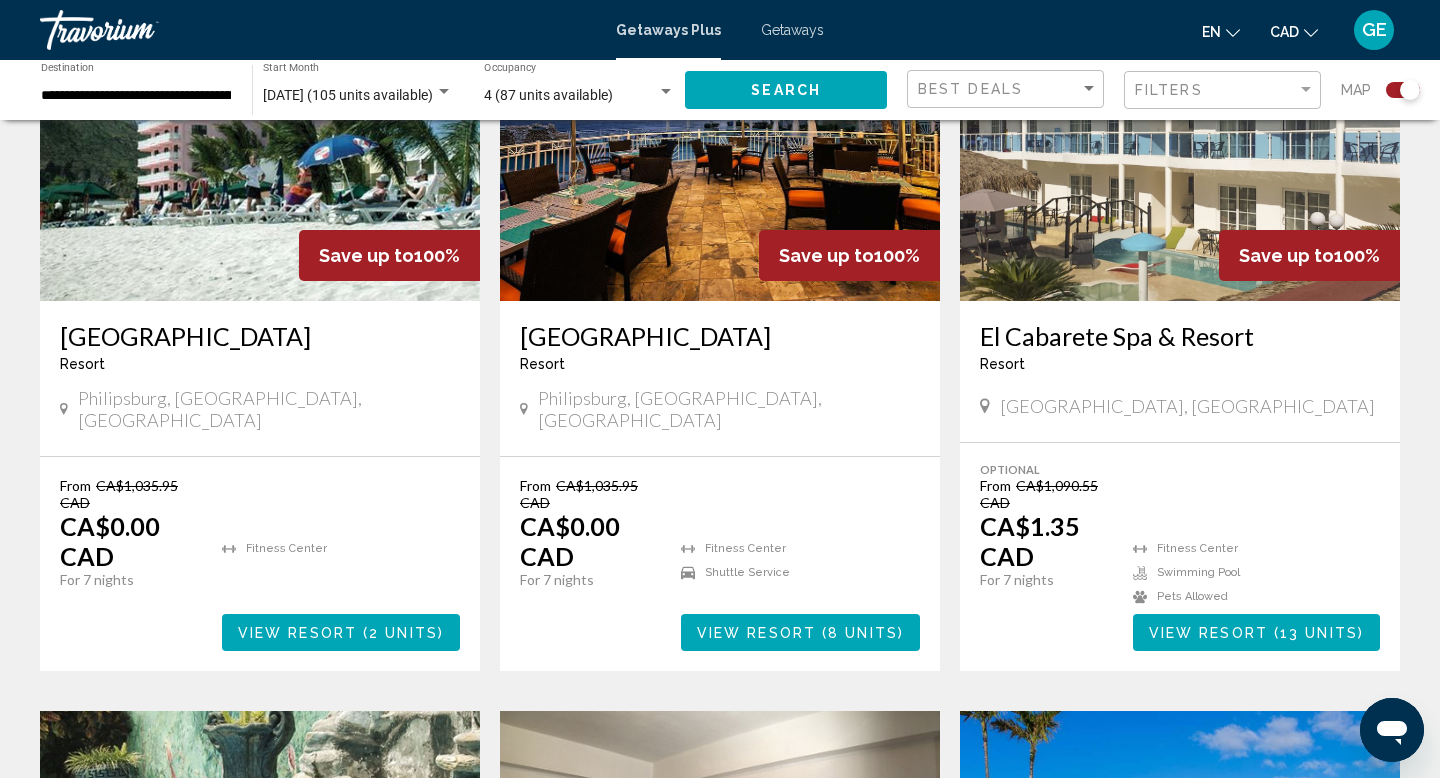 scroll, scrollTop: 851, scrollLeft: 0, axis: vertical 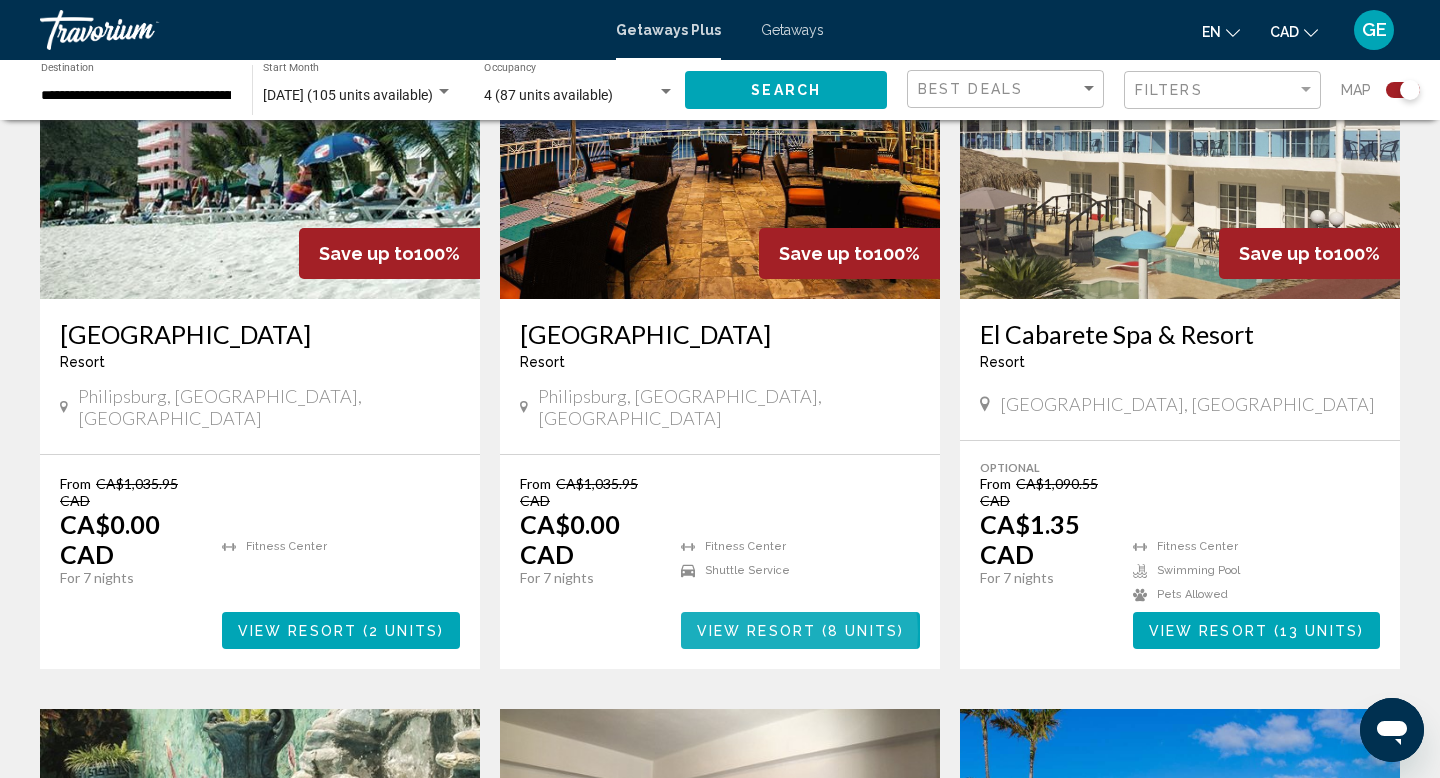 click on "View Resort" at bounding box center [756, 631] 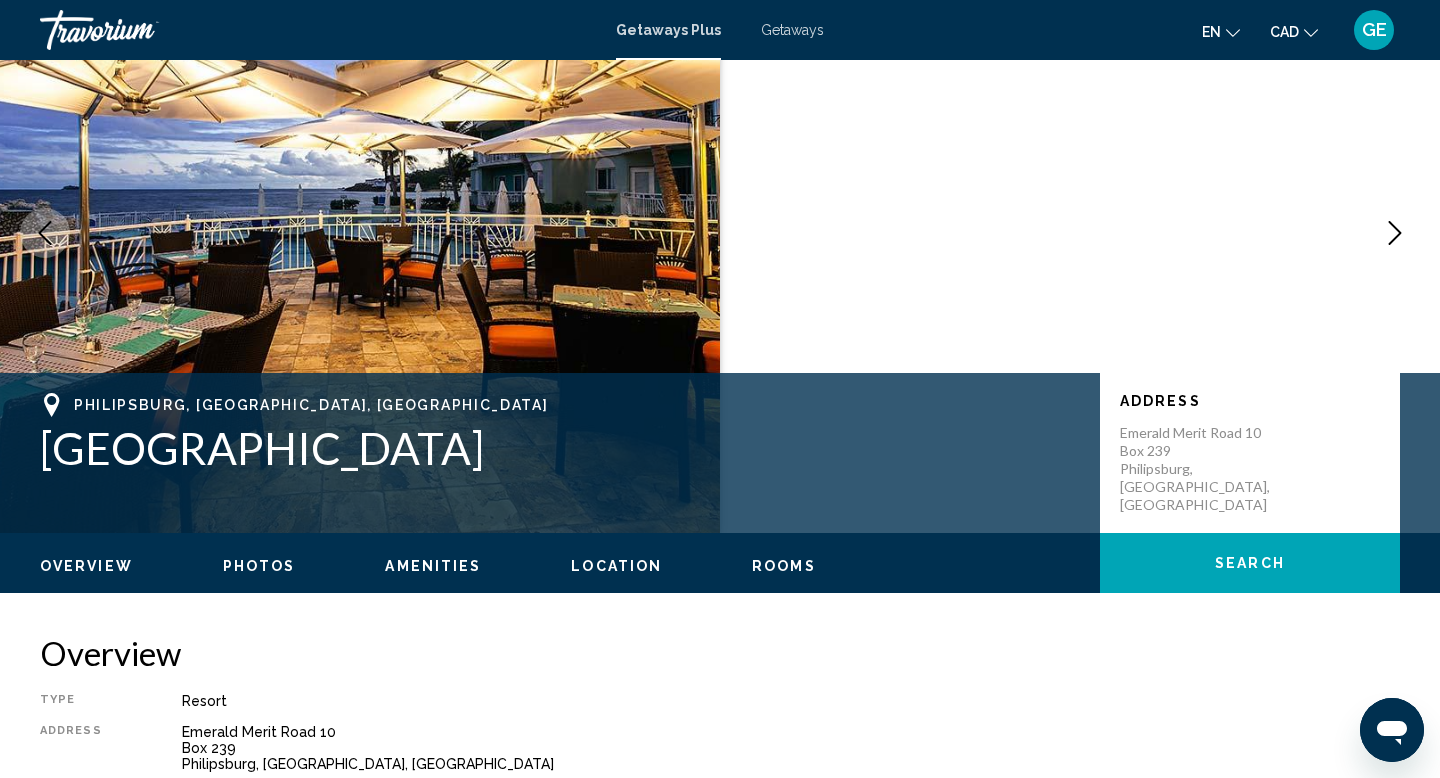 scroll, scrollTop: 0, scrollLeft: 0, axis: both 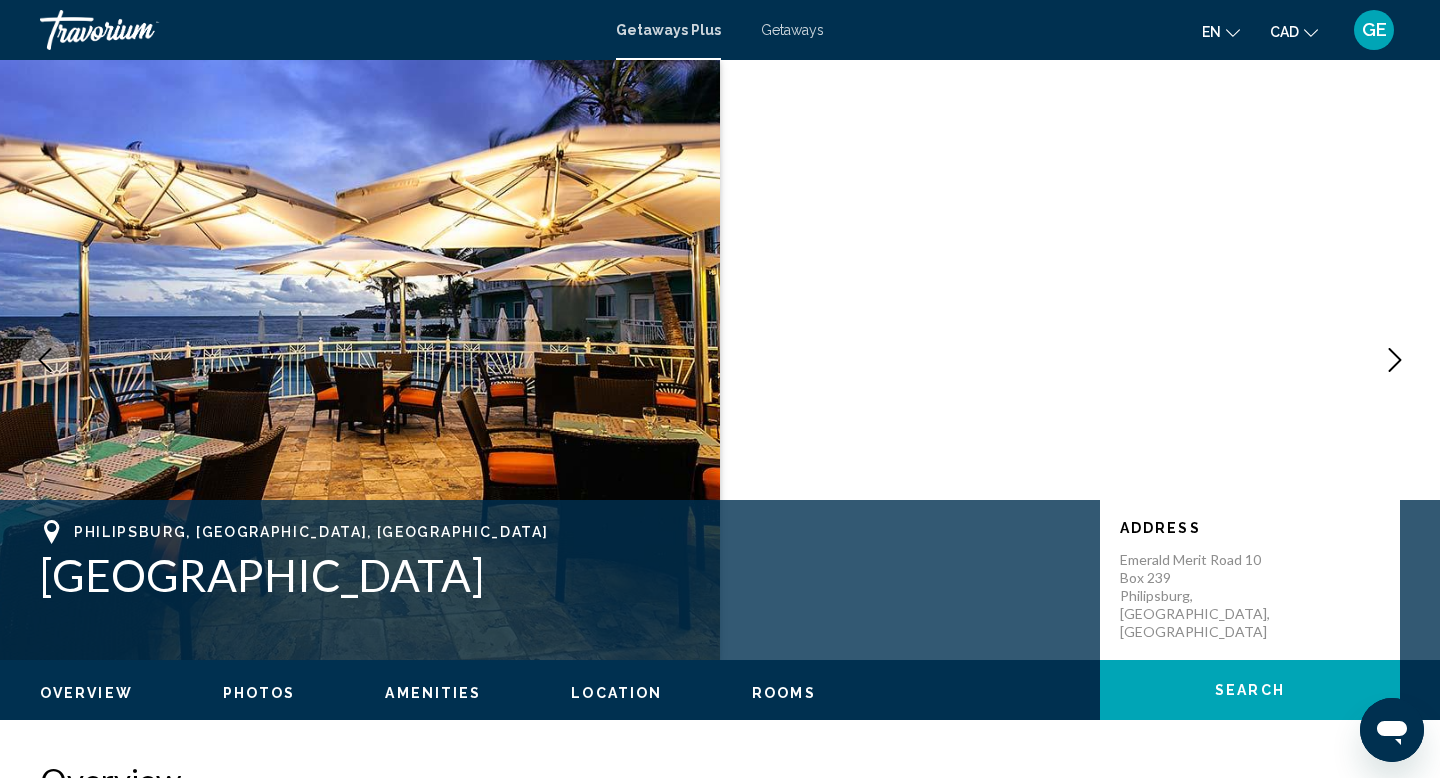 drag, startPoint x: 530, startPoint y: 576, endPoint x: 41, endPoint y: 569, distance: 489.0501 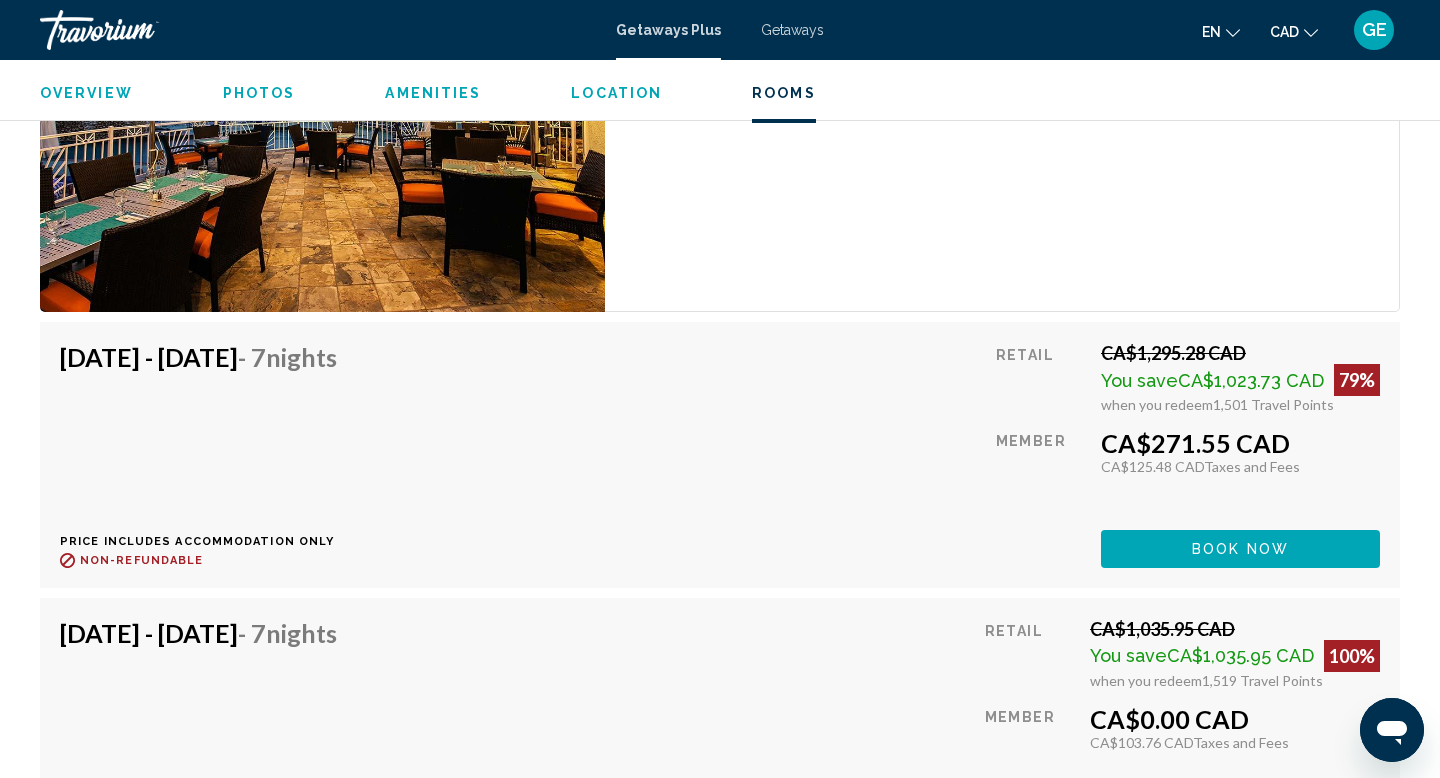 scroll, scrollTop: 2925, scrollLeft: 0, axis: vertical 